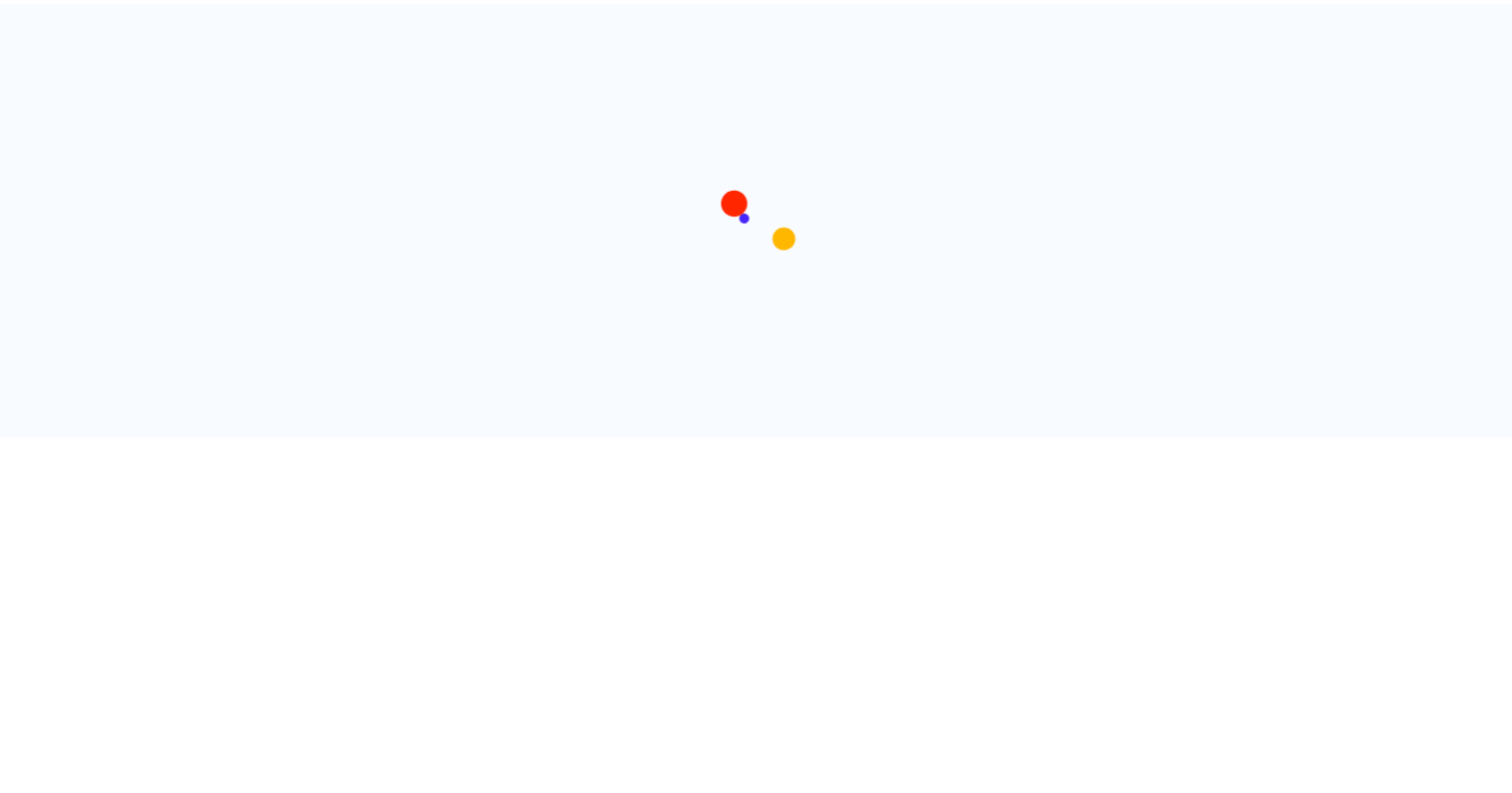 scroll, scrollTop: 0, scrollLeft: 0, axis: both 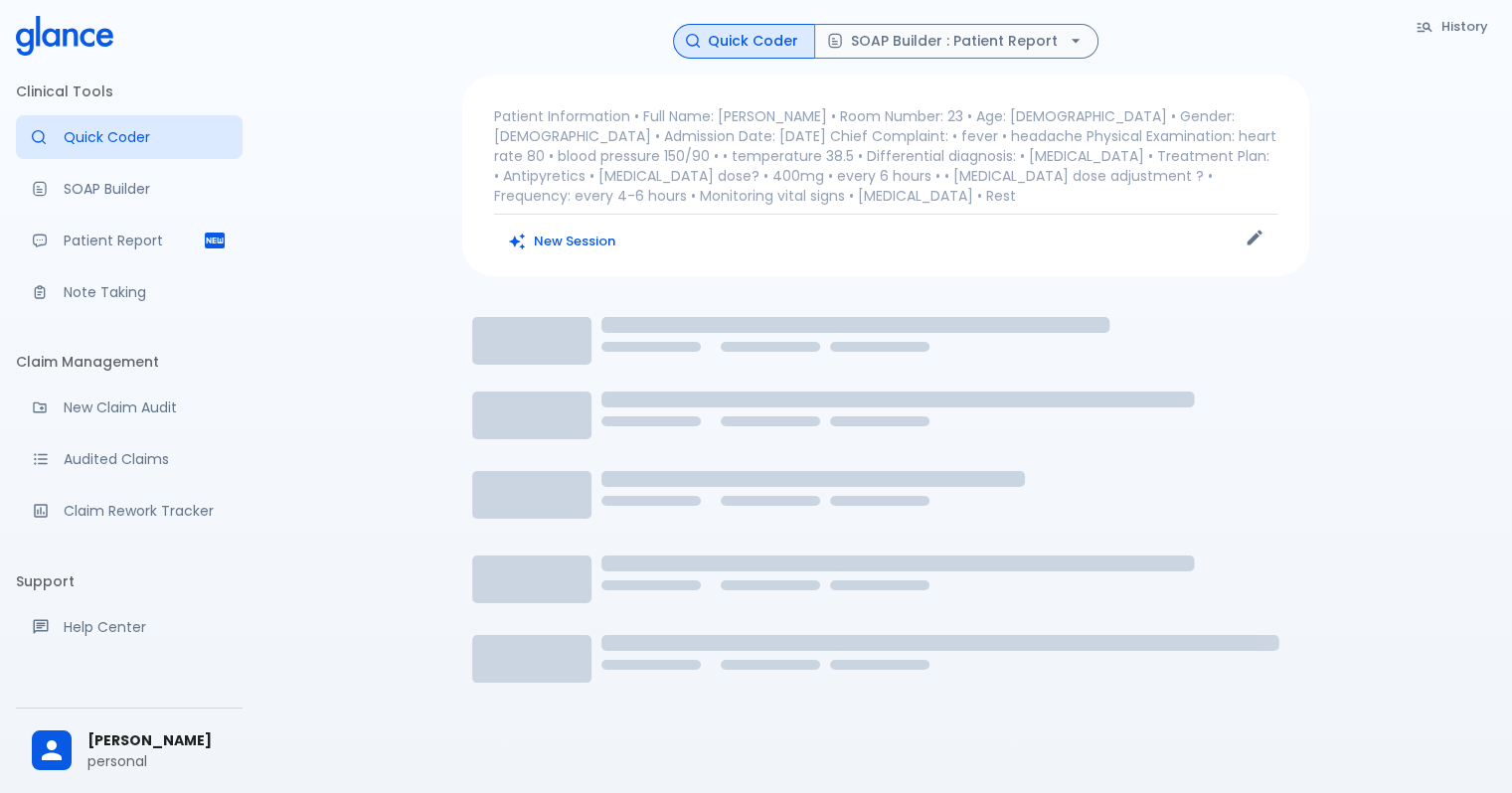 click on "personal" at bounding box center (157, 761) 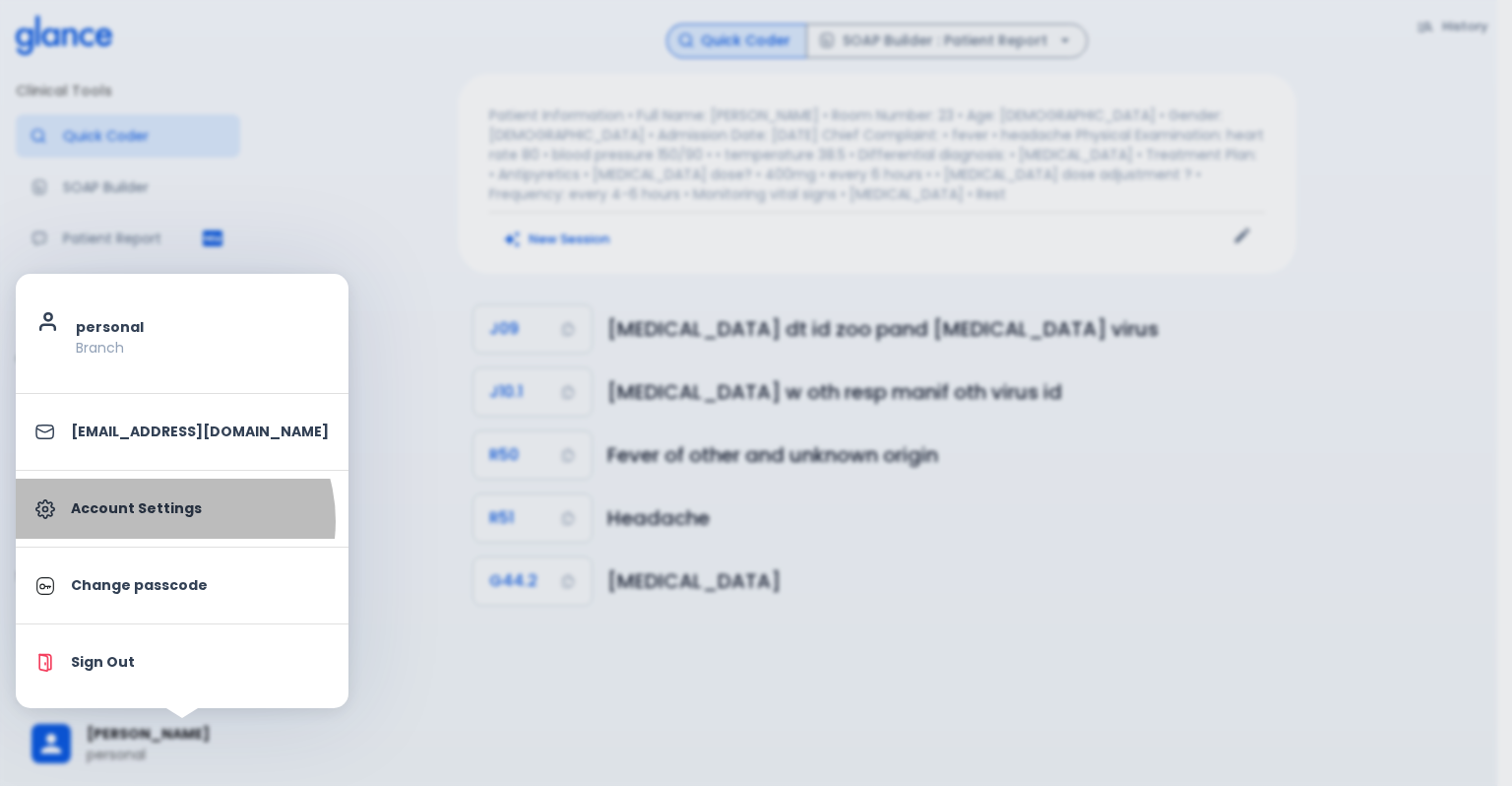 click on "Account Settings" at bounding box center [182, 508] 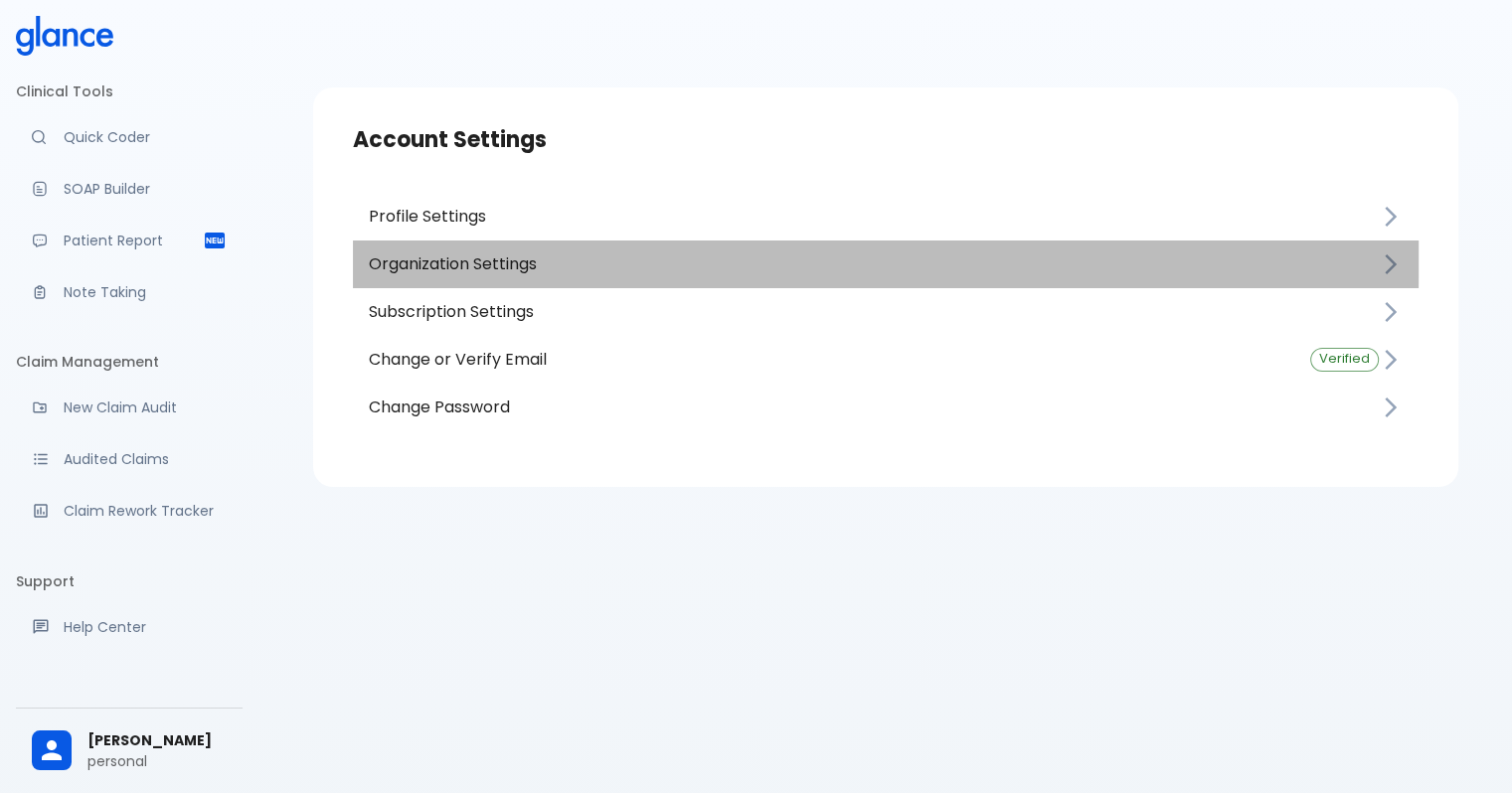 click on "Organization Settings" at bounding box center (874, 264) 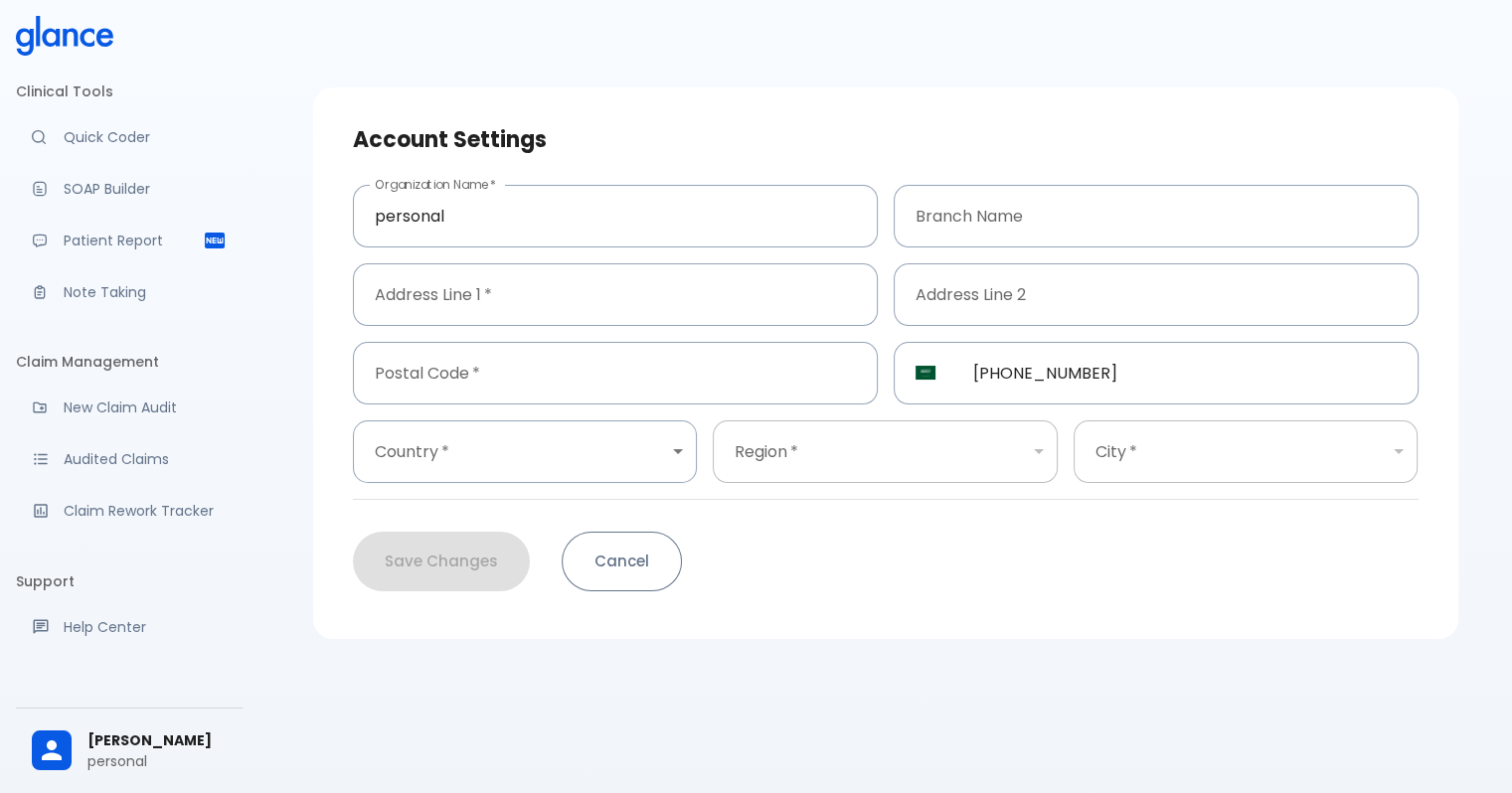 click on "Cancel" at bounding box center [621, 561] 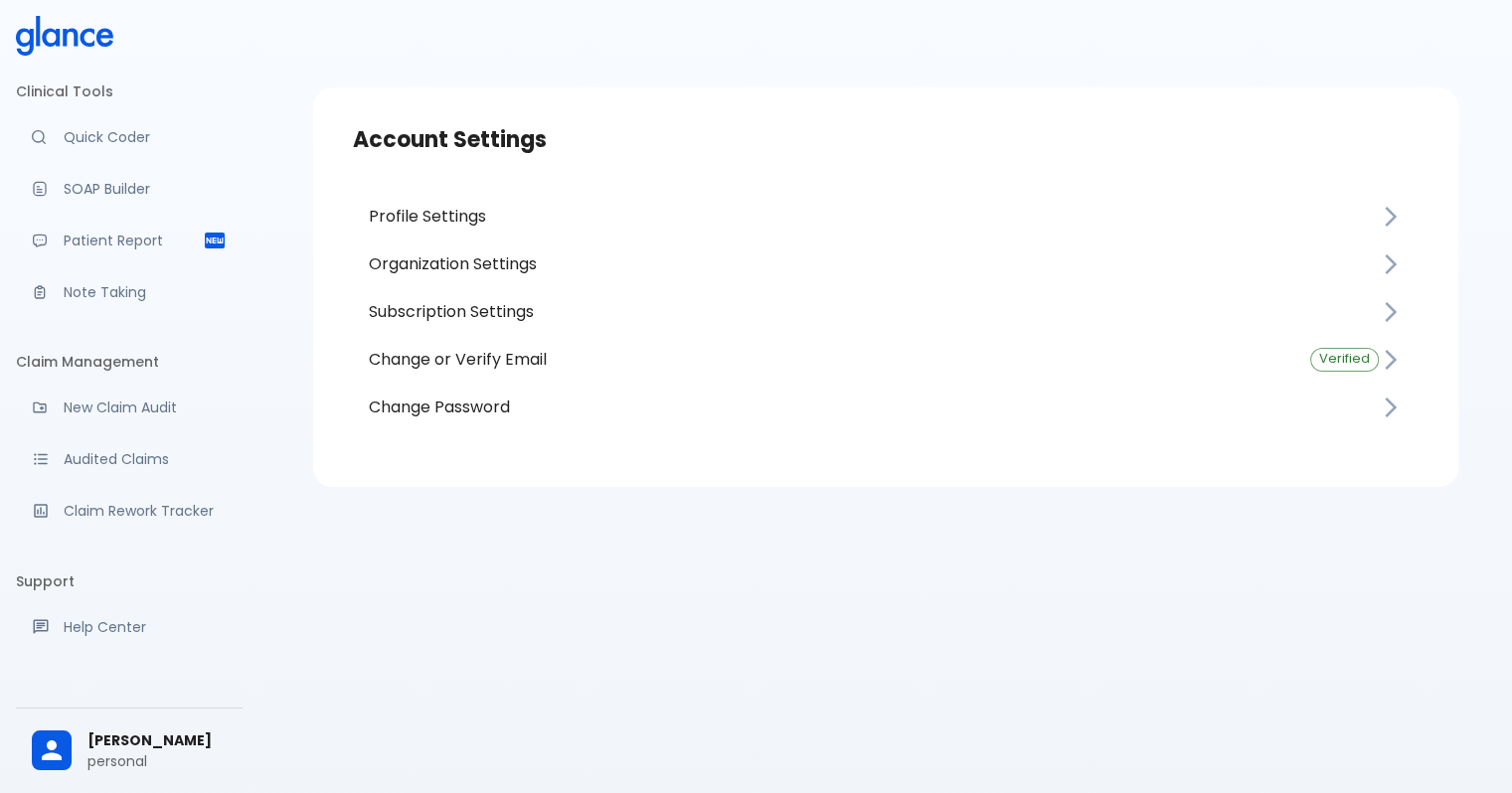click on "Profile Settings" at bounding box center [874, 217] 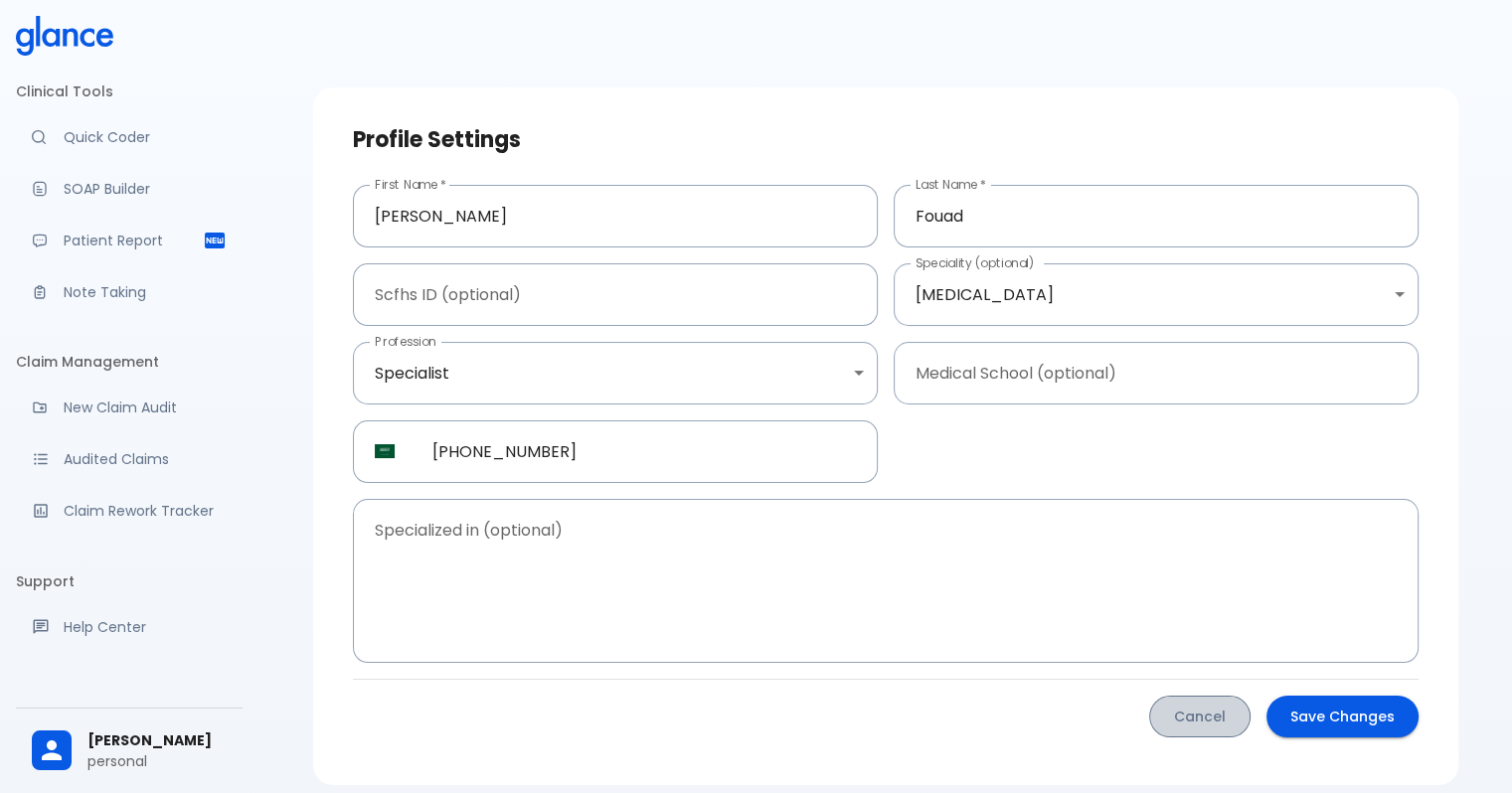 click on "Cancel" at bounding box center (1200, 716) 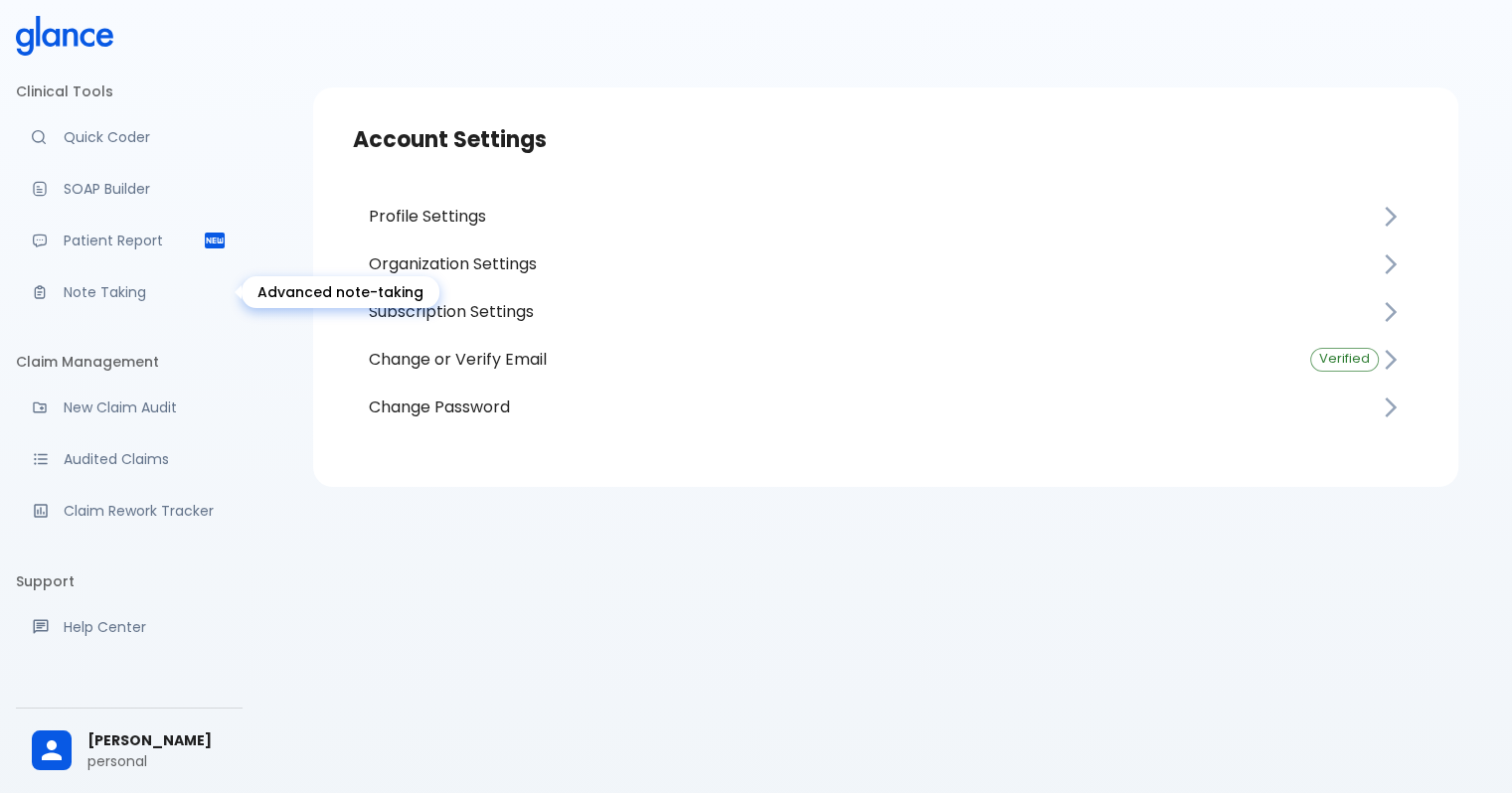 click on "Note Taking" at bounding box center (129, 292) 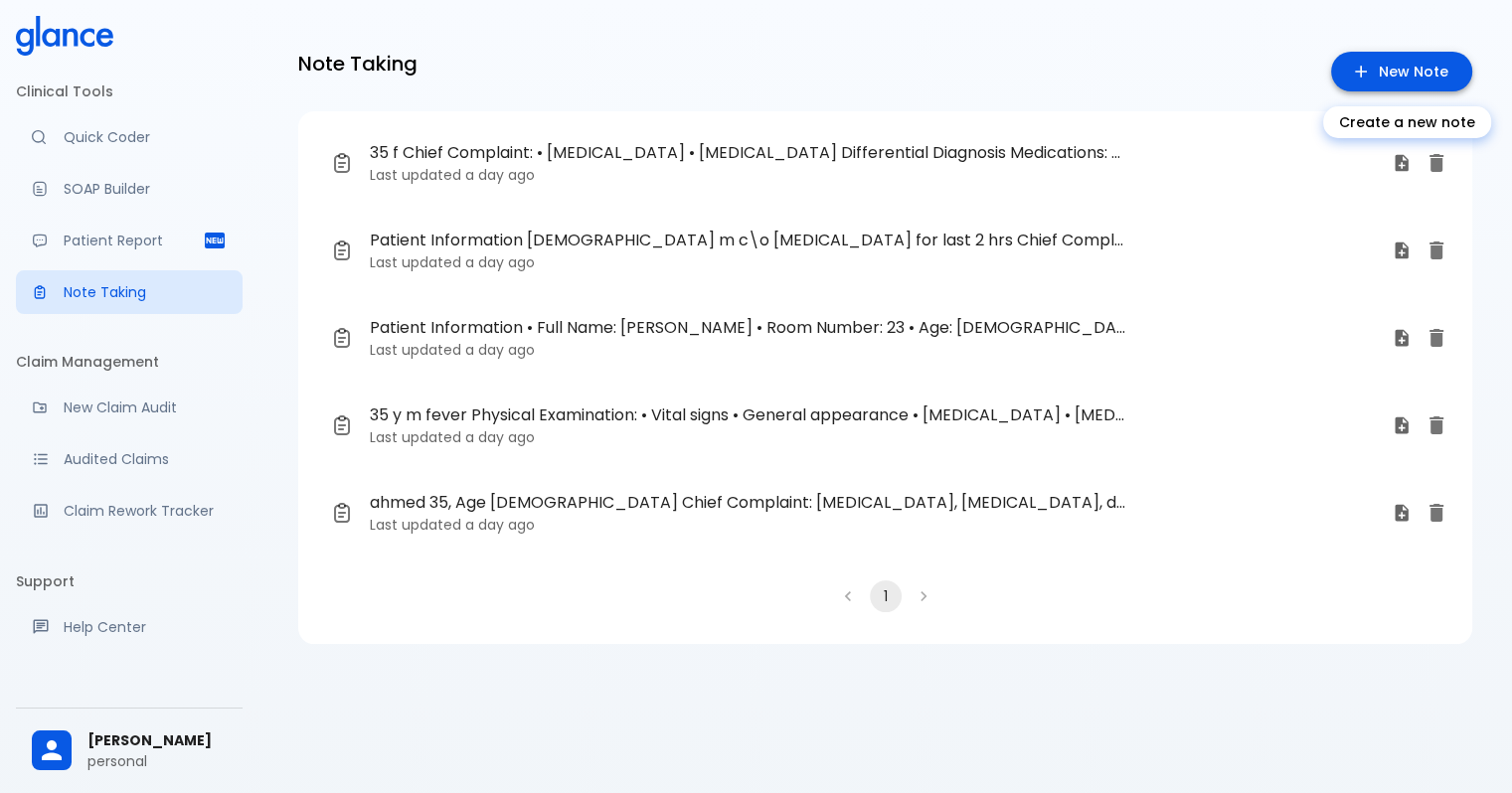 click on "New Note" at bounding box center [1402, 72] 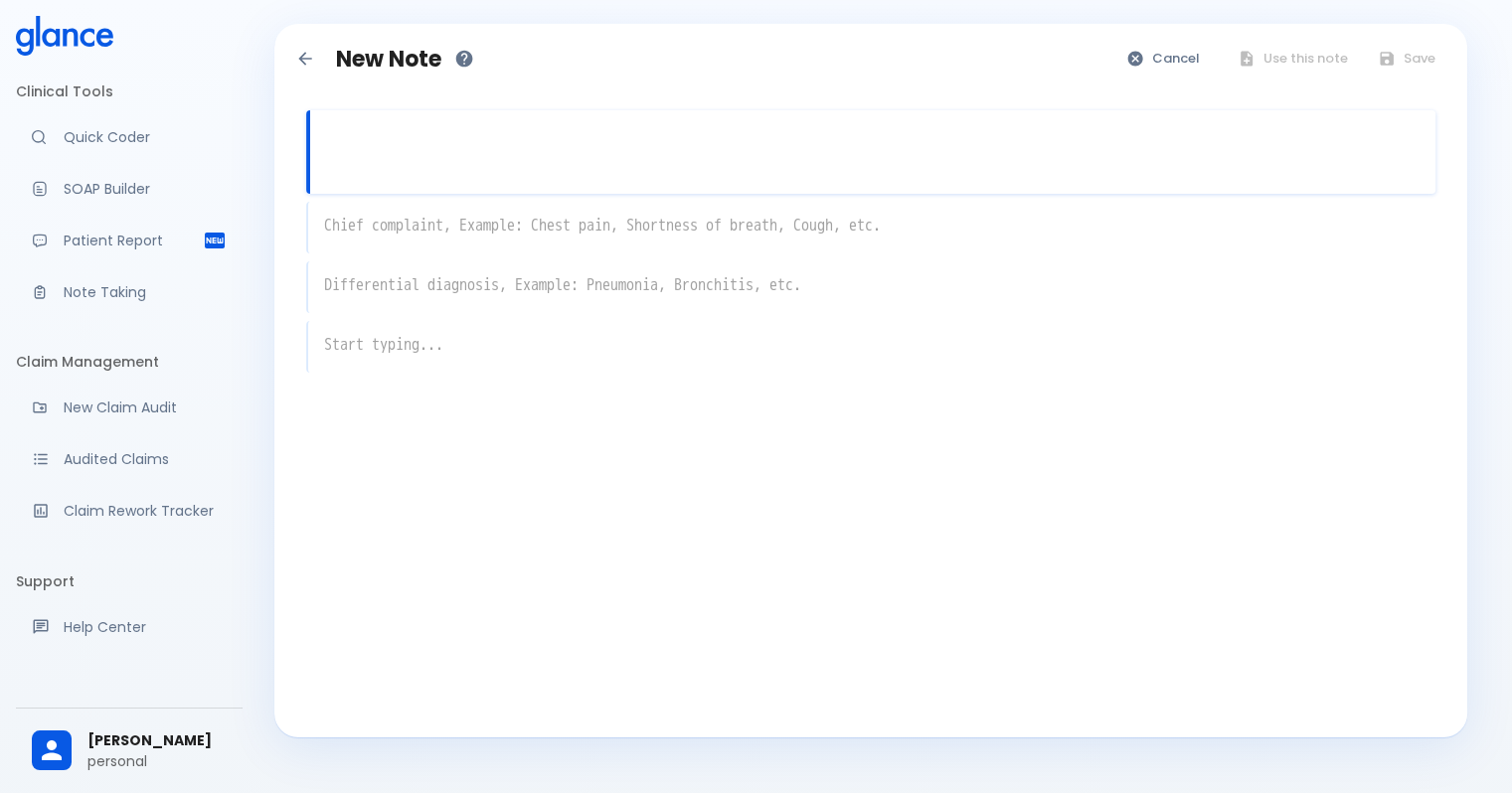 type 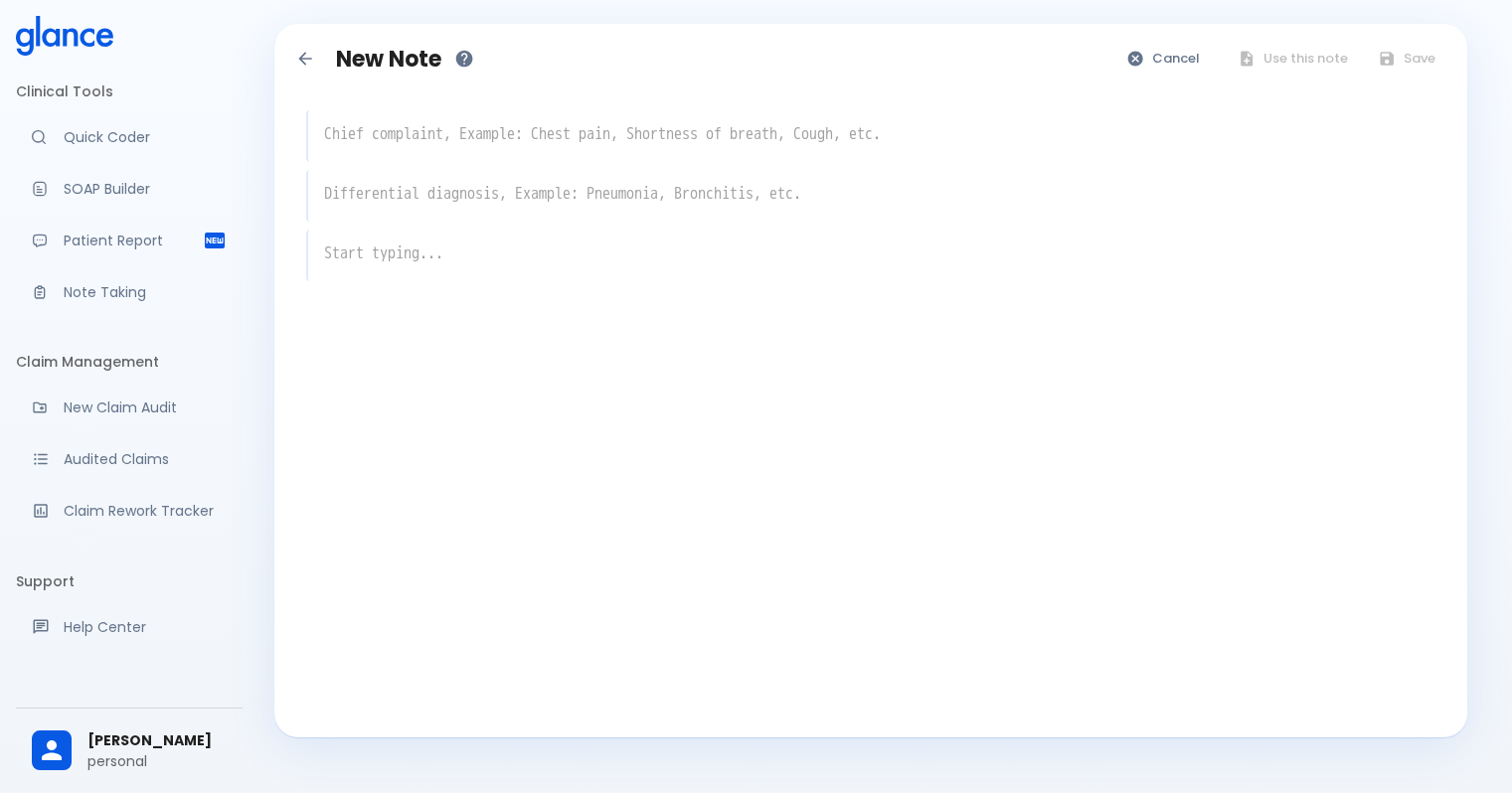 click on "Cancel" at bounding box center (1164, 59) 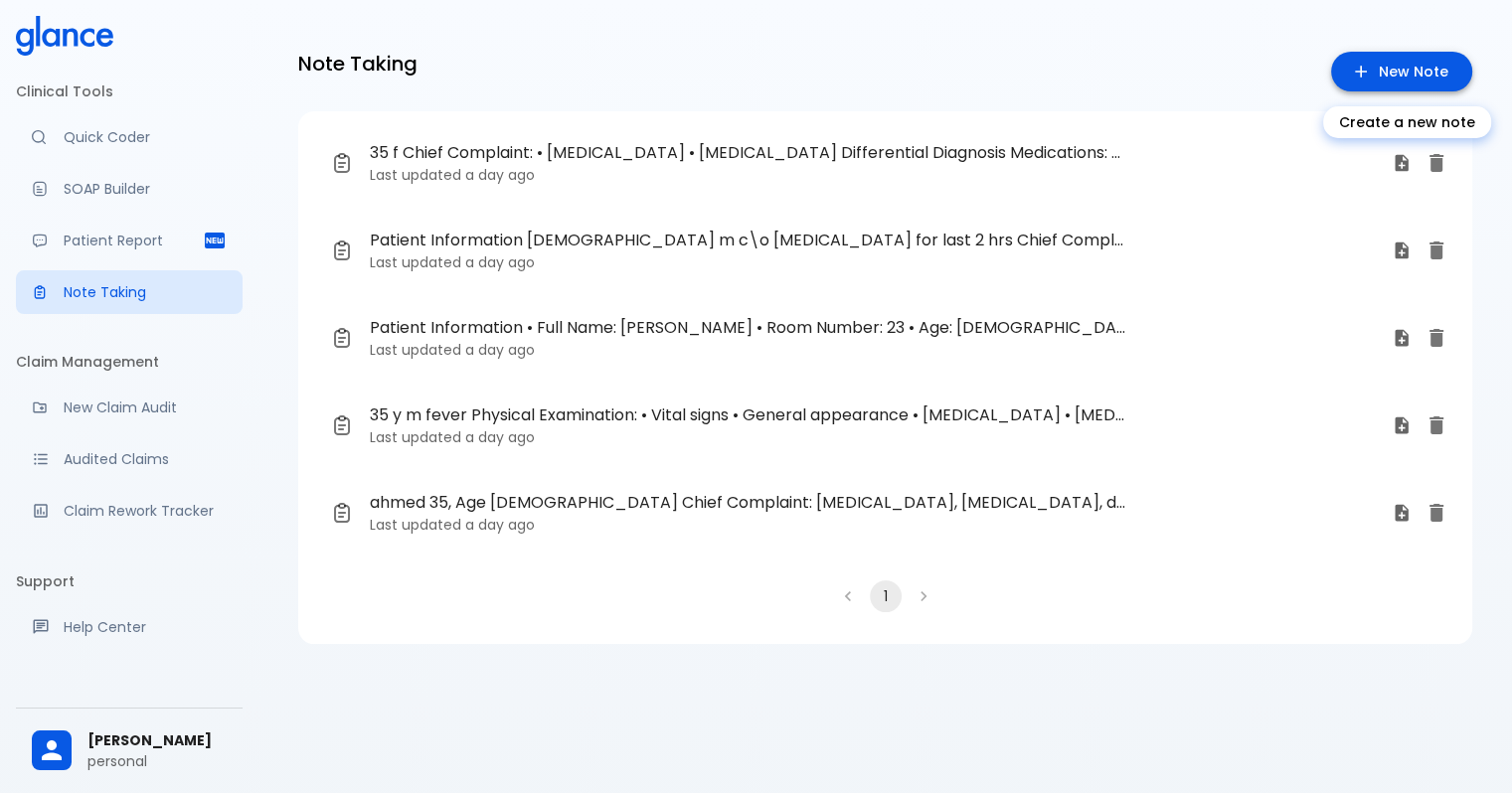 click on "New Note" at bounding box center (1402, 72) 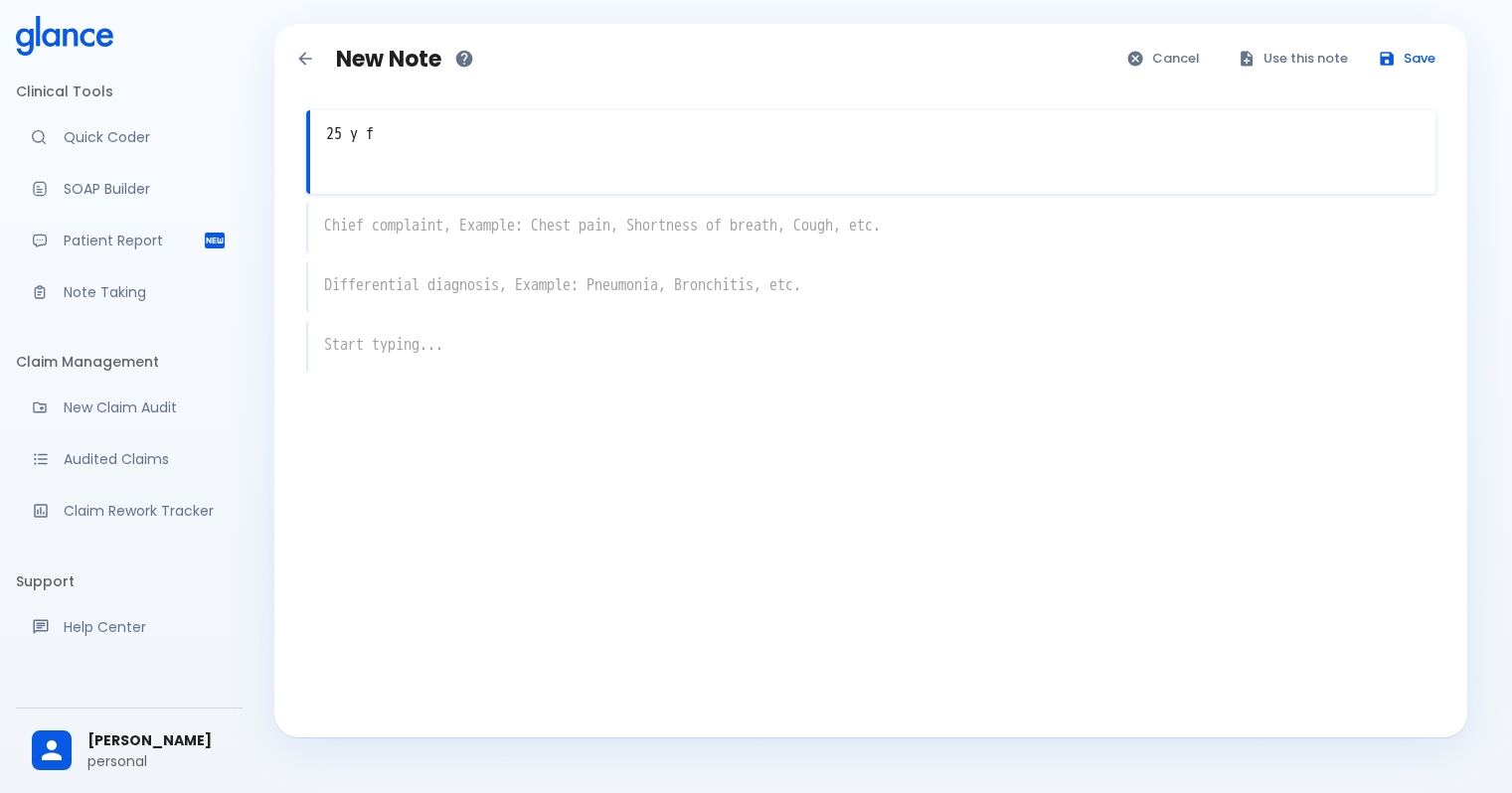 type on "25 y f" 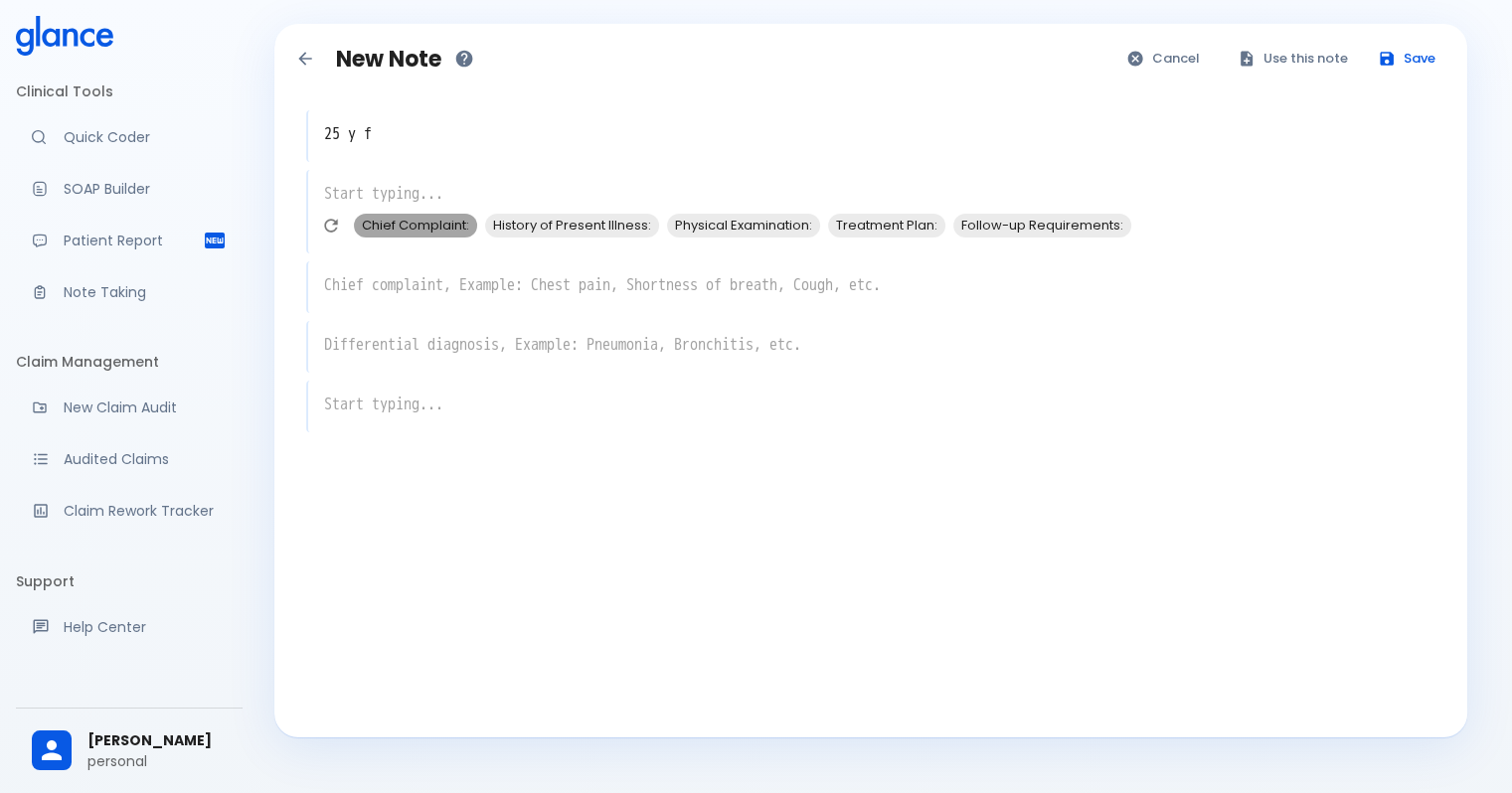 click on "Chief Complaint:" at bounding box center (416, 225) 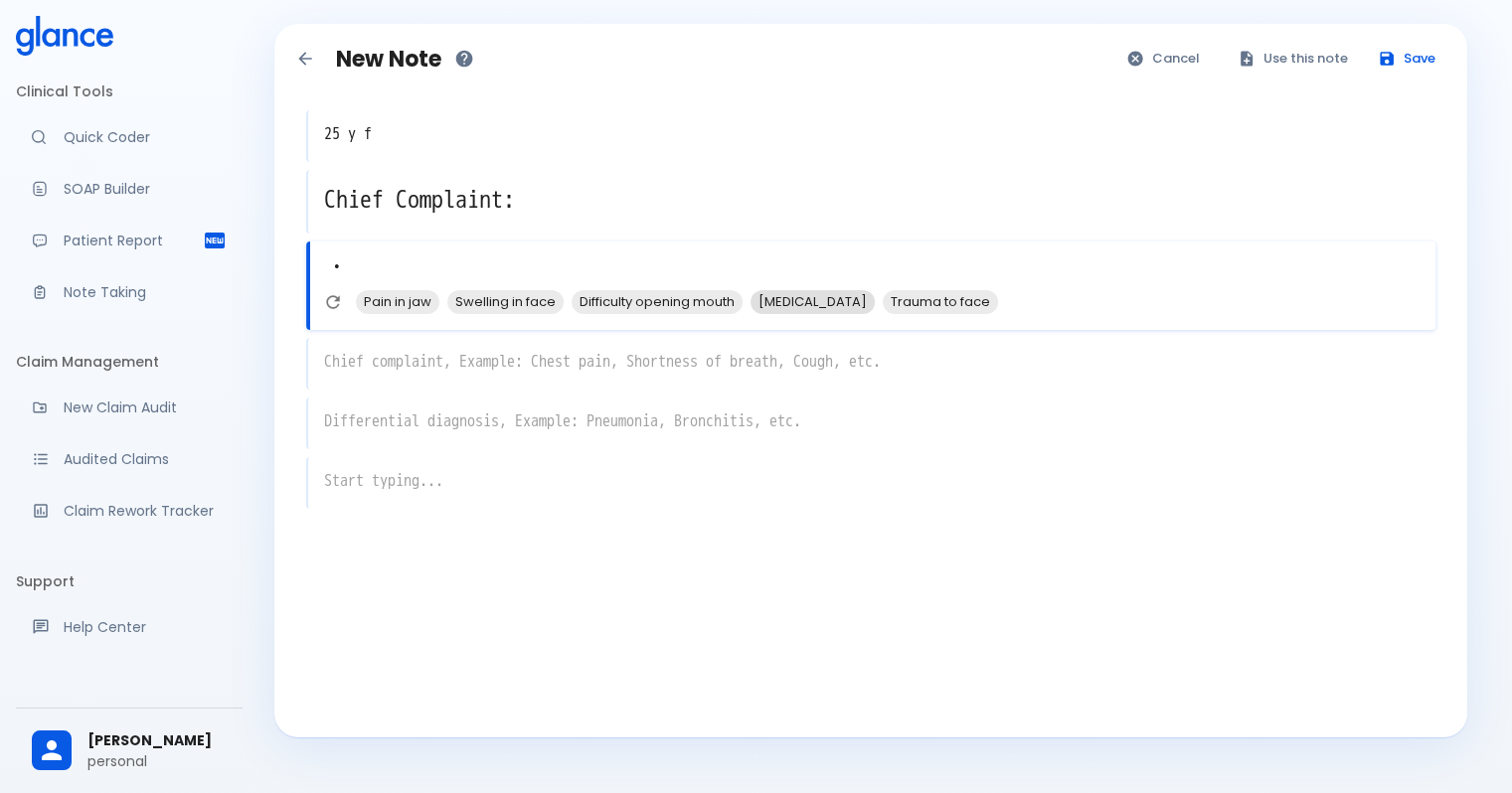 click on "[MEDICAL_DATA]" at bounding box center [812, 301] 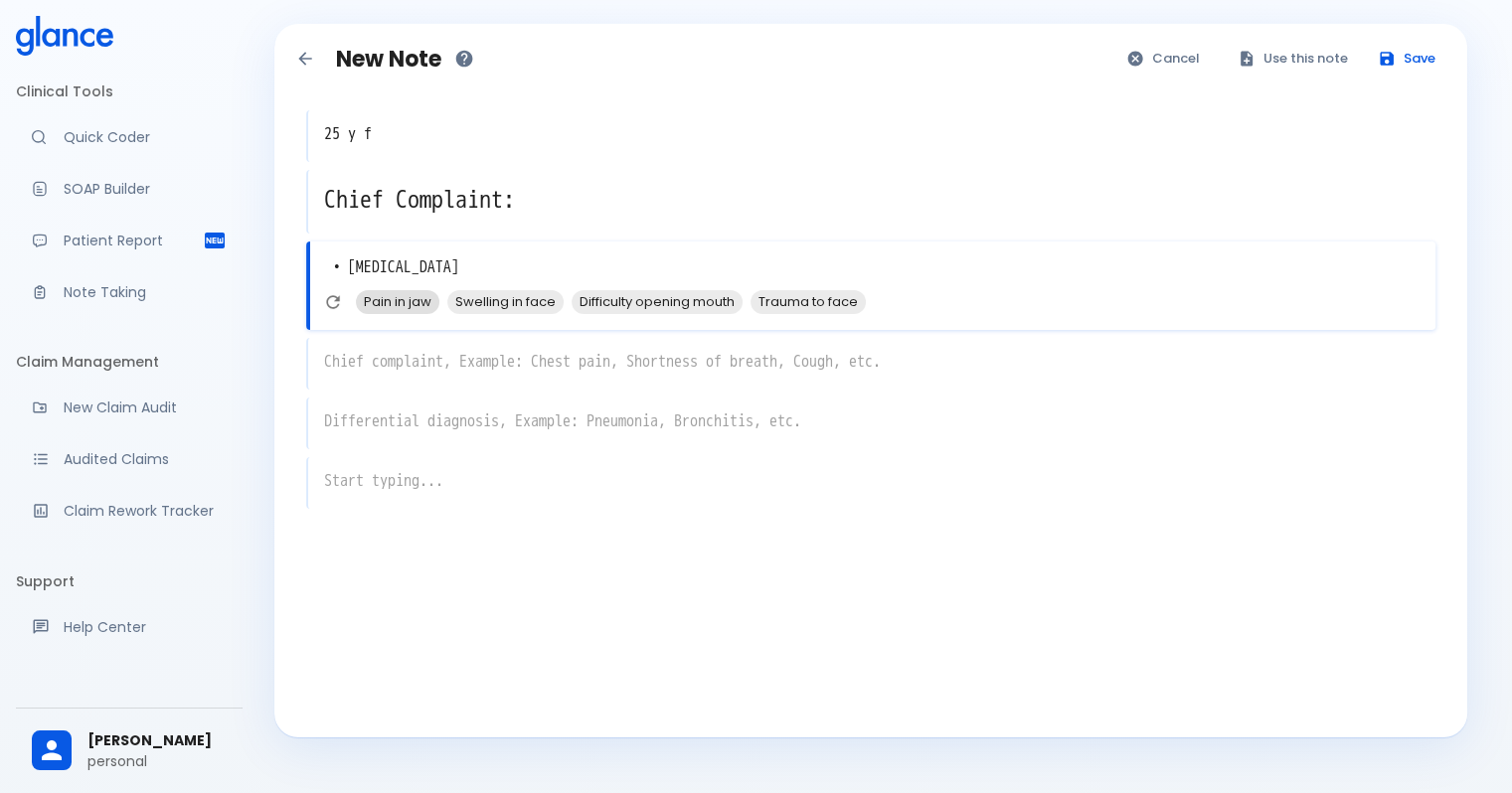 click on "Pain in jaw" at bounding box center (398, 301) 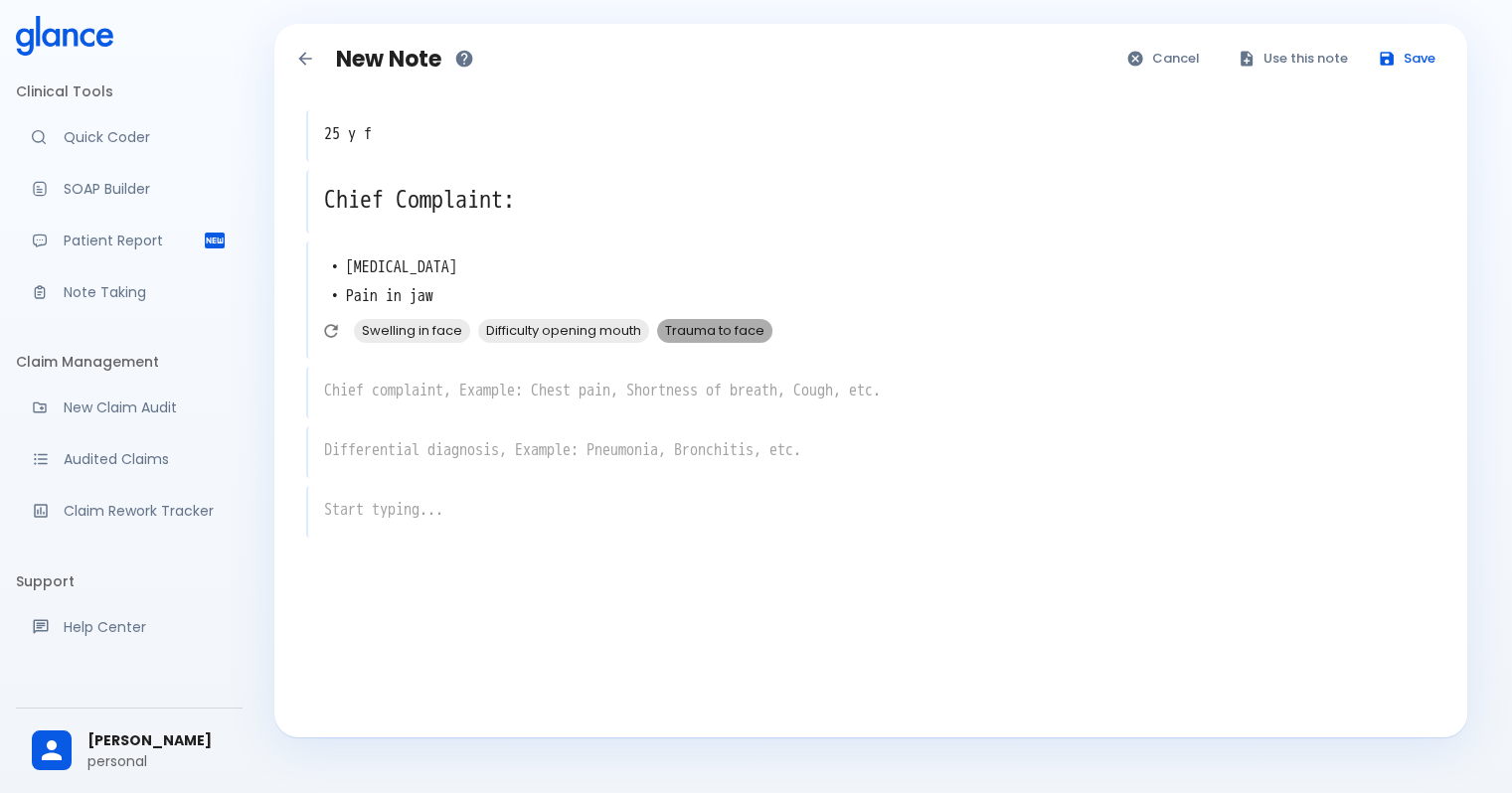 click on "Trauma to face" at bounding box center [715, 330] 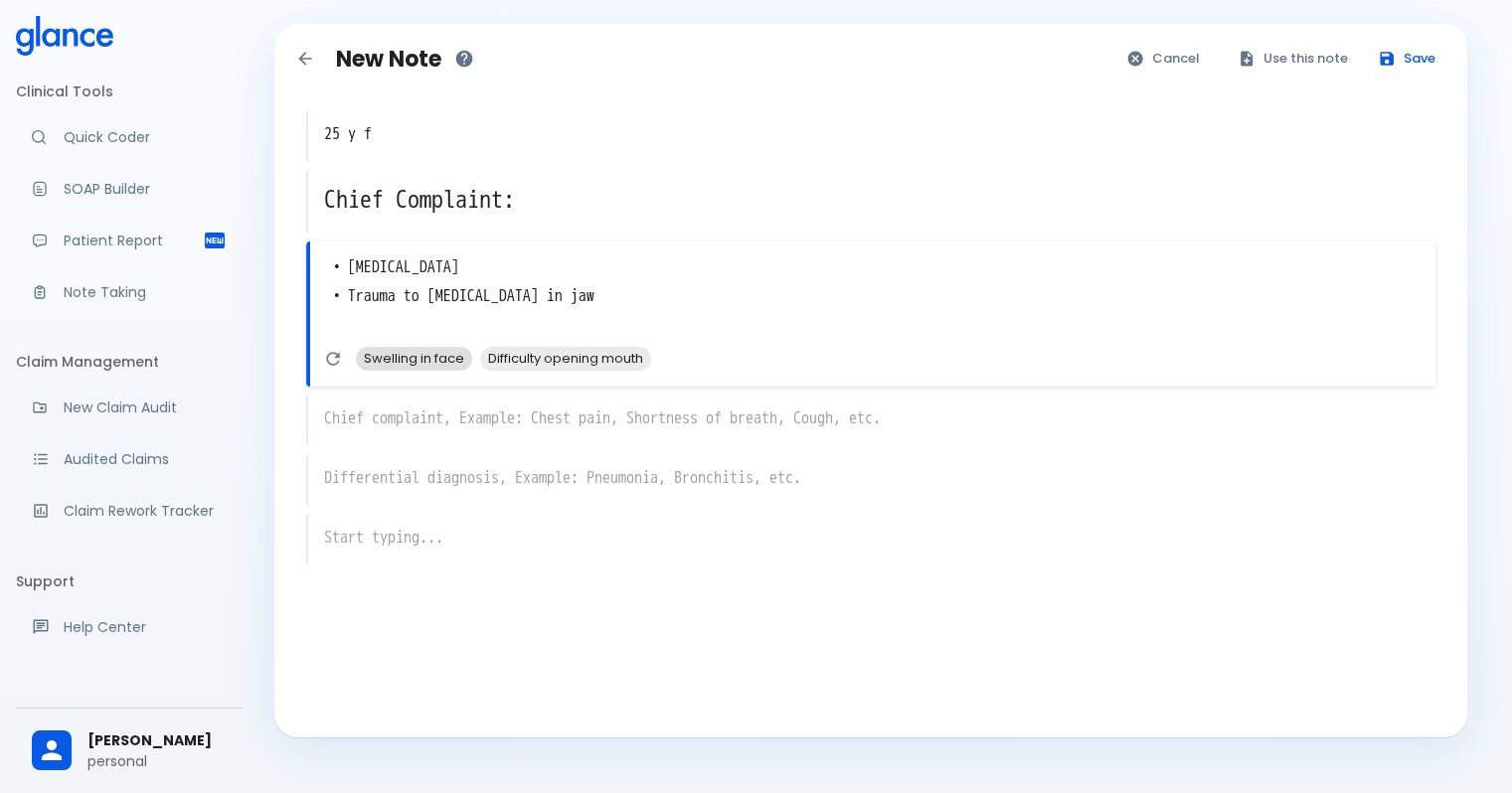 click on "Swelling in face" at bounding box center (414, 358) 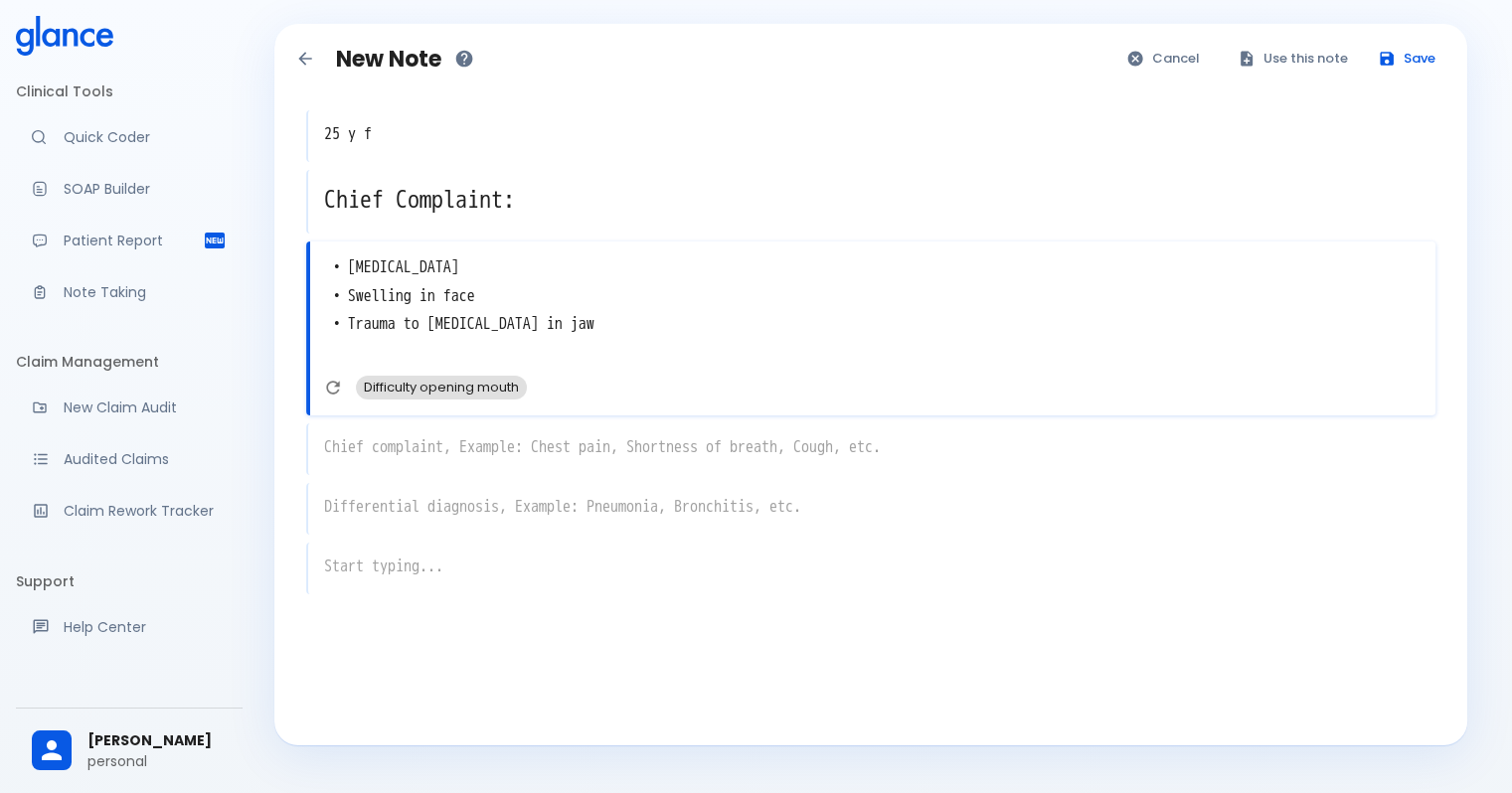 click on "Difficulty opening mouth" at bounding box center (441, 387) 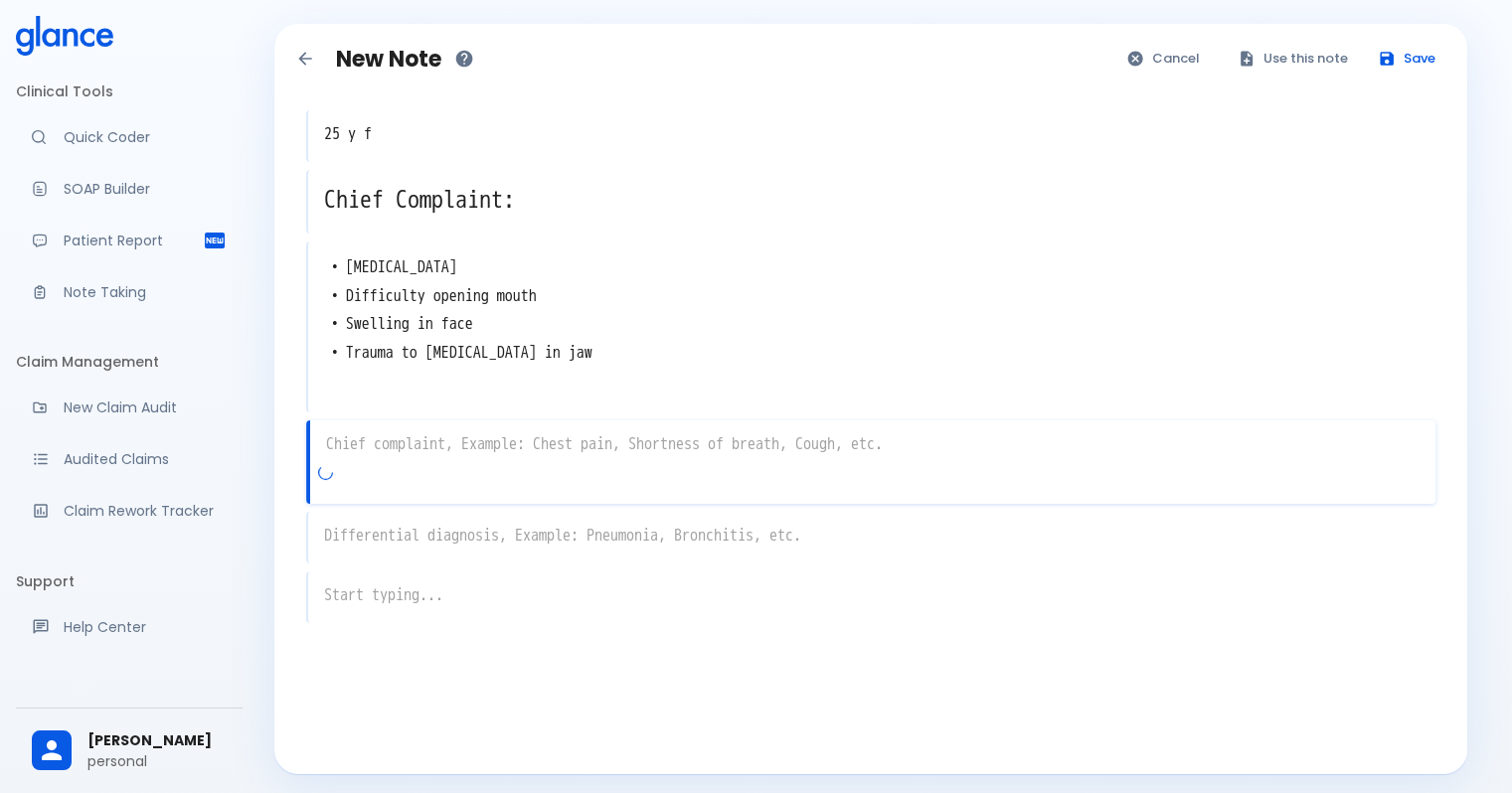 click on "x" at bounding box center (871, 462) 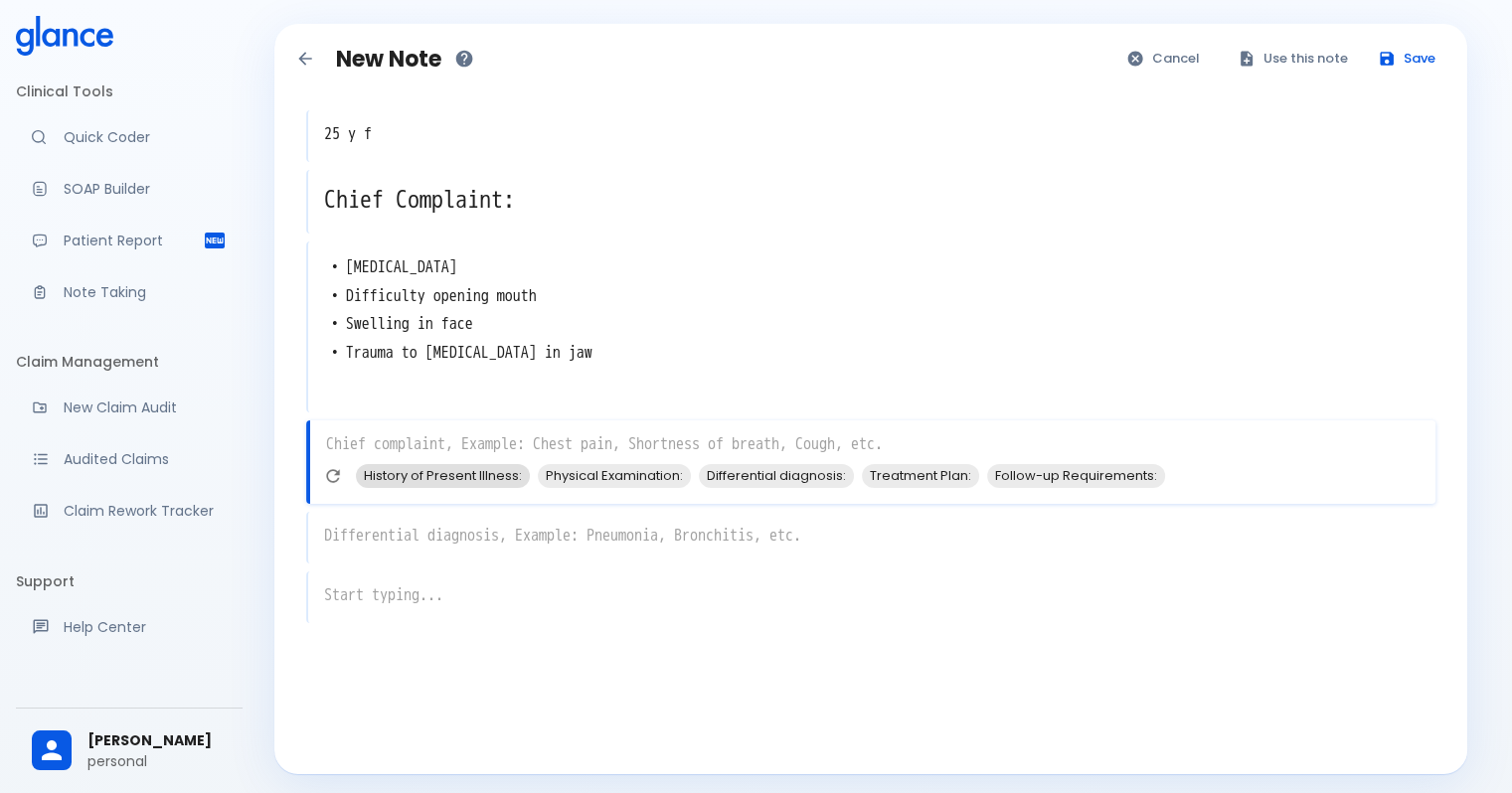 click on "History of Present Illness:" at bounding box center (442, 475) 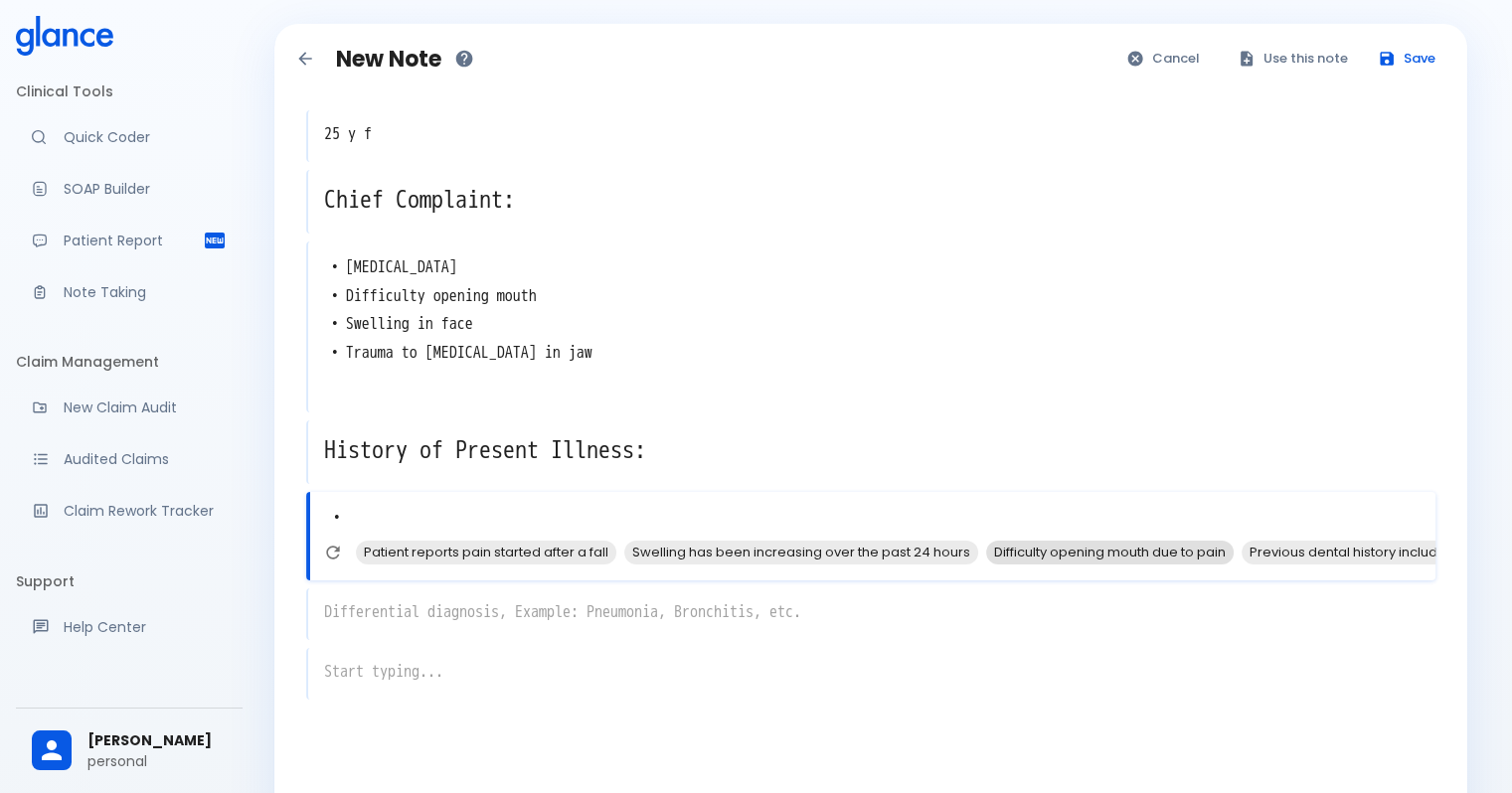 click on "Difficulty opening mouth due to pain" at bounding box center [1109, 552] 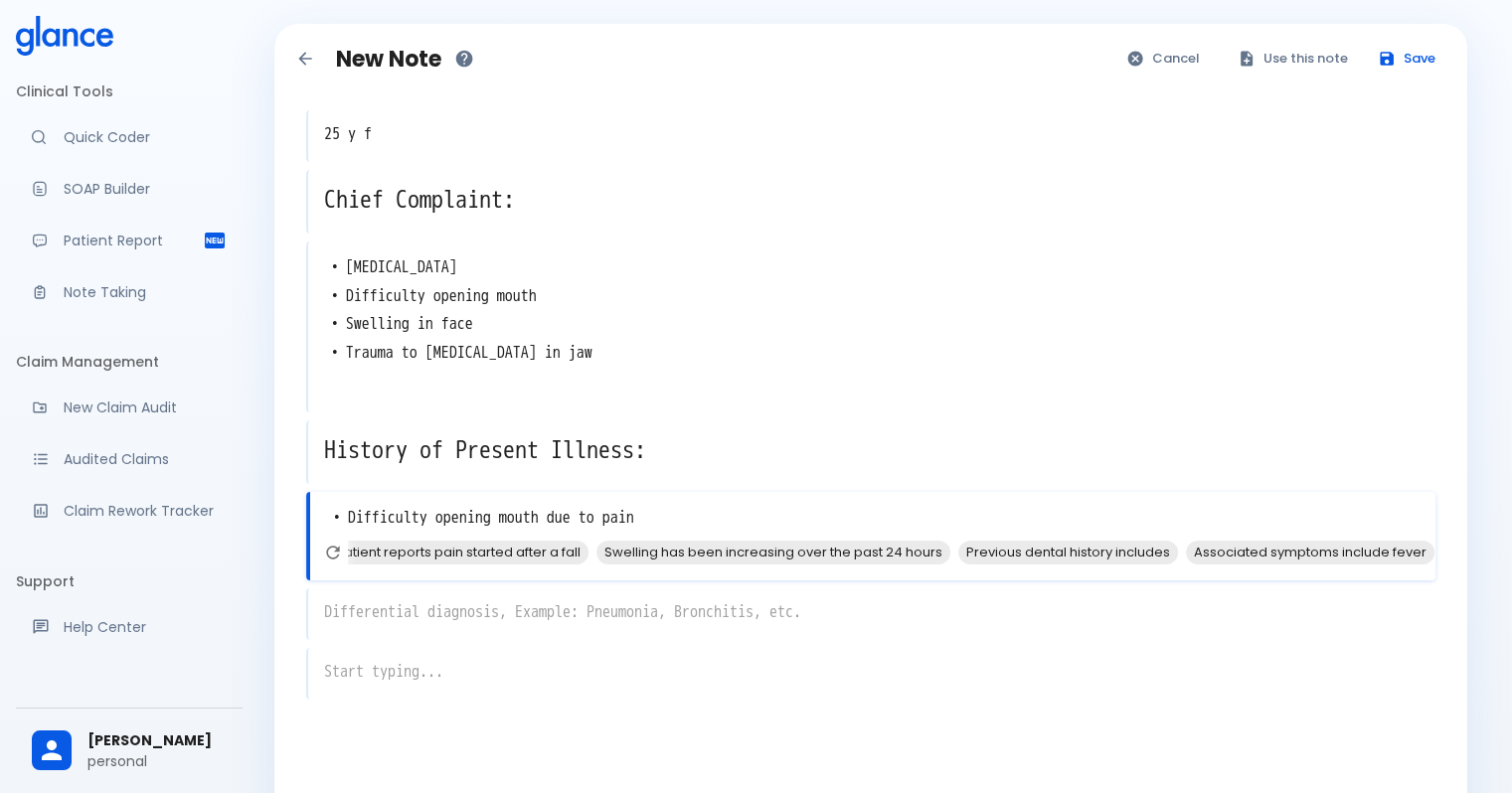 scroll, scrollTop: 0, scrollLeft: 39, axis: horizontal 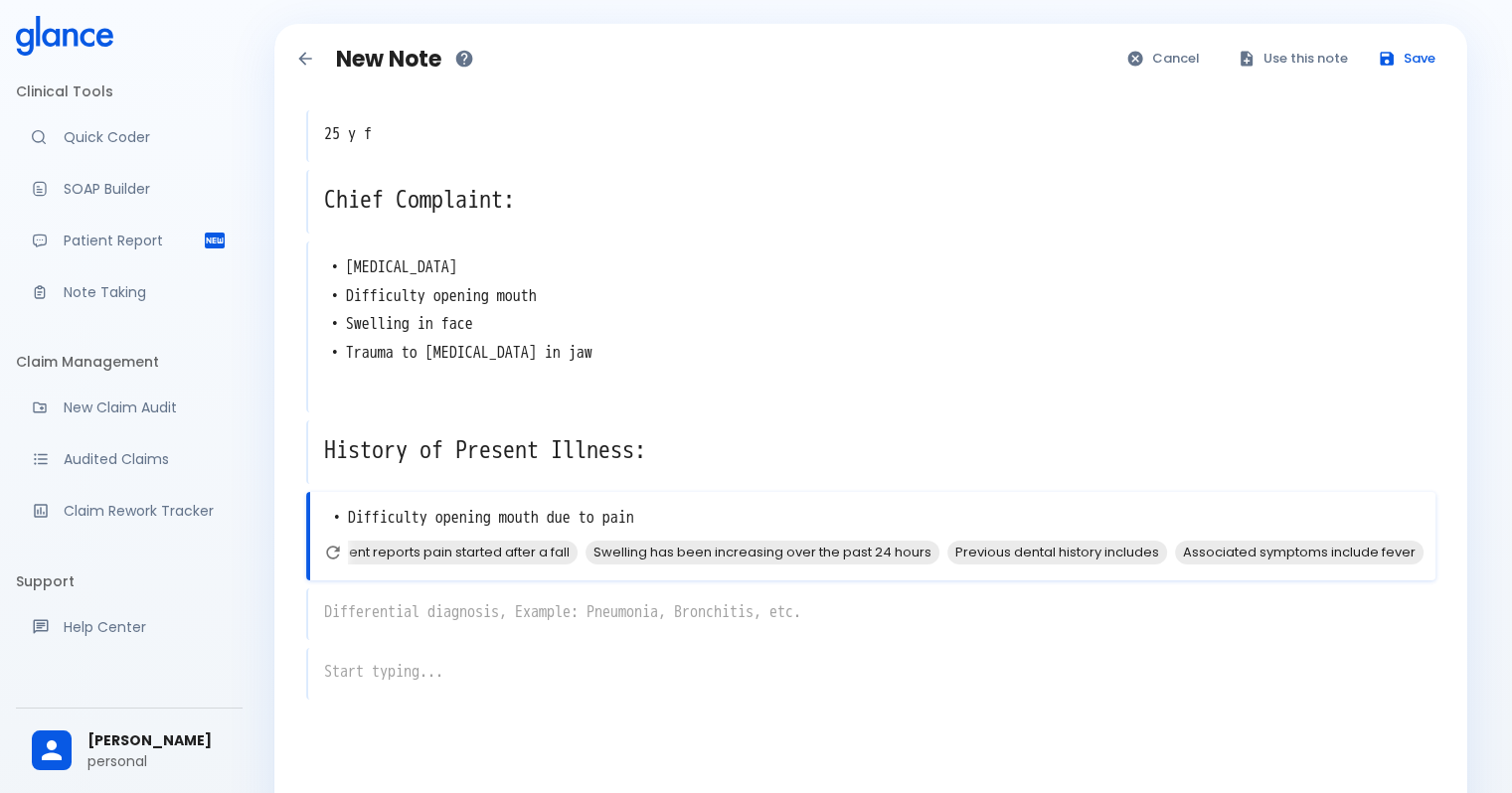 drag, startPoint x: 1103, startPoint y: 575, endPoint x: 1194, endPoint y: 572, distance: 91.04944 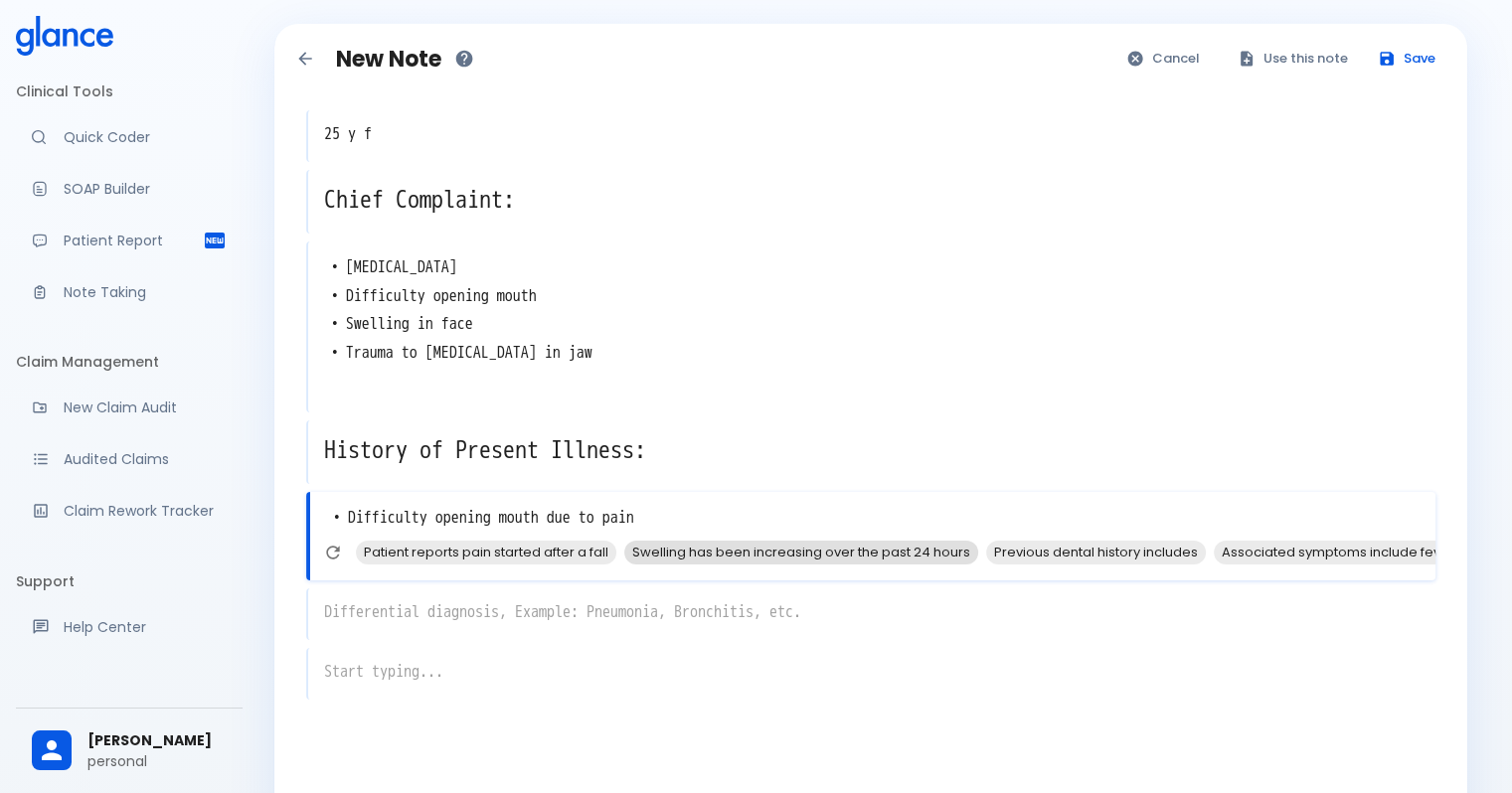 click on "Swelling has been increasing over the past 24 hours" at bounding box center [801, 552] 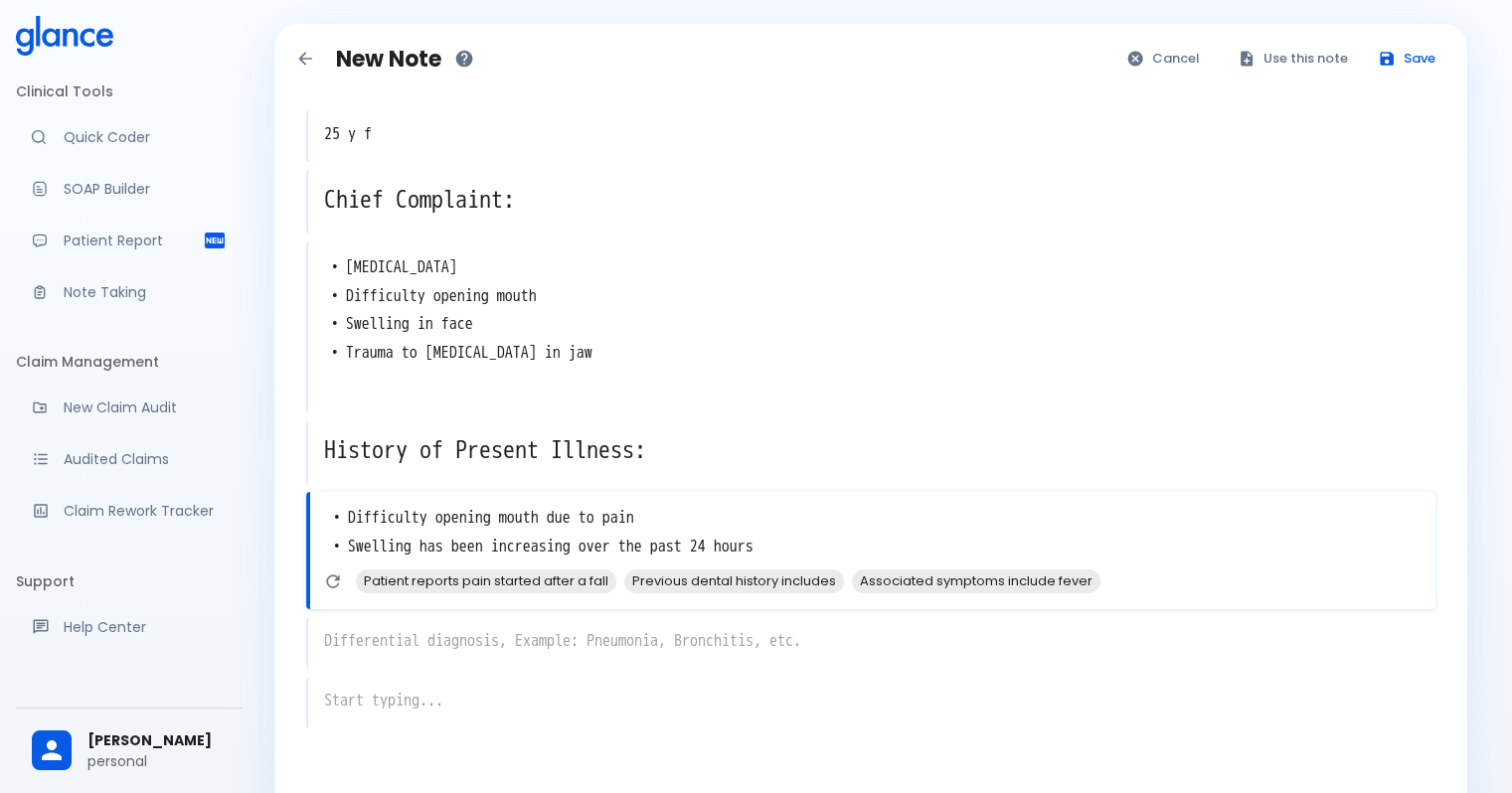 click on "x" at bounding box center [871, 643] 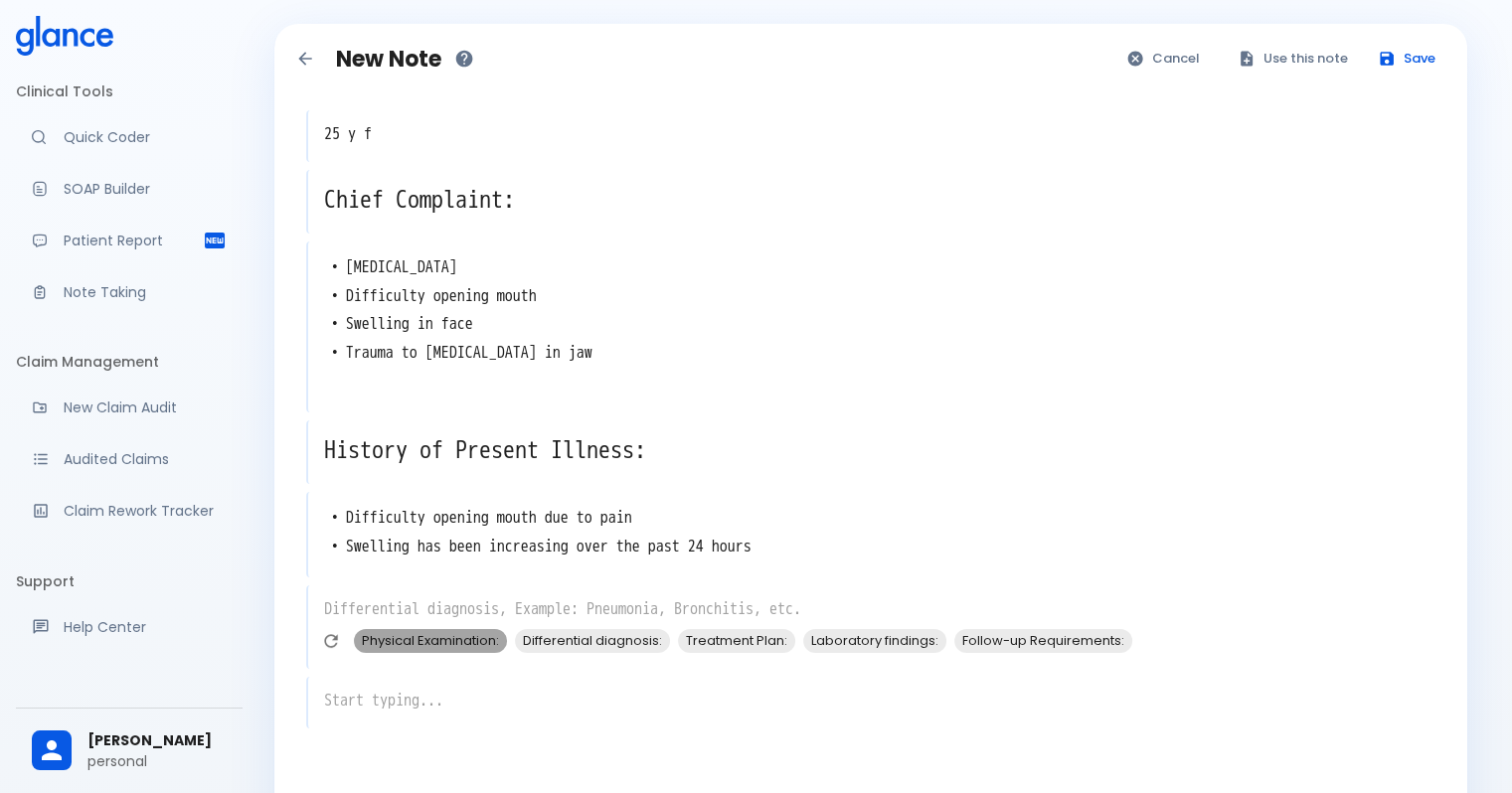 click on "Physical Examination:" at bounding box center [430, 640] 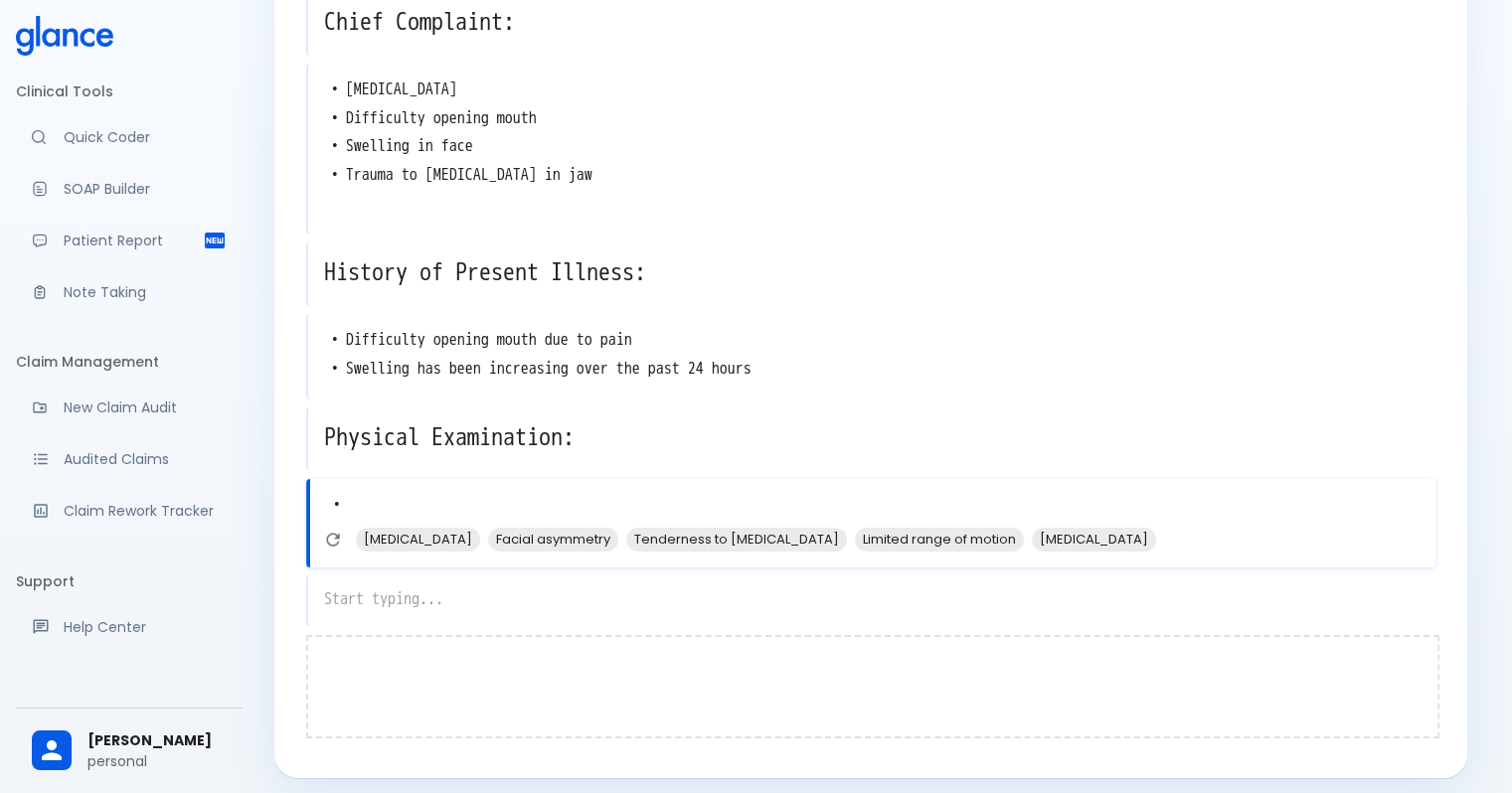 scroll, scrollTop: 185, scrollLeft: 0, axis: vertical 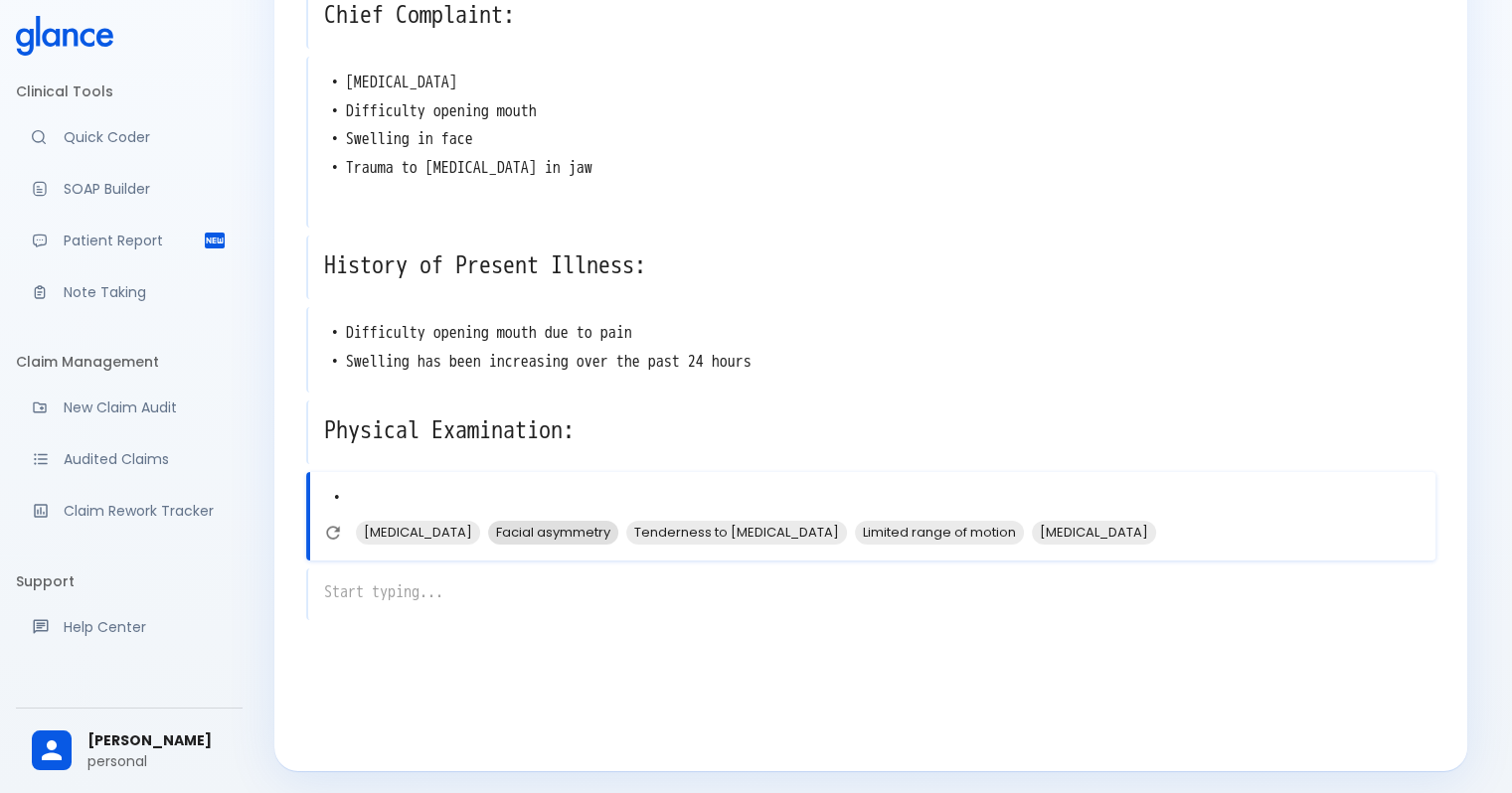 click on "Facial asymmetry" at bounding box center [553, 532] 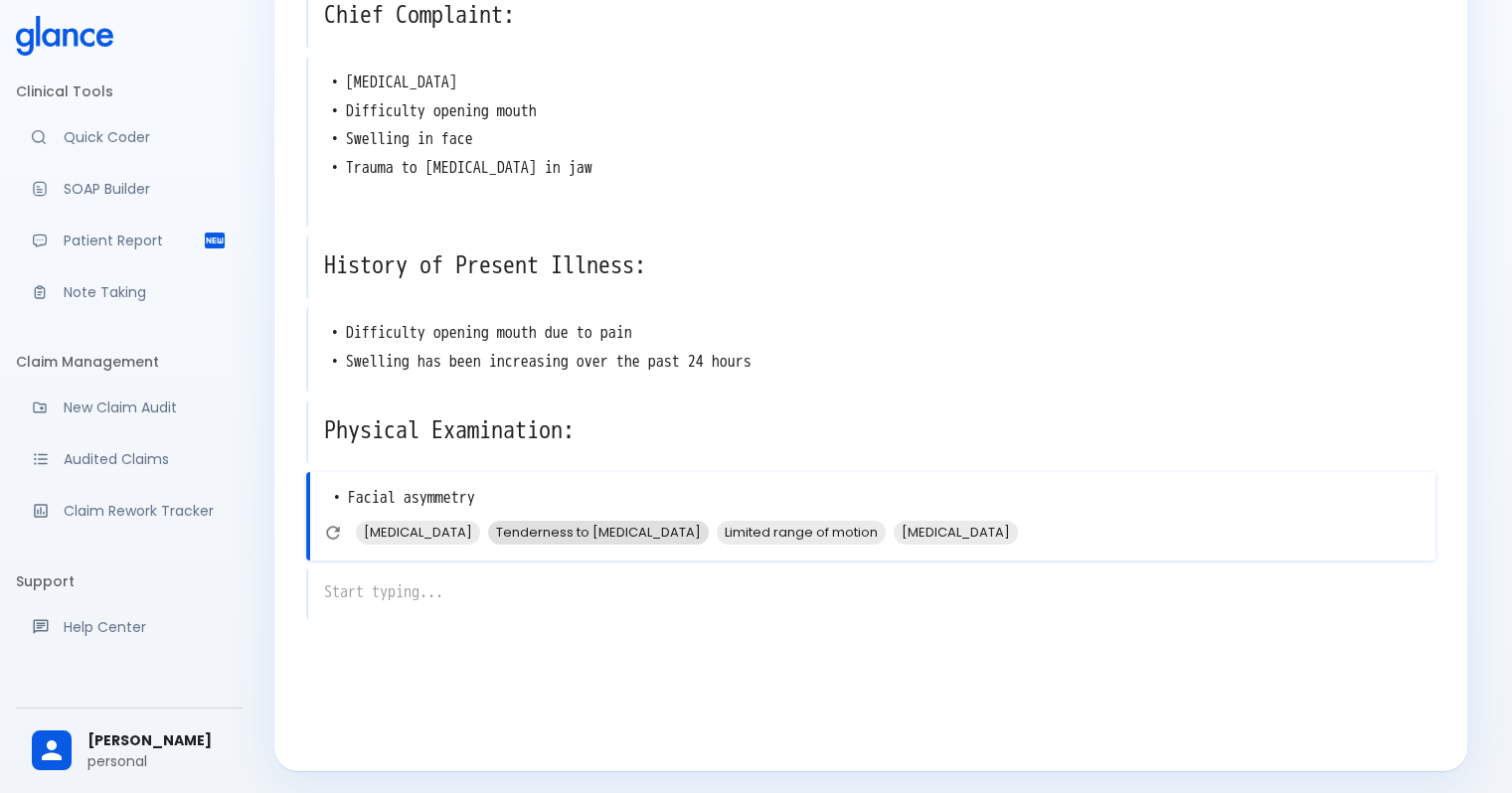 click on "Tenderness to [MEDICAL_DATA]" at bounding box center (598, 532) 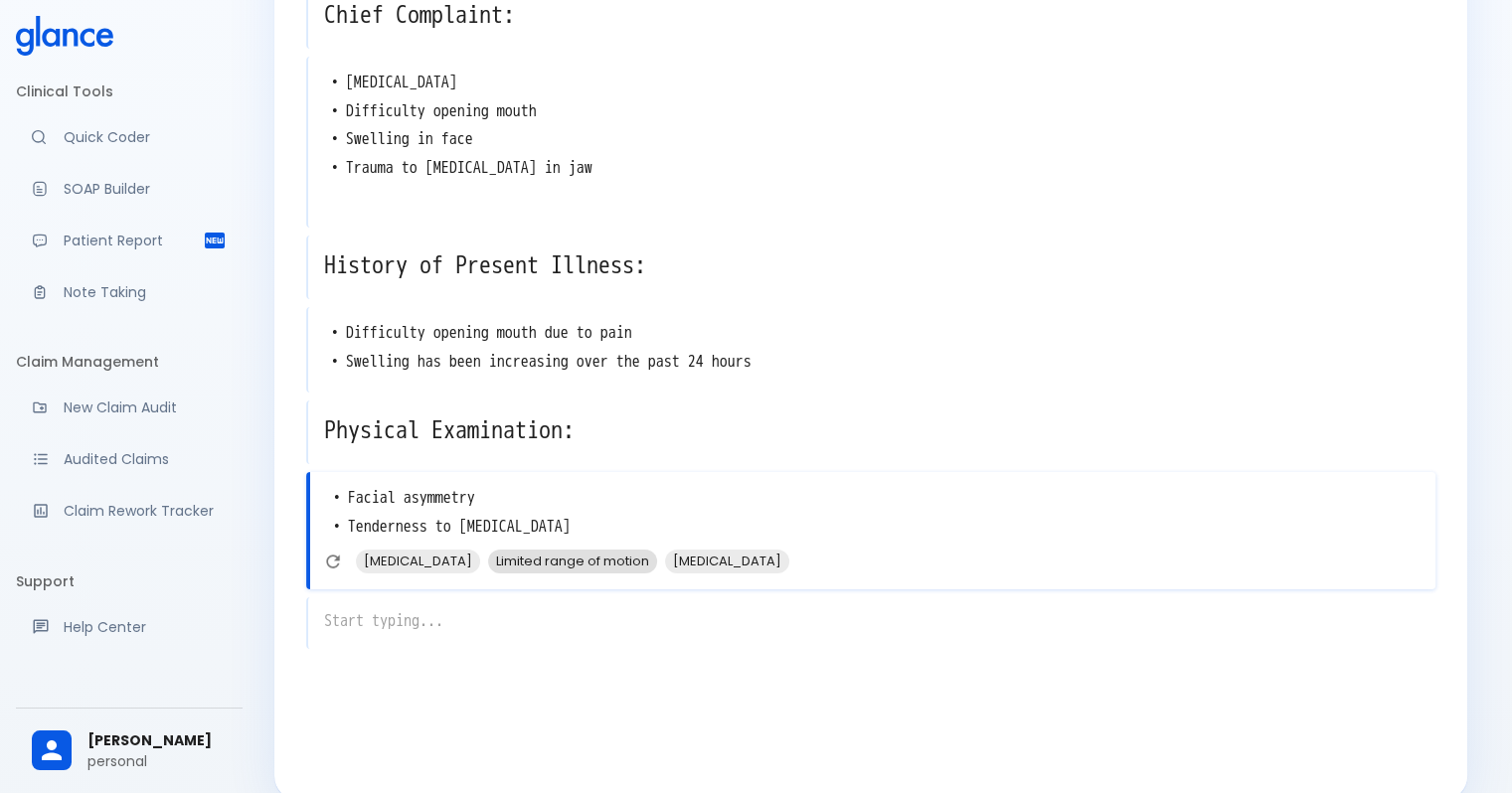 click on "Limited range of motion" at bounding box center [573, 560] 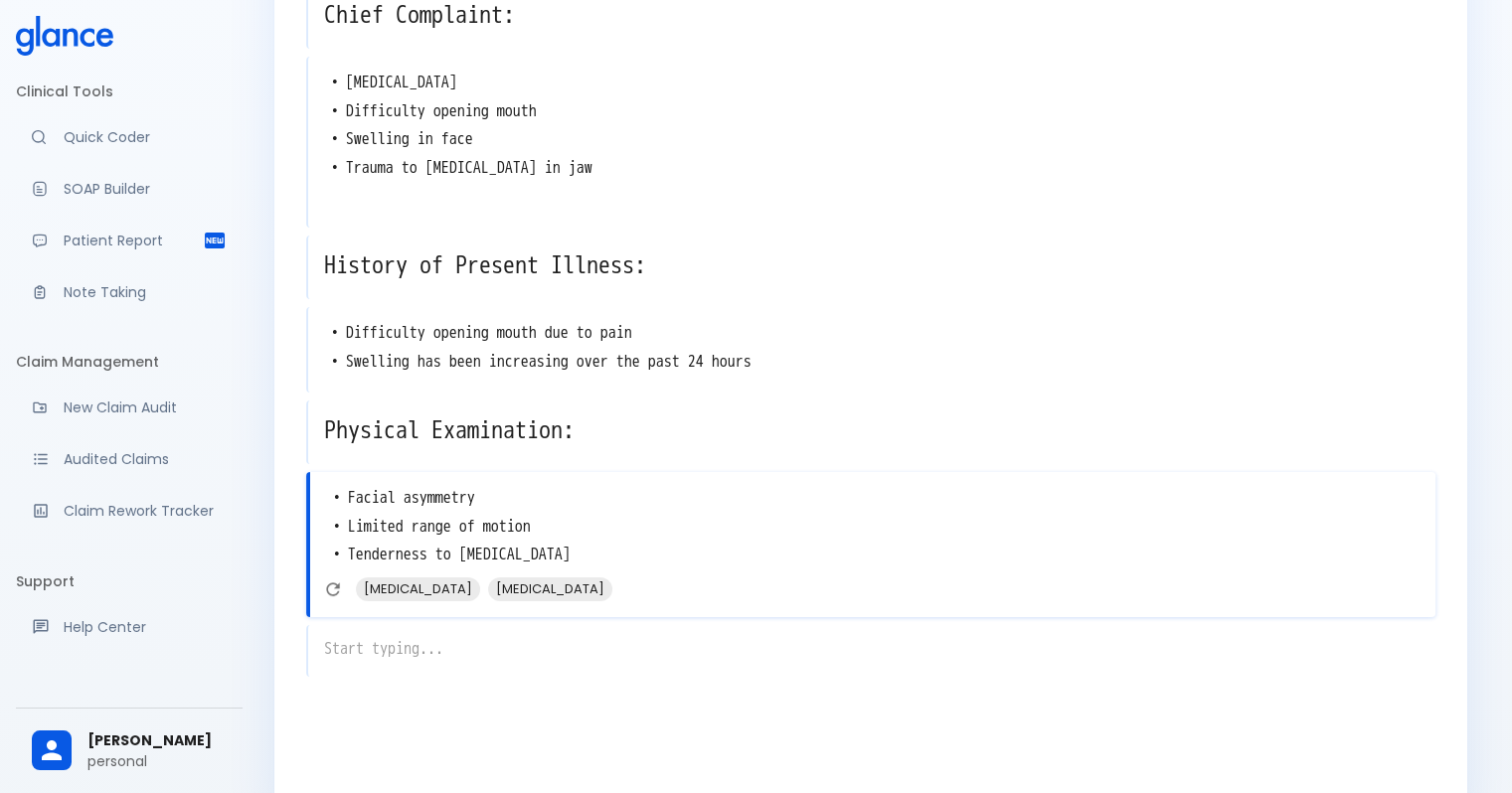 click on "x" at bounding box center (871, 651) 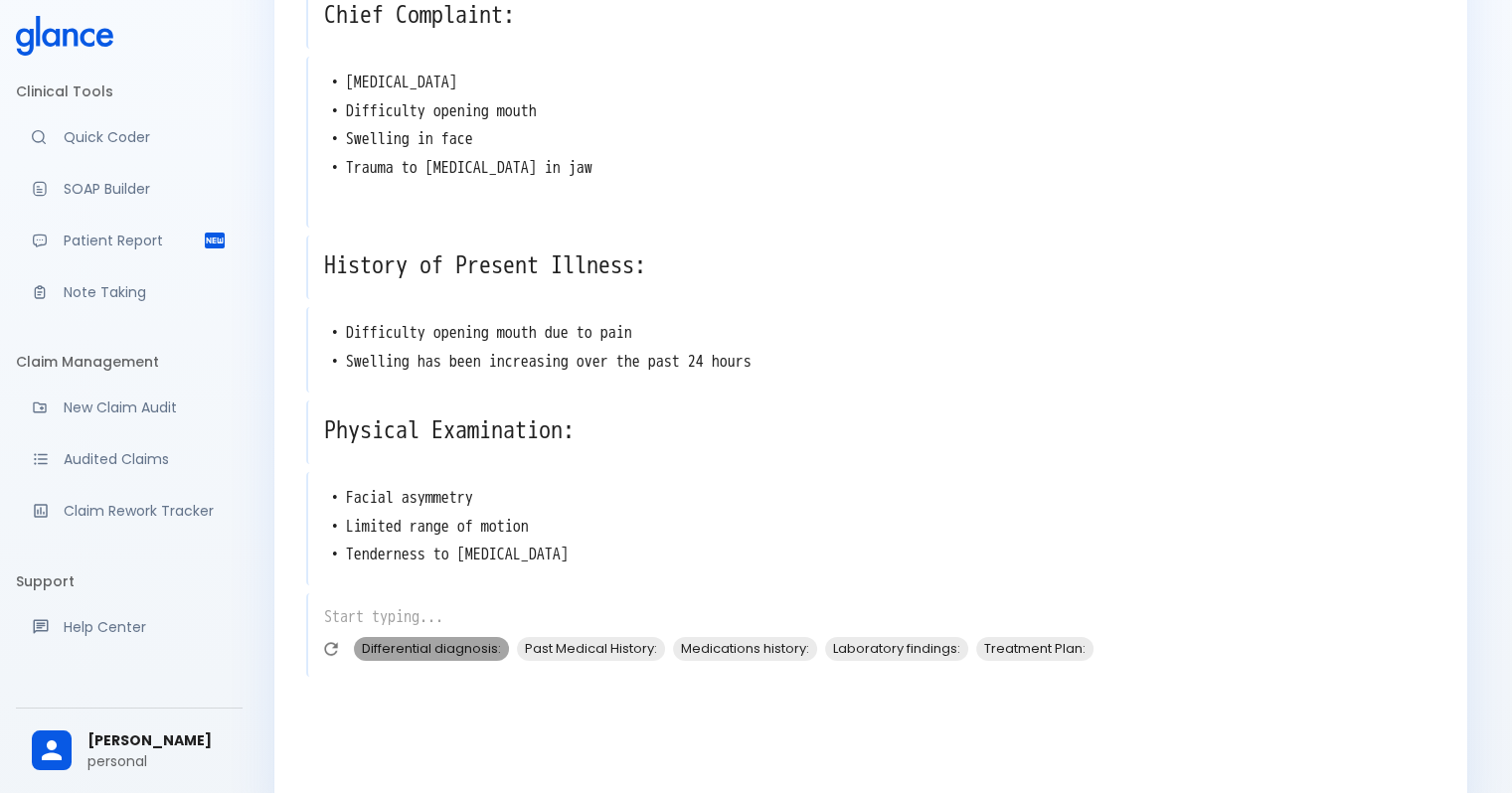 click on "Differential diagnosis:" at bounding box center (431, 648) 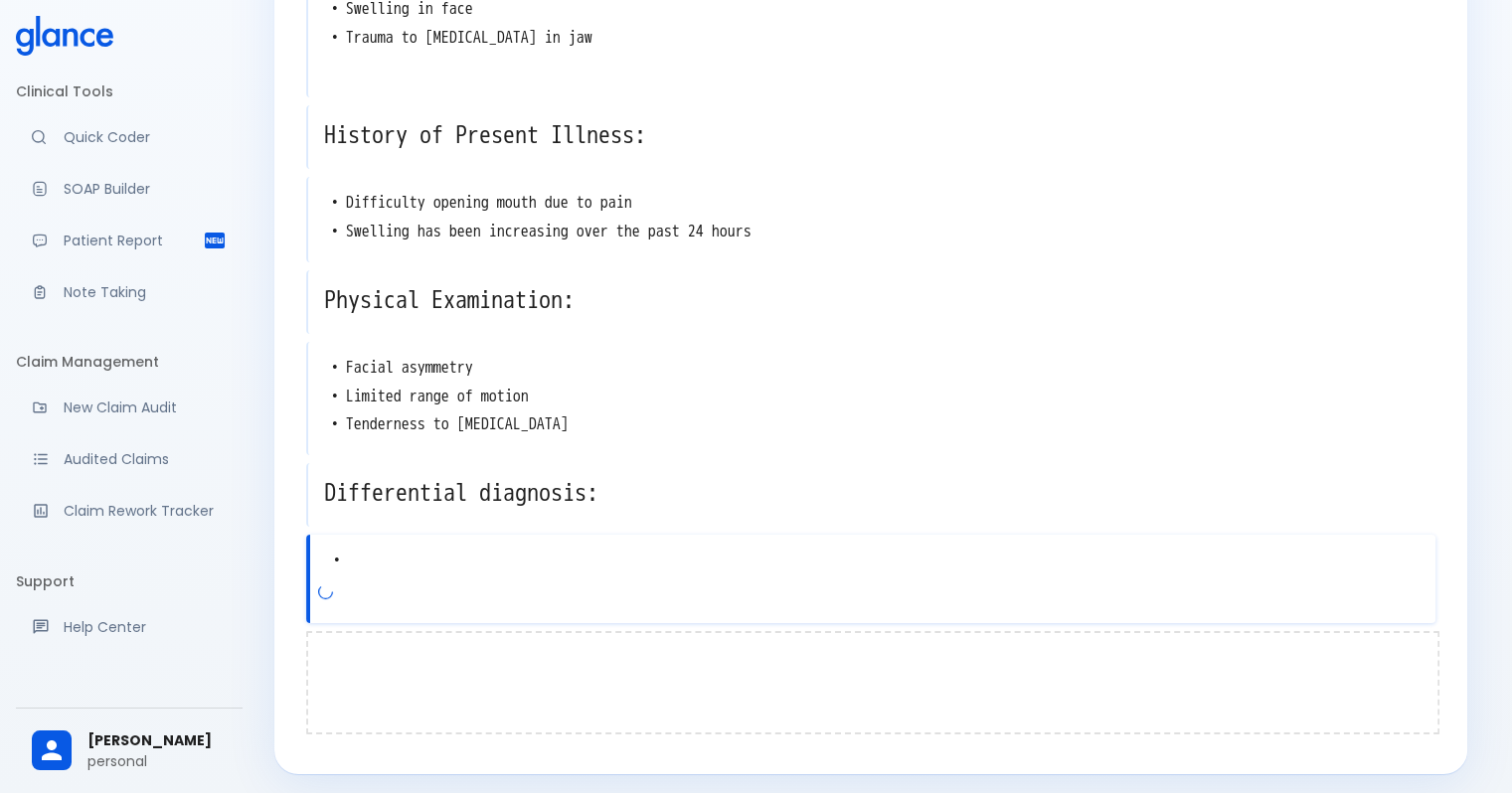 scroll, scrollTop: 318, scrollLeft: 0, axis: vertical 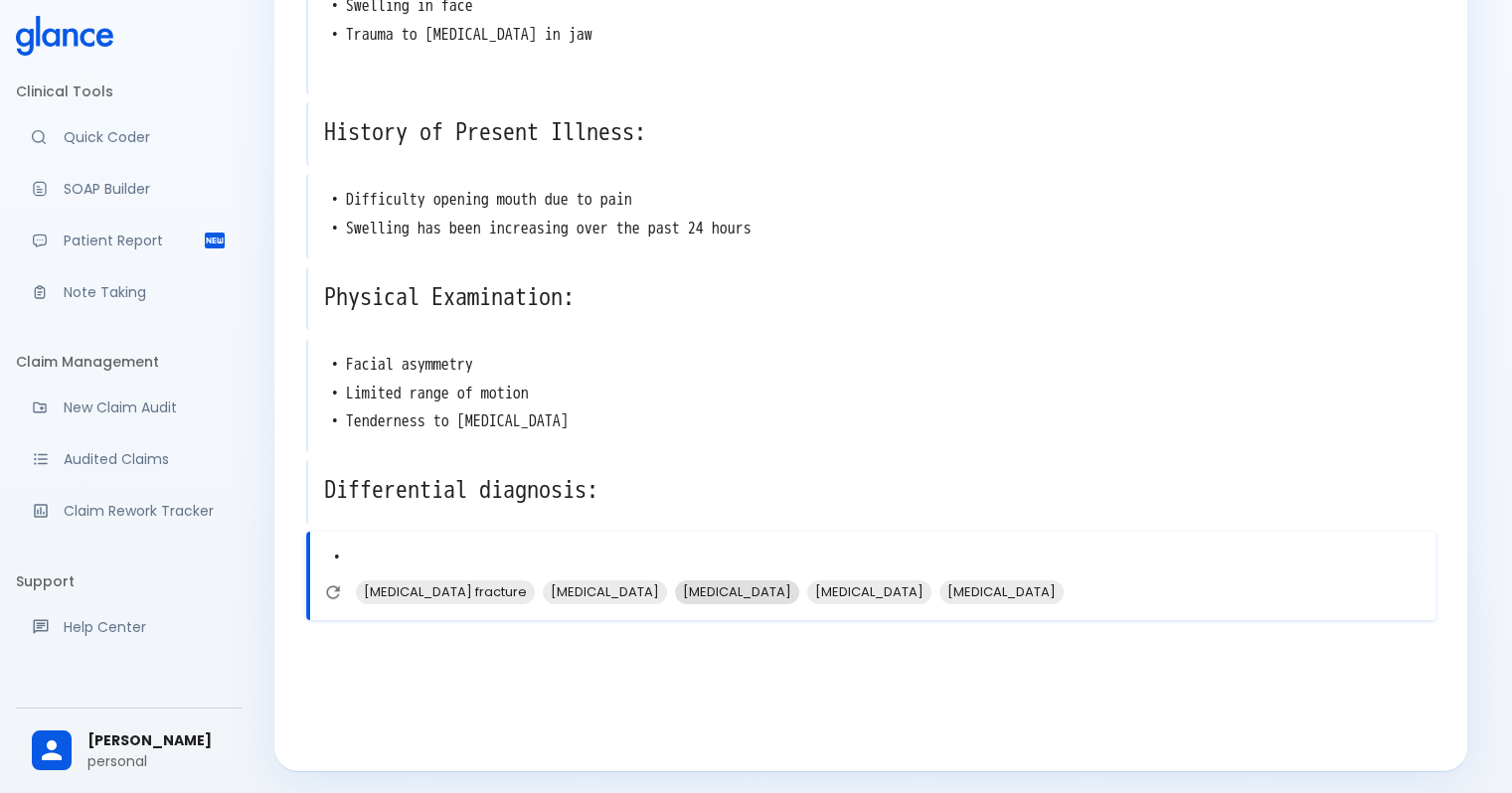click on "[MEDICAL_DATA]" at bounding box center [737, 591] 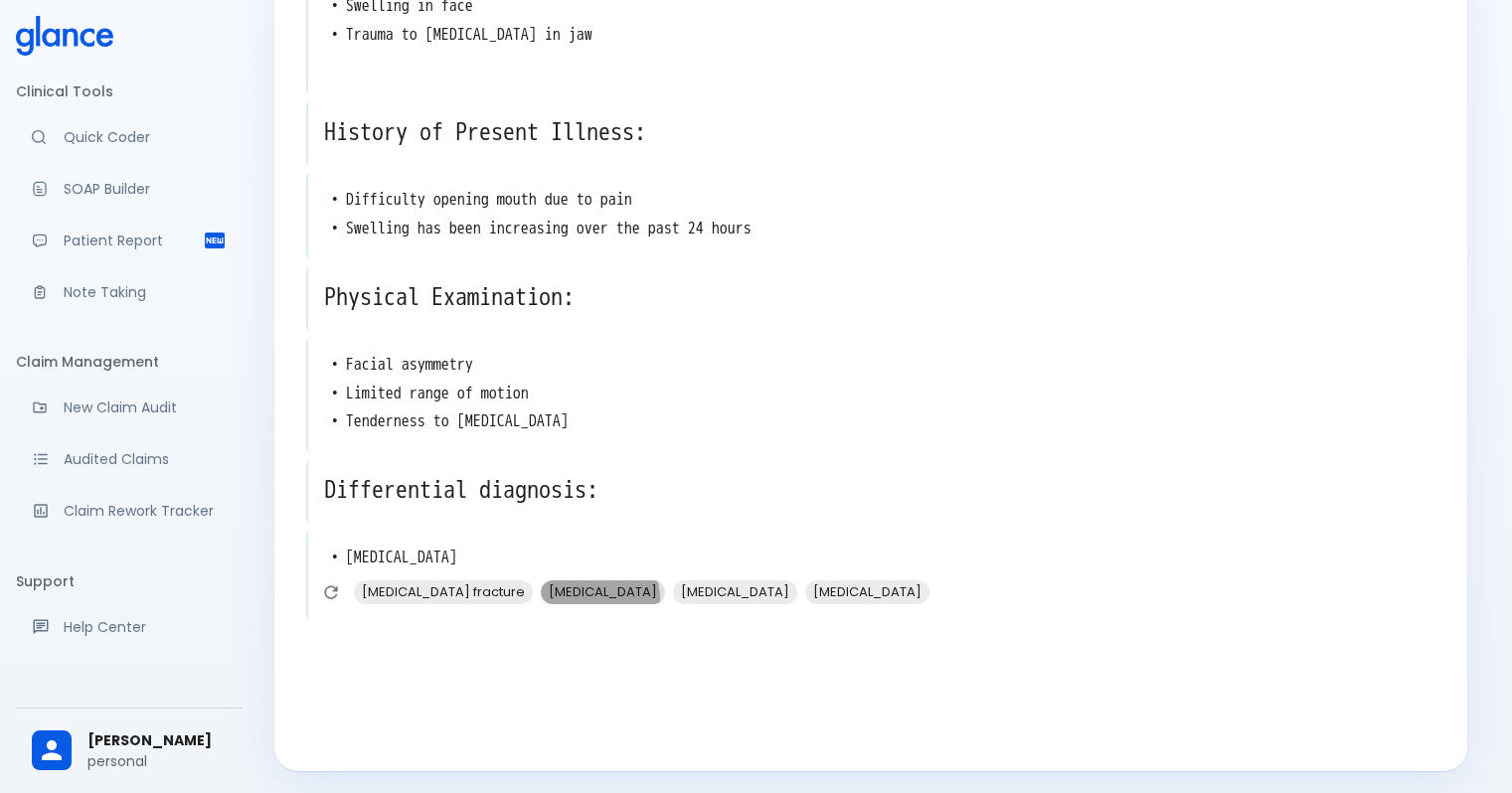 click on "[MEDICAL_DATA]" at bounding box center [602, 591] 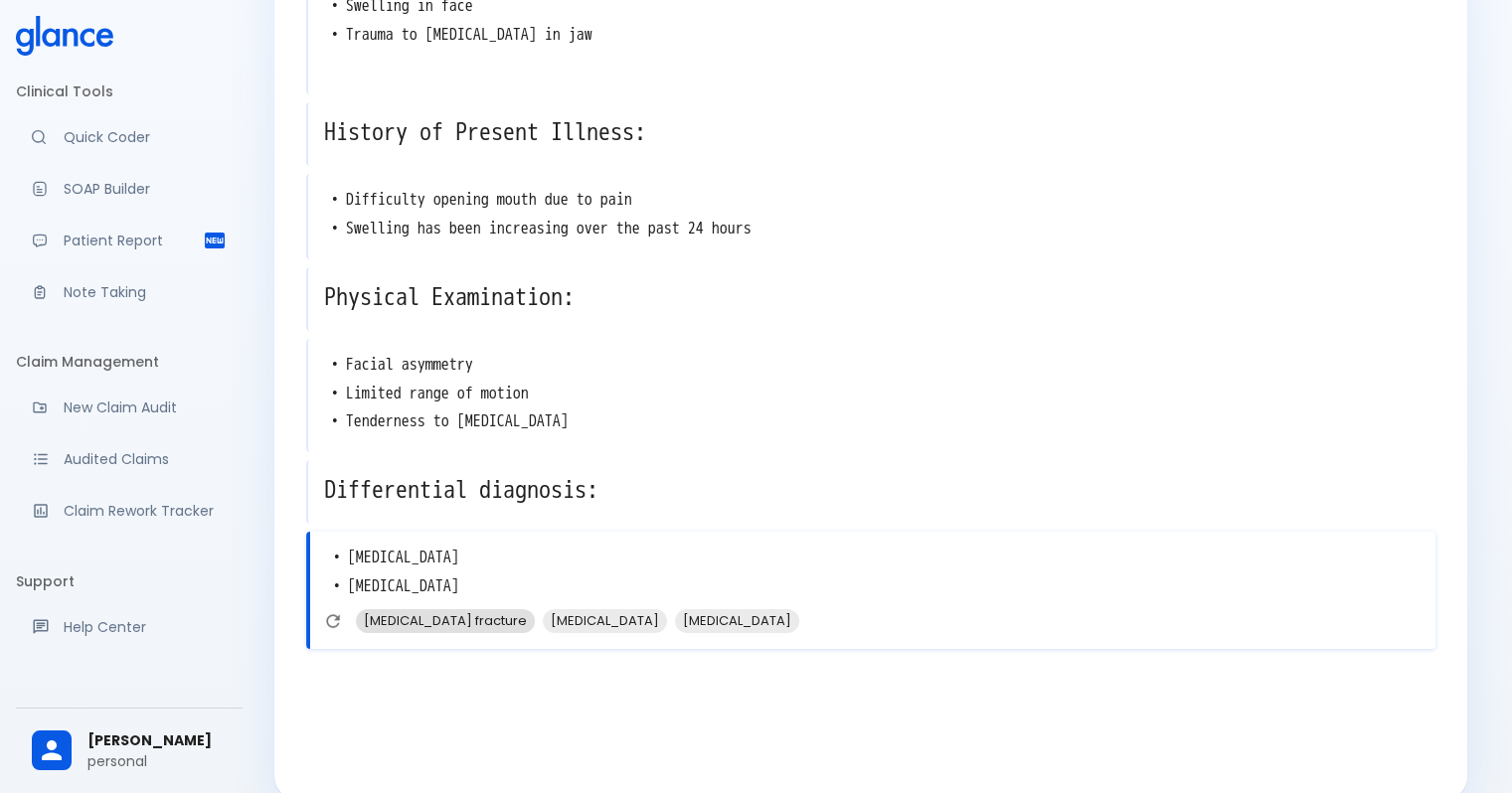click on "[MEDICAL_DATA] fracture" at bounding box center [445, 620] 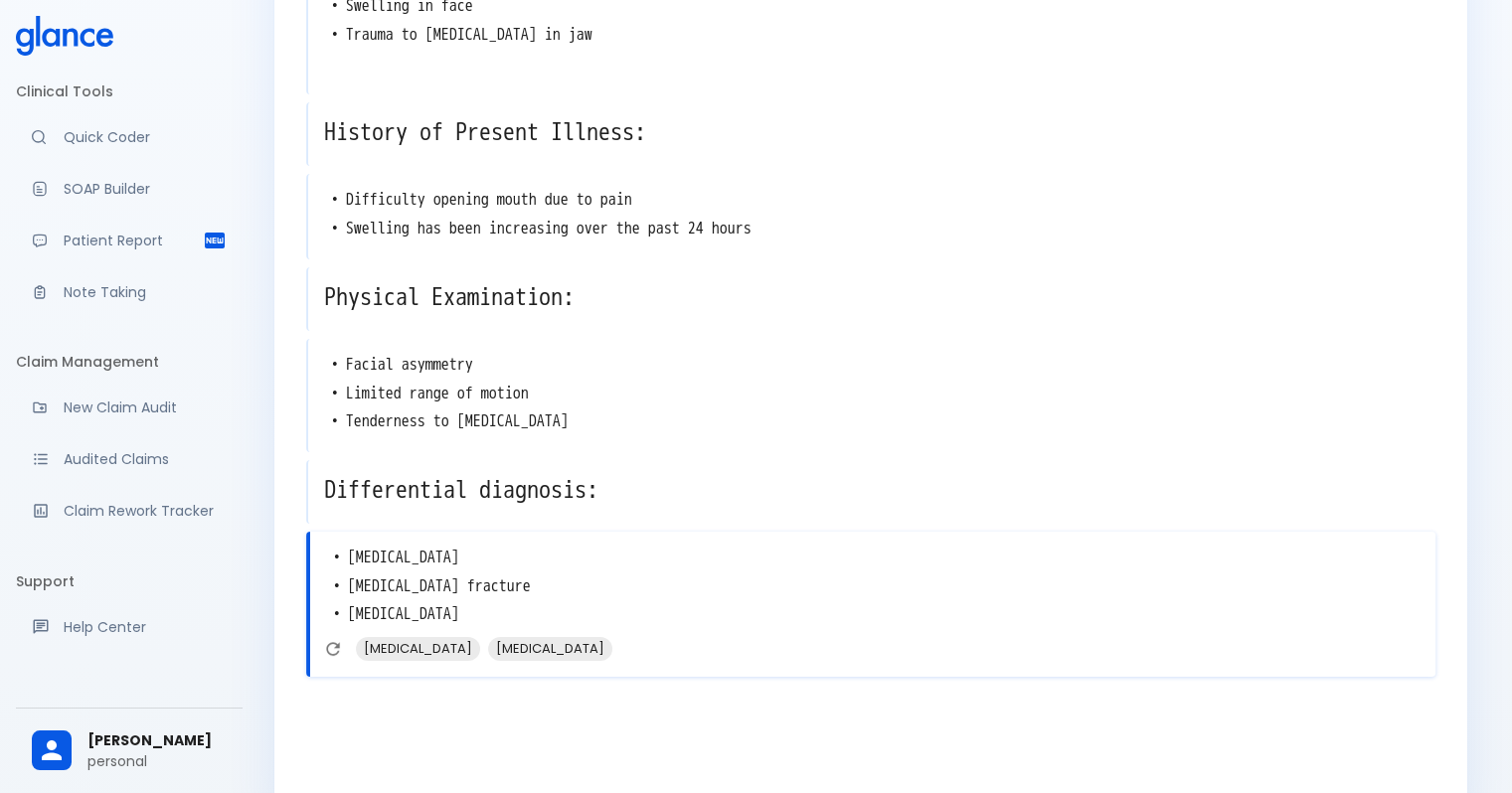 scroll, scrollTop: 375, scrollLeft: 0, axis: vertical 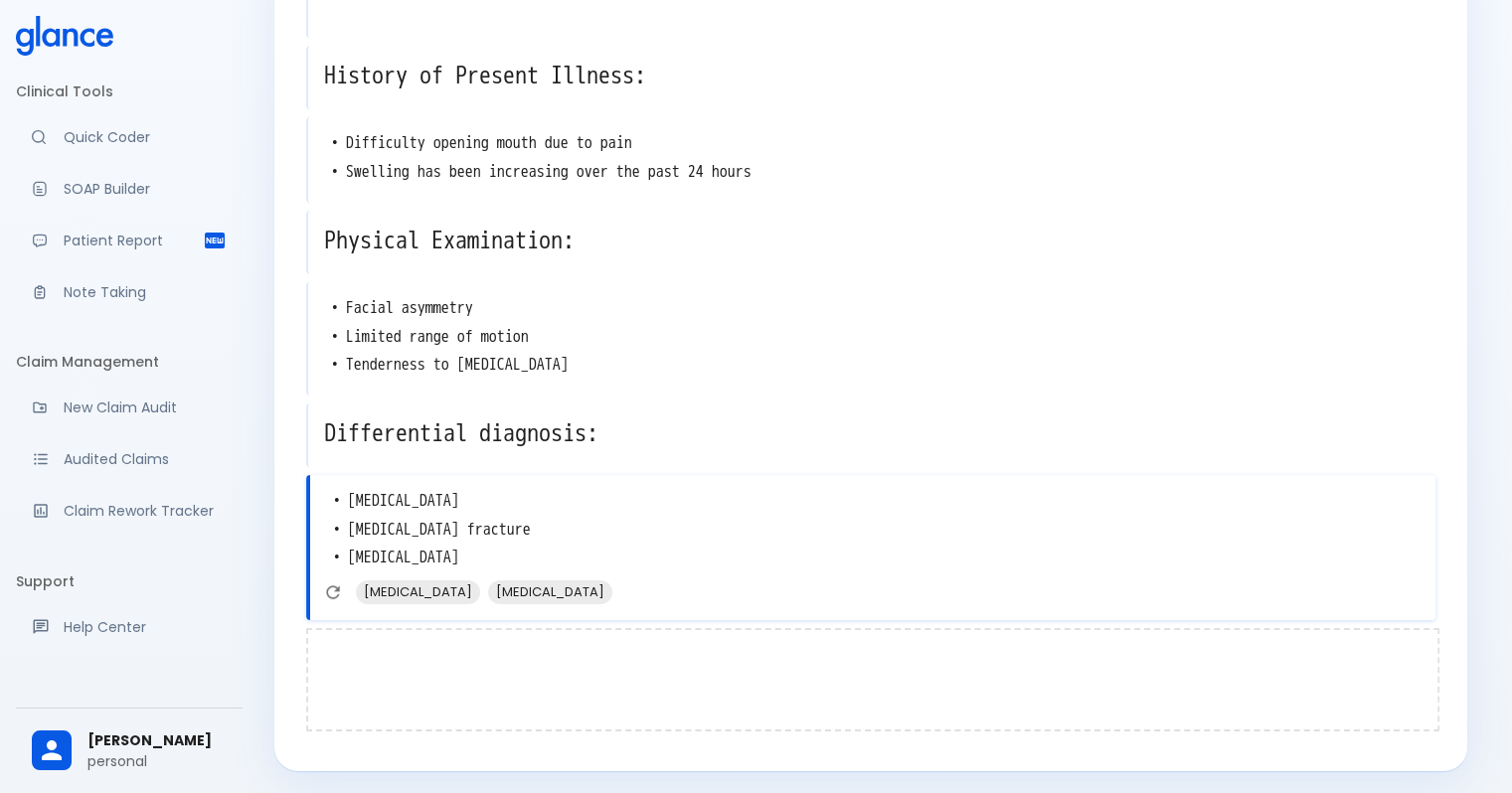click at bounding box center [873, 680] 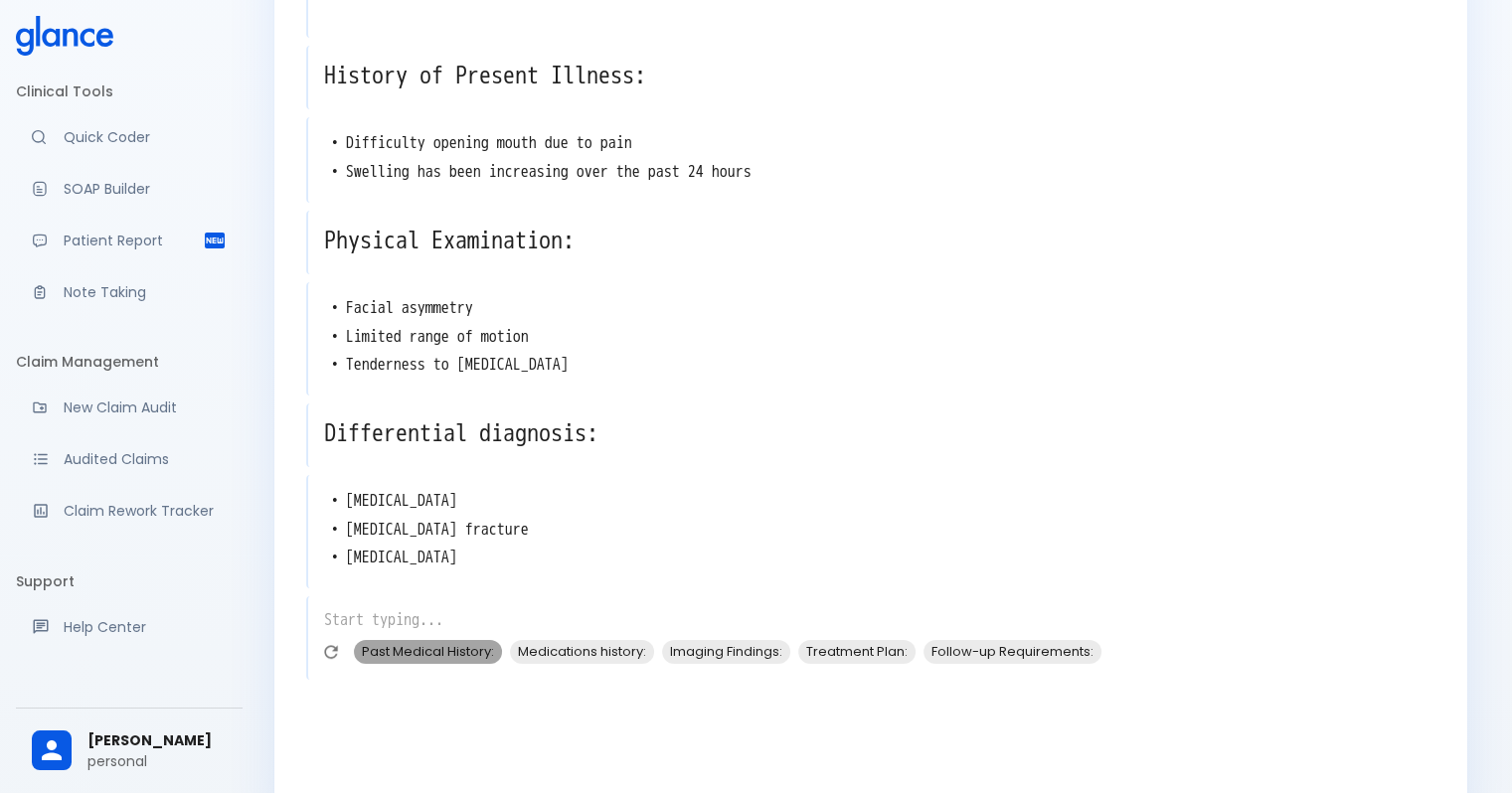 click on "Past Medical History:" at bounding box center (427, 651) 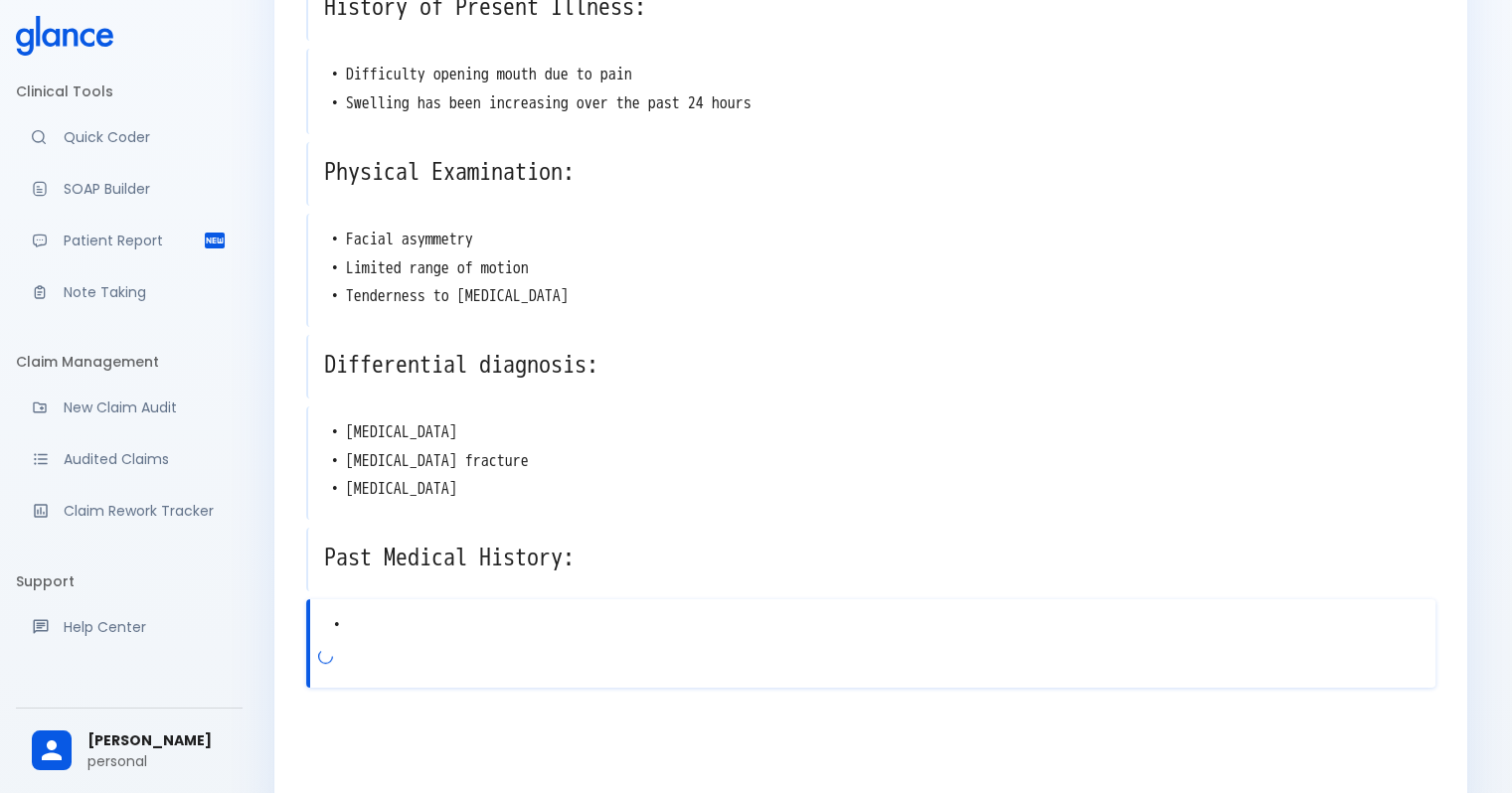 scroll, scrollTop: 511, scrollLeft: 0, axis: vertical 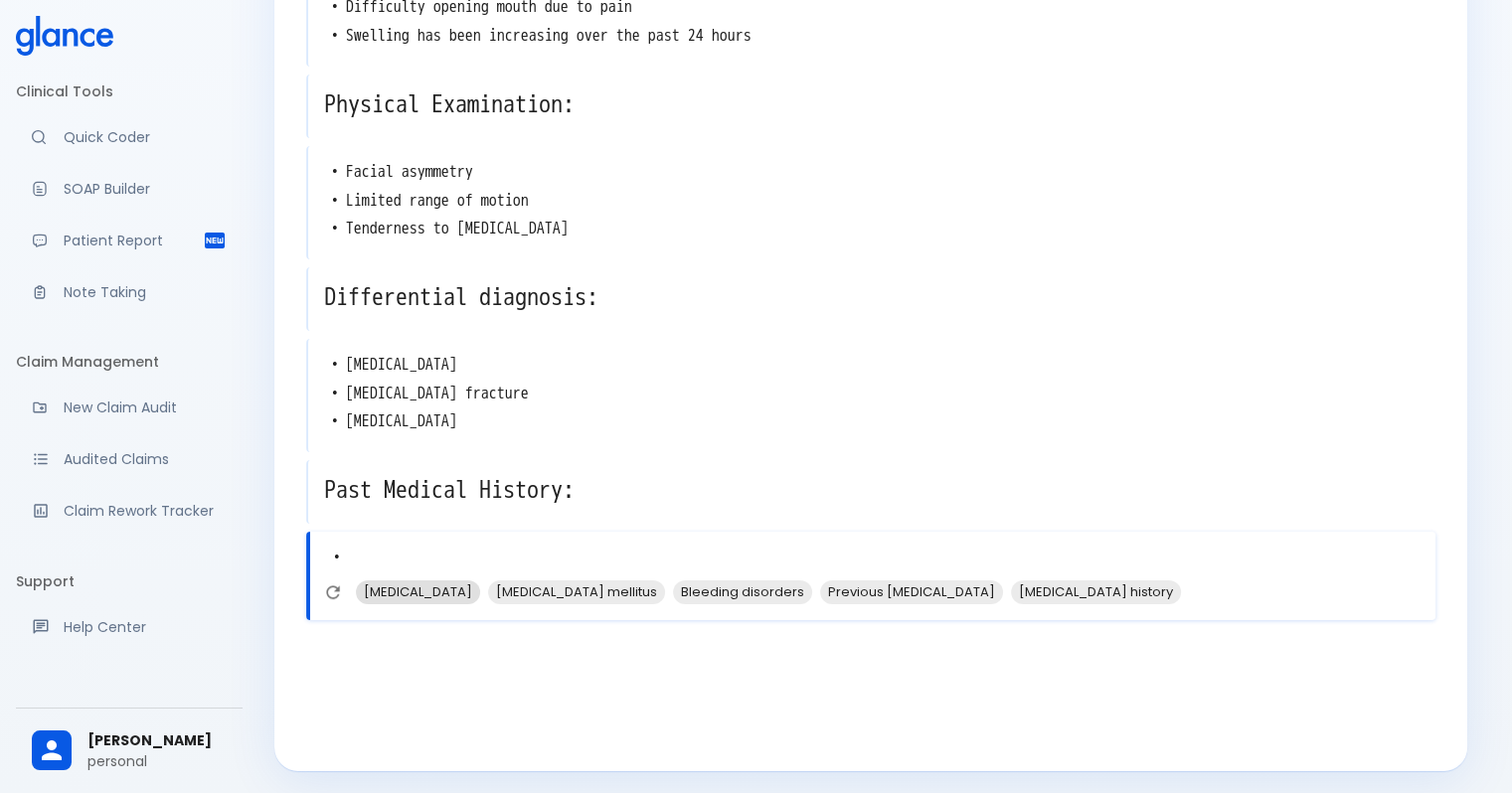 click on "[MEDICAL_DATA]" at bounding box center [418, 591] 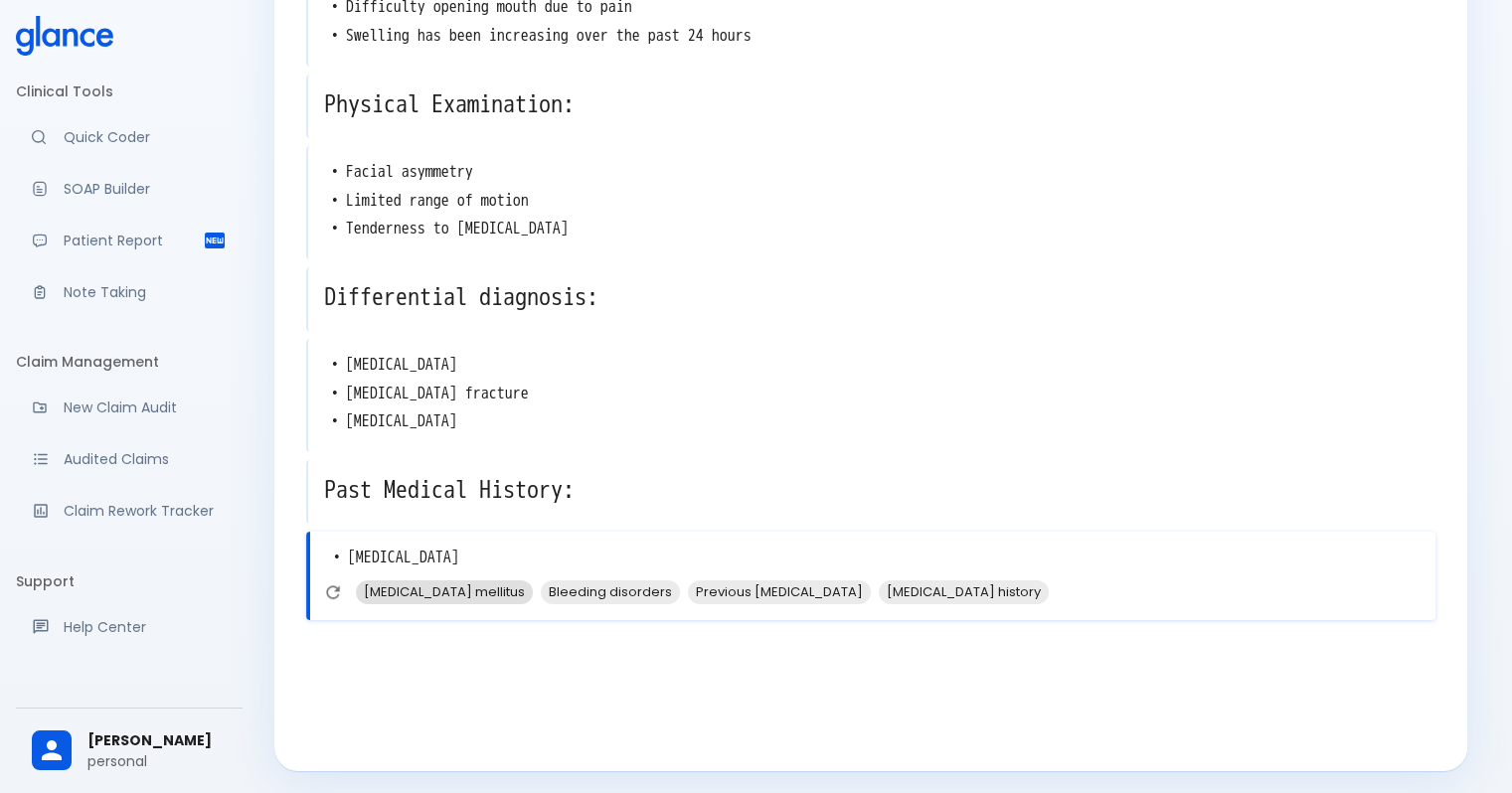 click on "[MEDICAL_DATA] mellitus" at bounding box center [444, 591] 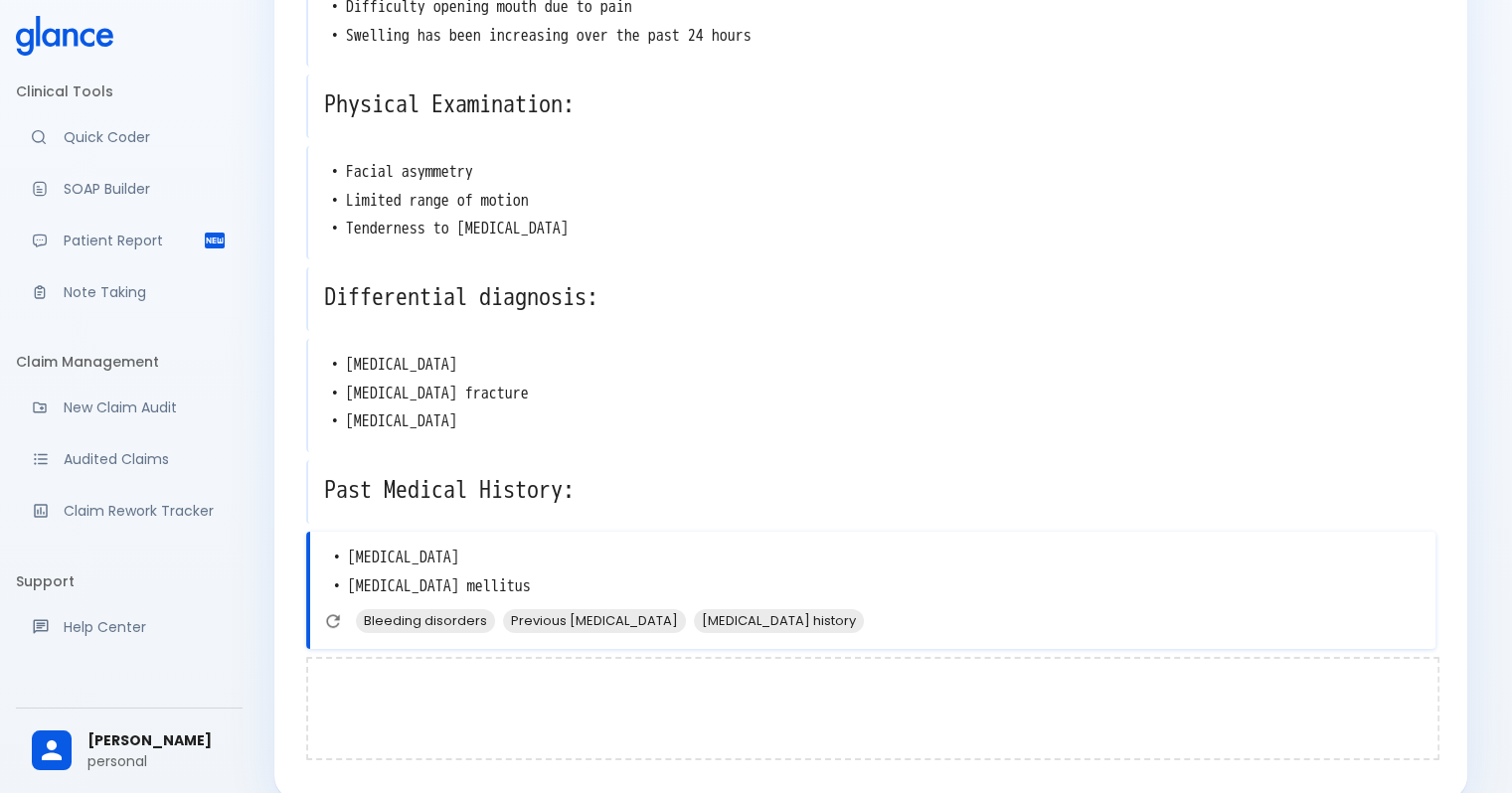 click at bounding box center [873, 709] 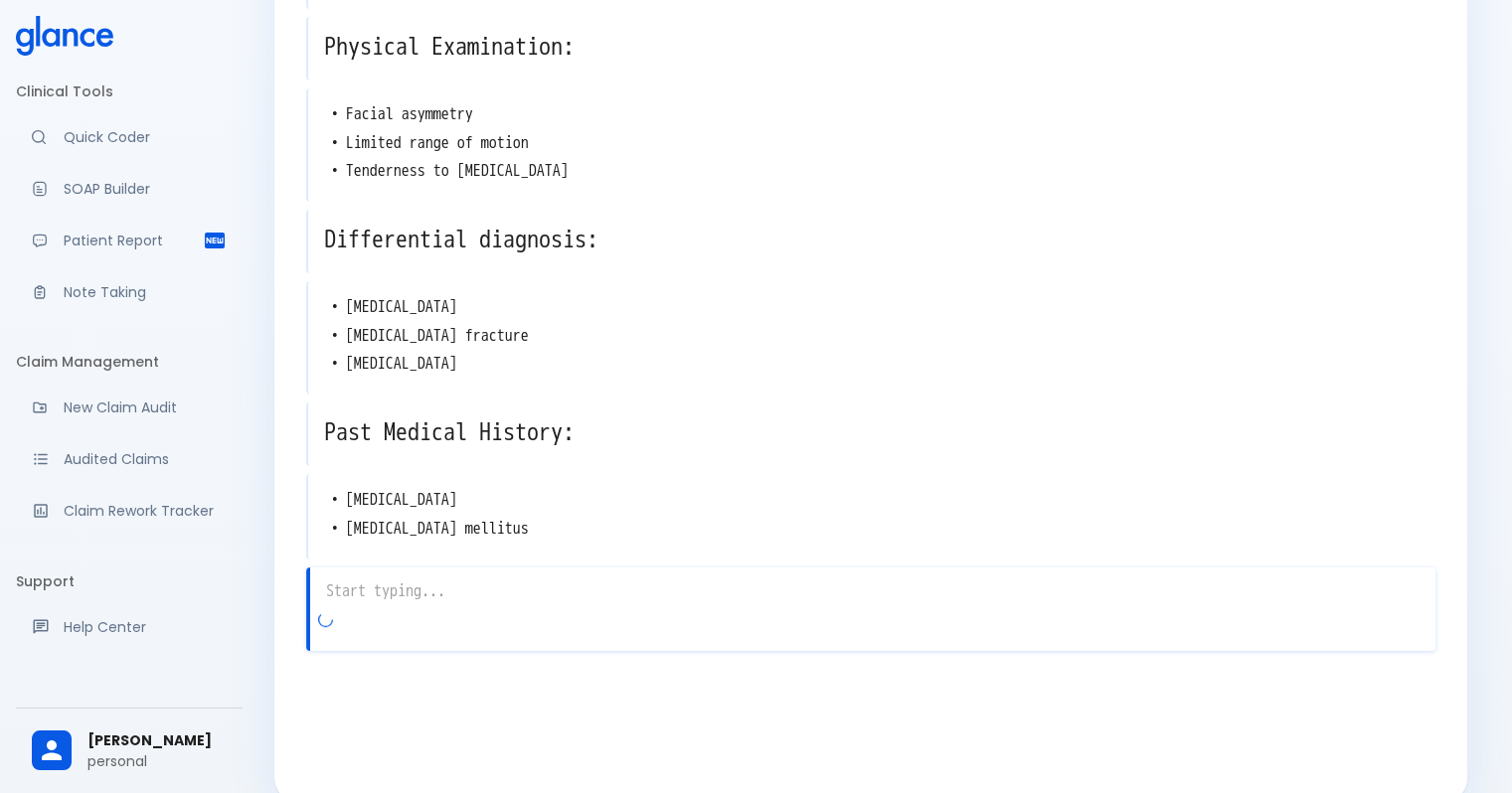 scroll, scrollTop: 599, scrollLeft: 0, axis: vertical 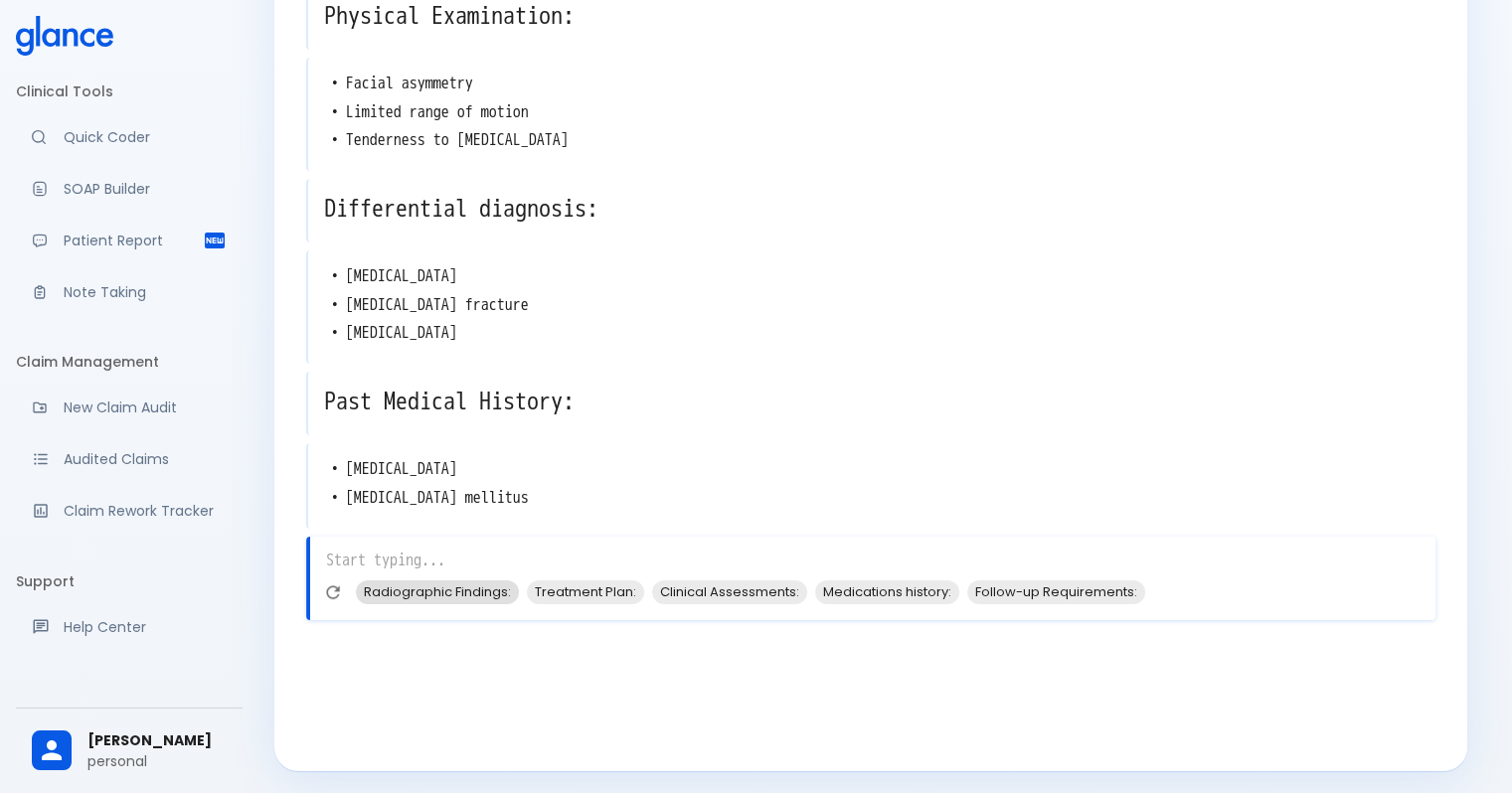 click on "Radiographic Findings:" at bounding box center [437, 591] 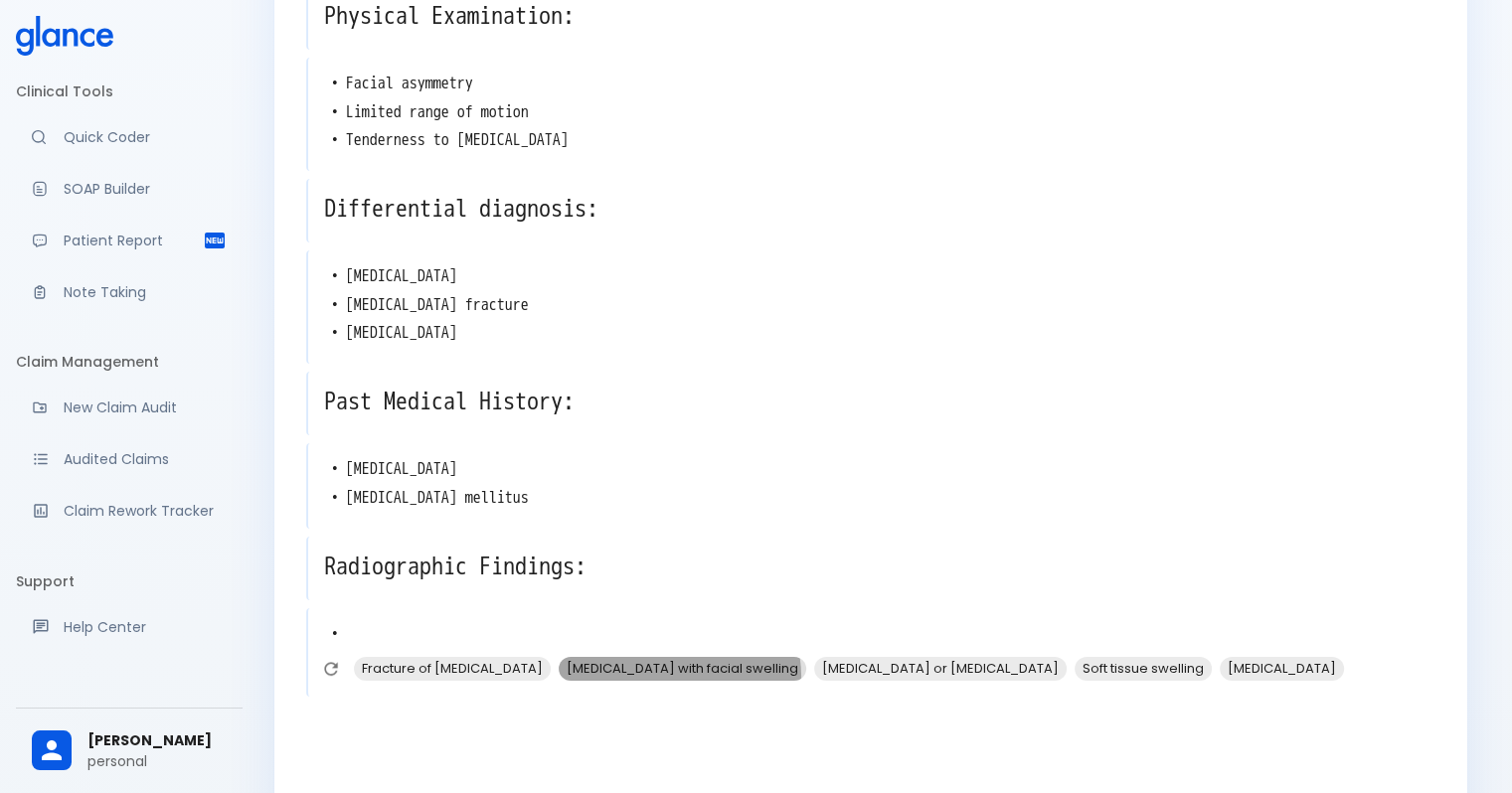 click on "[MEDICAL_DATA] with facial swelling" at bounding box center [682, 668] 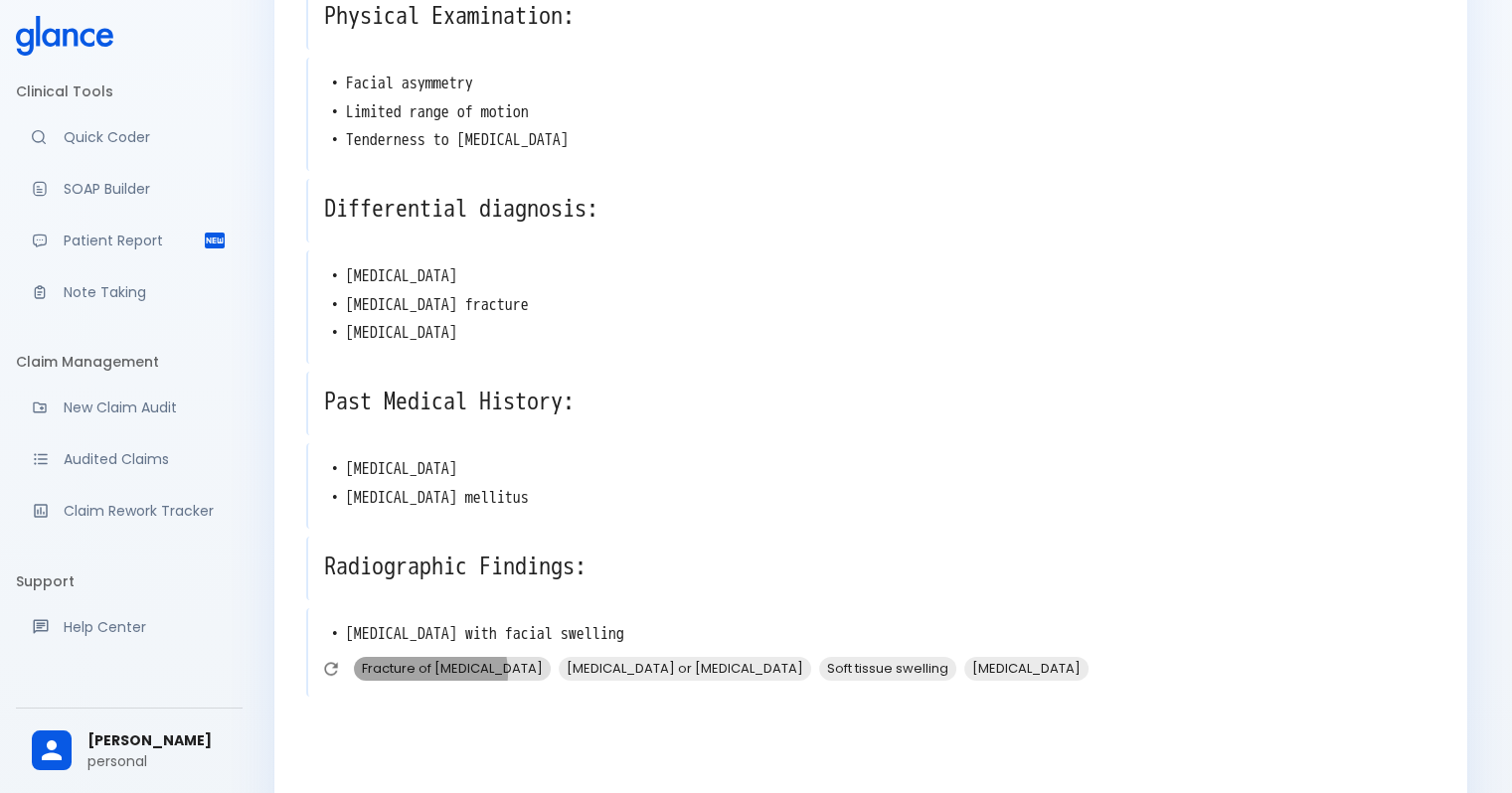 click on "Fracture of [MEDICAL_DATA]" at bounding box center [452, 668] 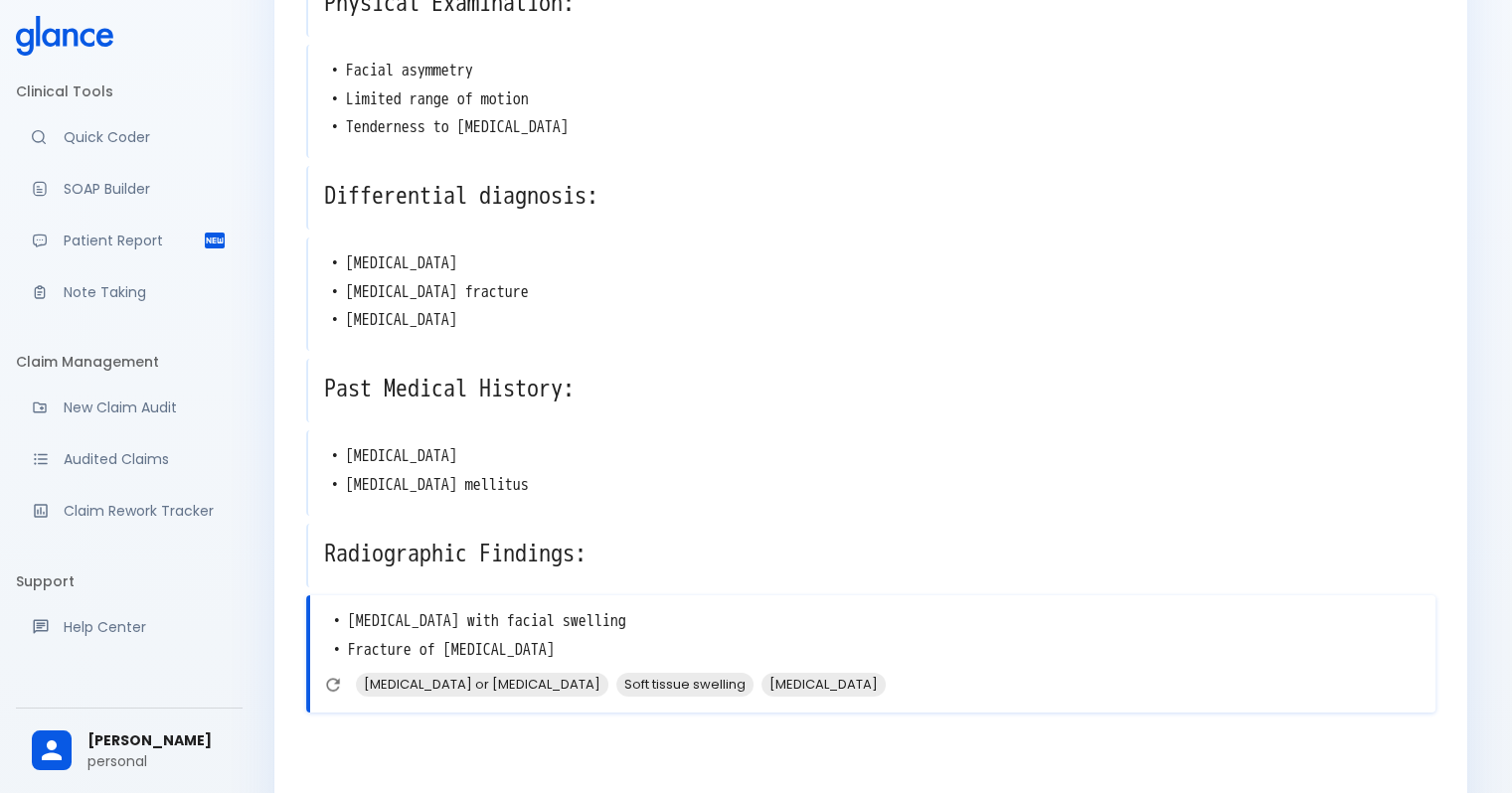 scroll, scrollTop: 705, scrollLeft: 0, axis: vertical 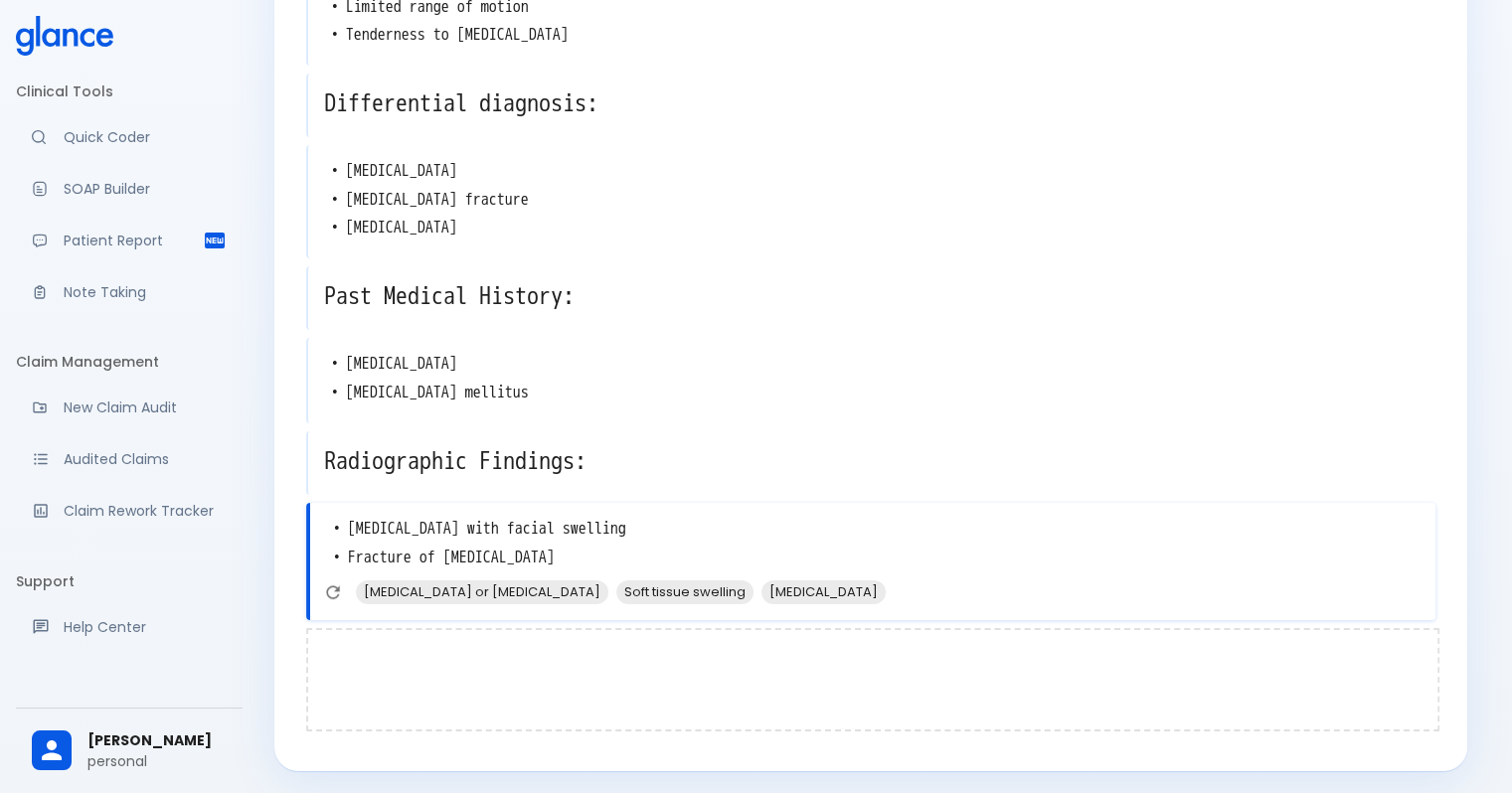 click at bounding box center (873, 680) 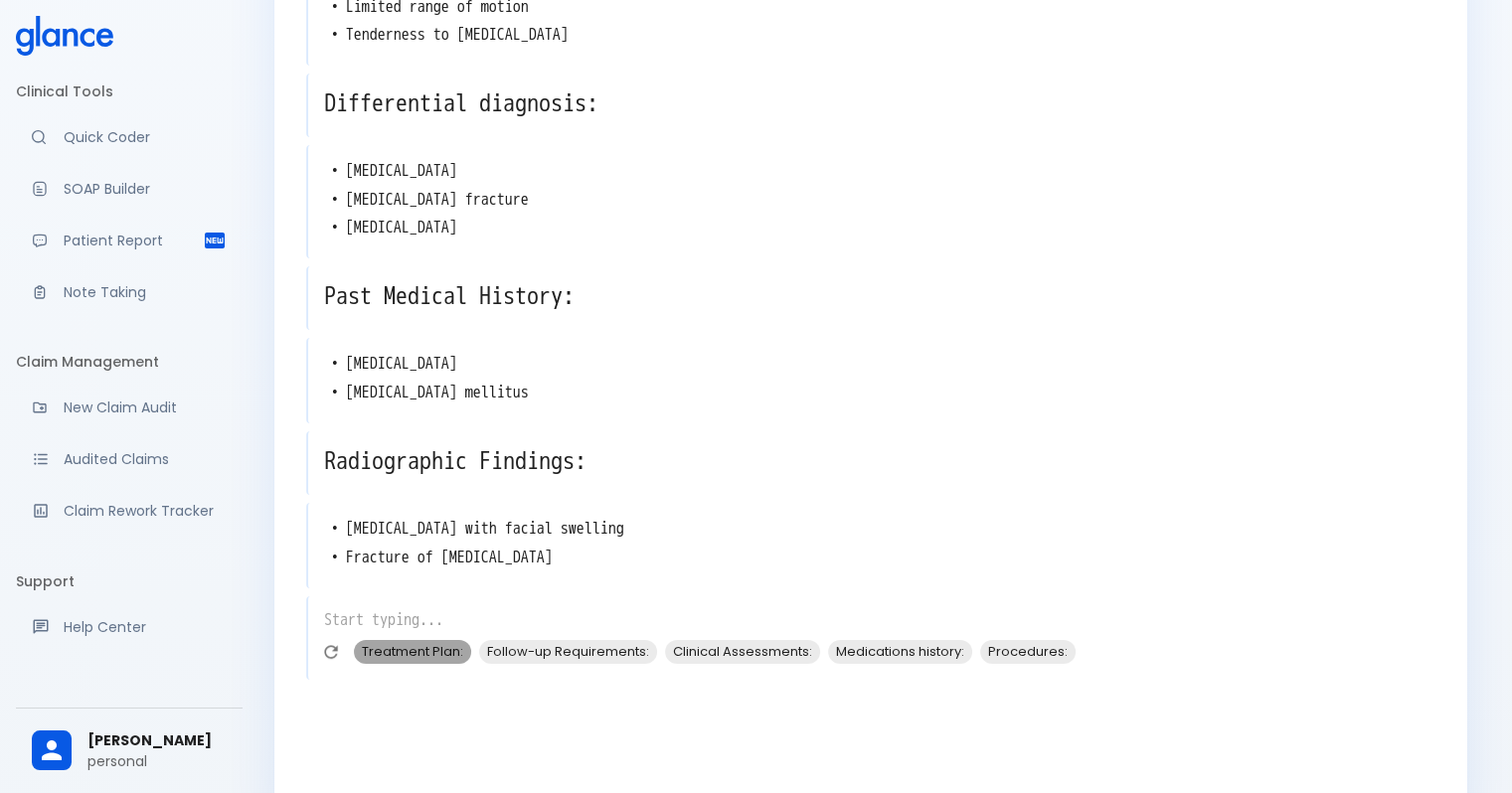 click on "Treatment Plan:" at bounding box center (413, 651) 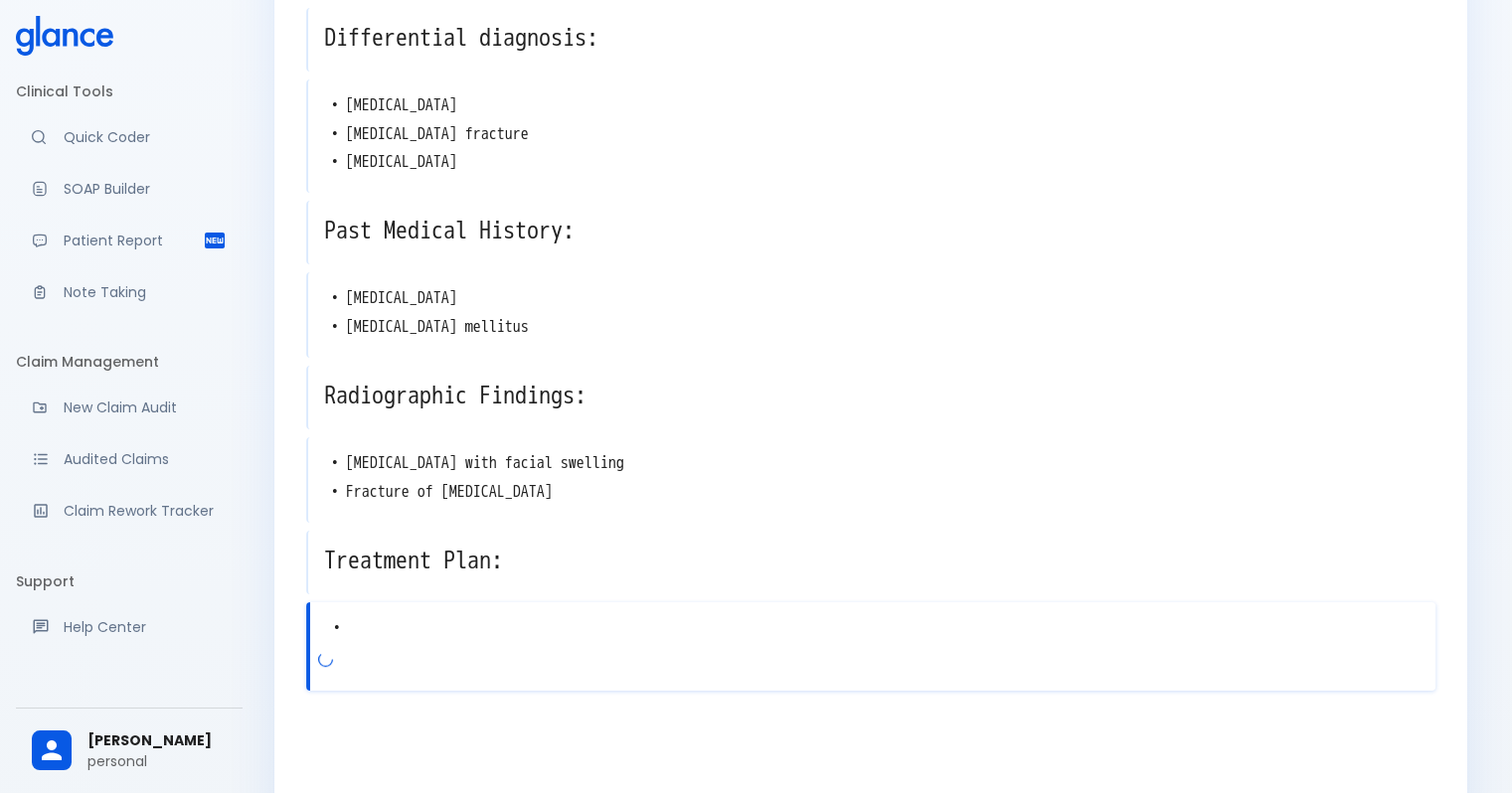 scroll, scrollTop: 841, scrollLeft: 0, axis: vertical 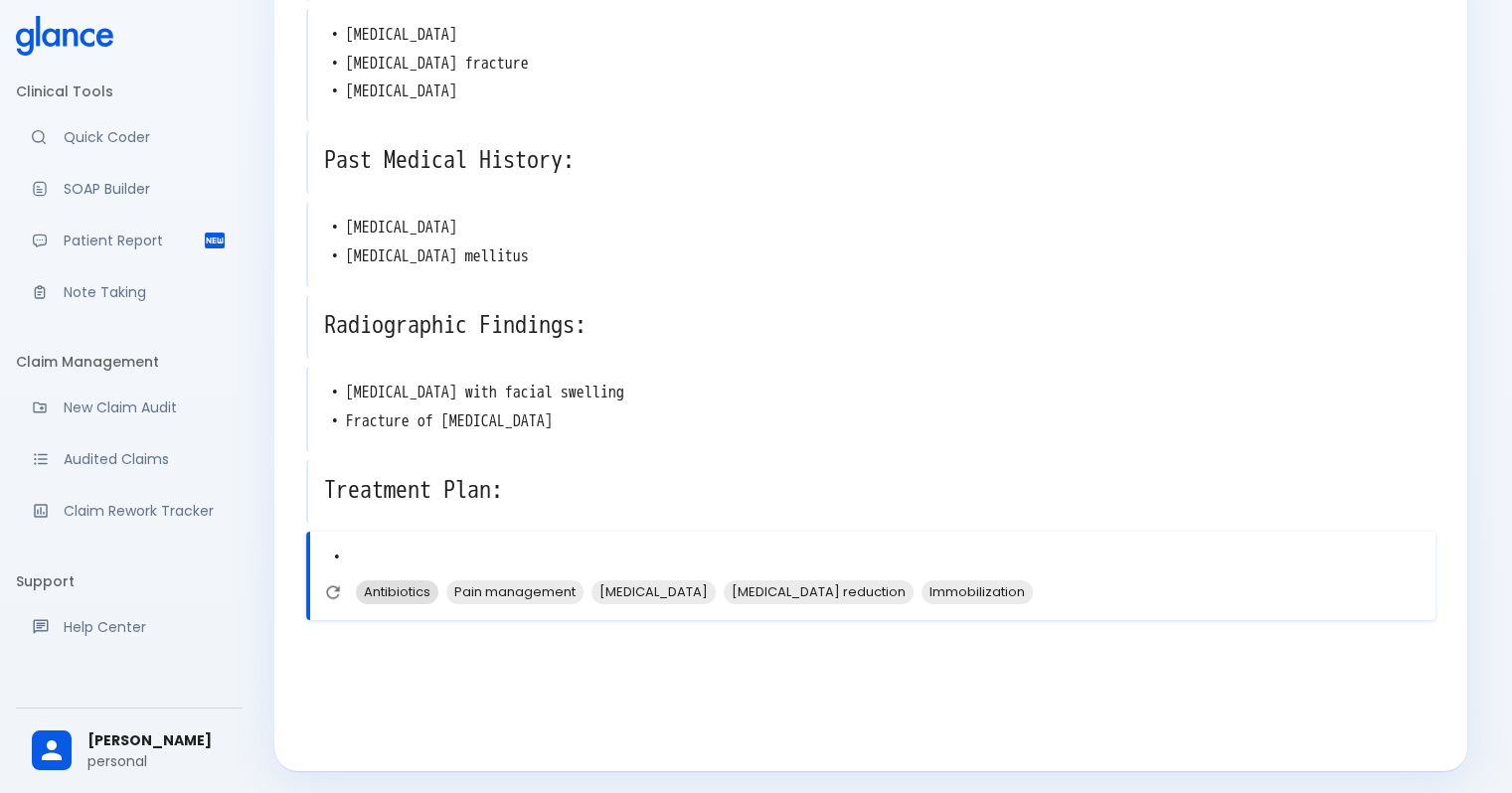 click on "Antibiotics" at bounding box center [397, 591] 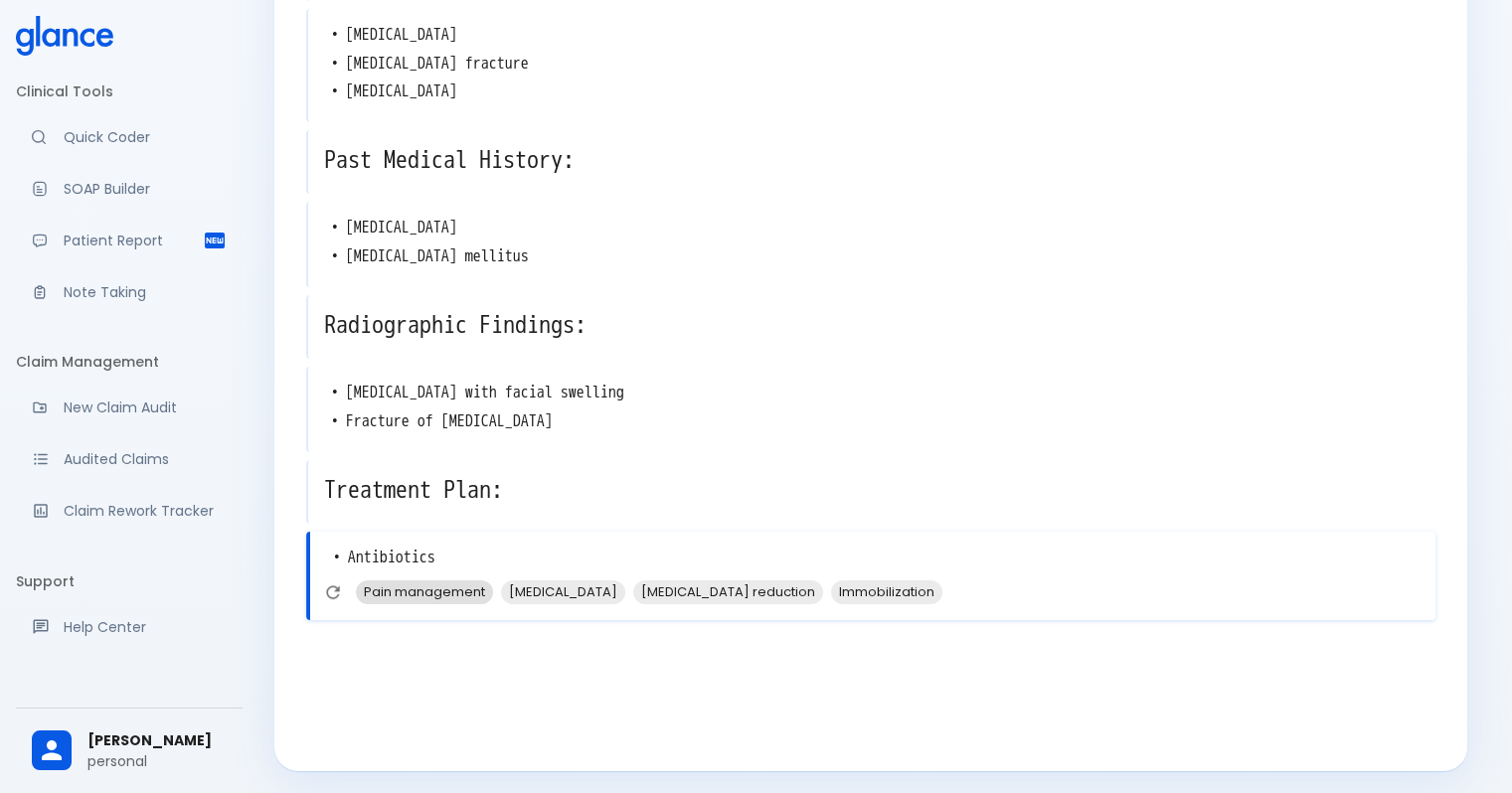 click on "Pain management" at bounding box center [424, 591] 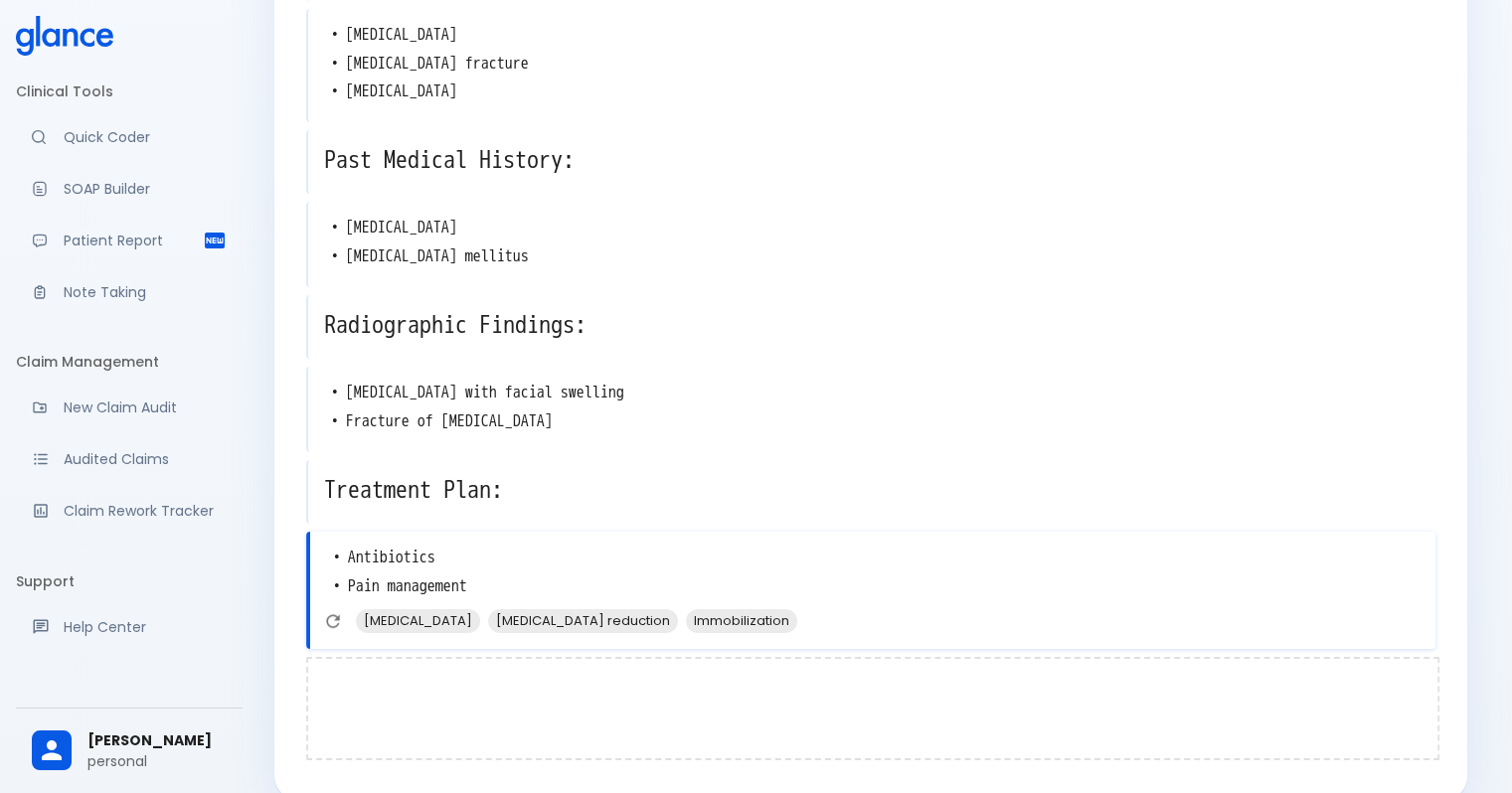 click at bounding box center [873, 709] 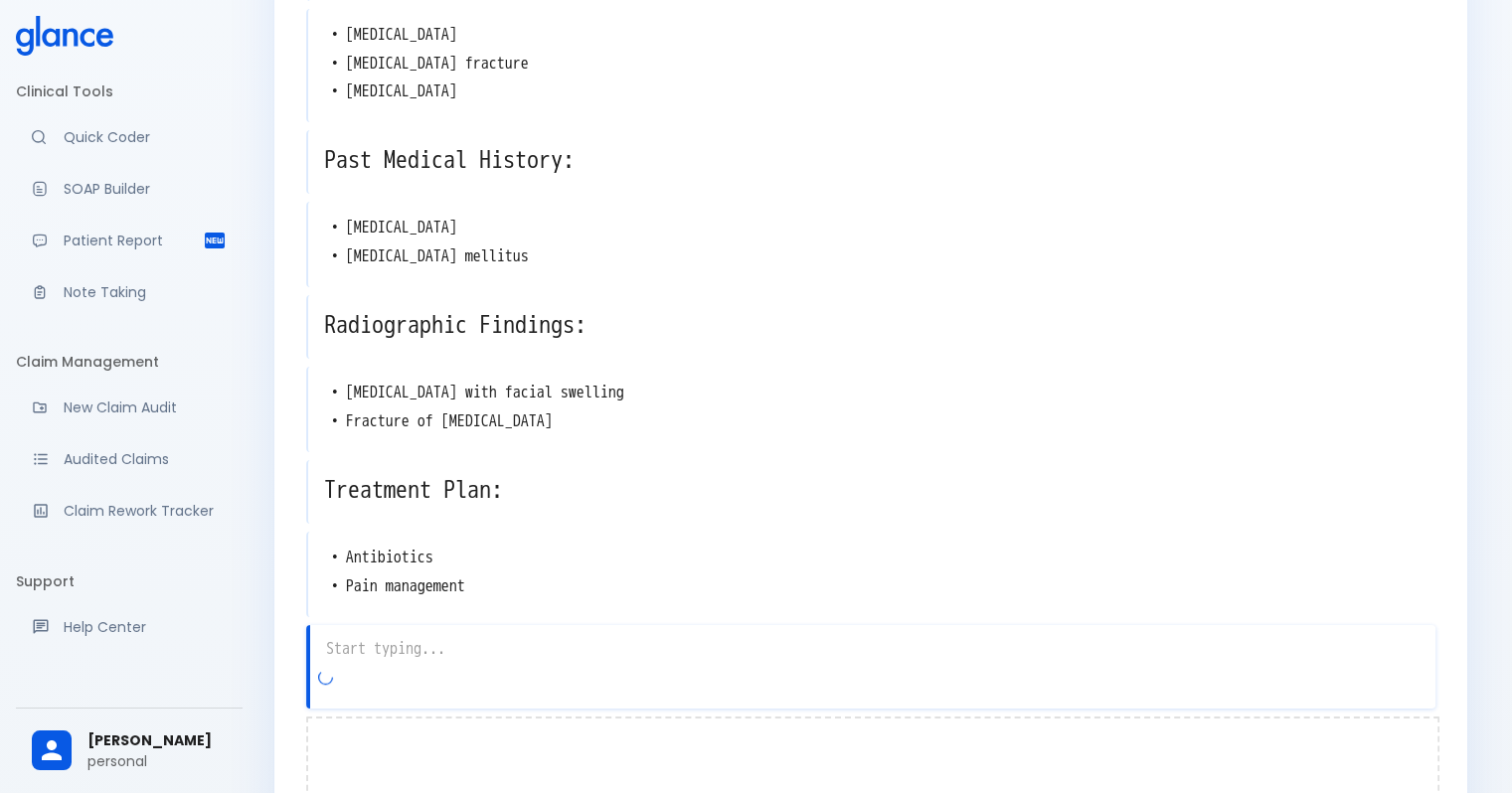 scroll, scrollTop: 929, scrollLeft: 0, axis: vertical 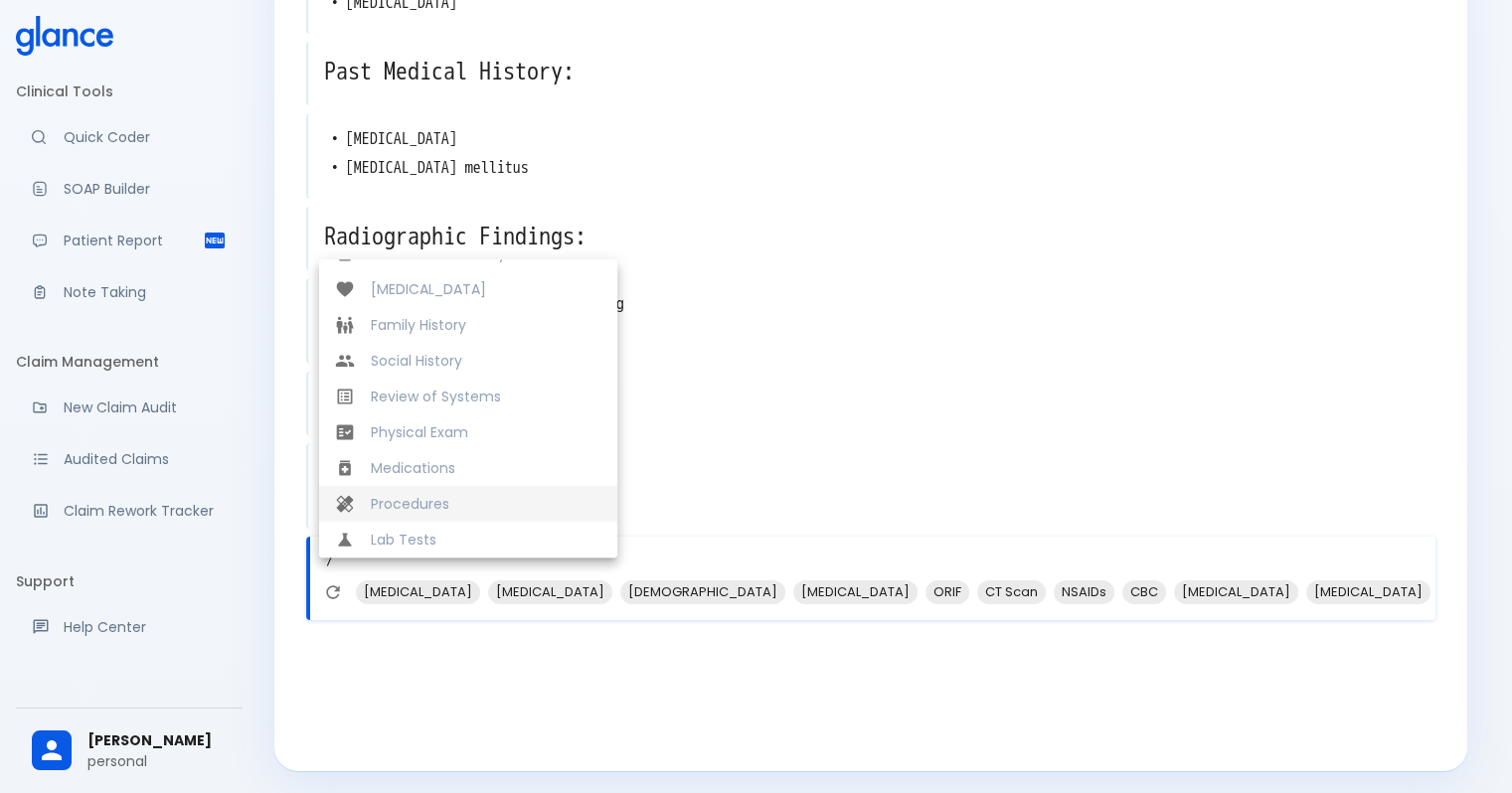 click on "Procedures" at bounding box center (486, 504) 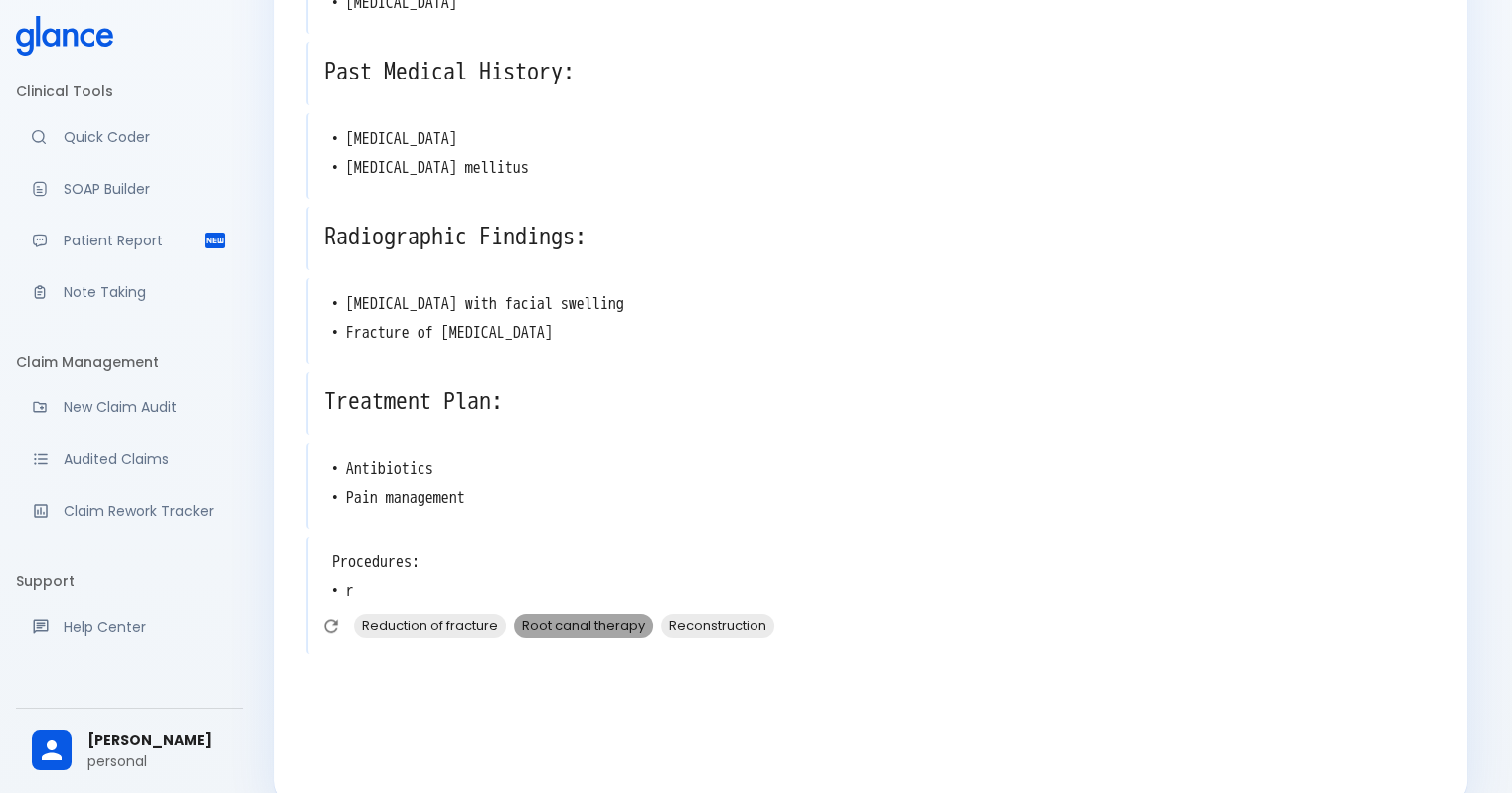click on "Root canal therapy" at bounding box center (584, 625) 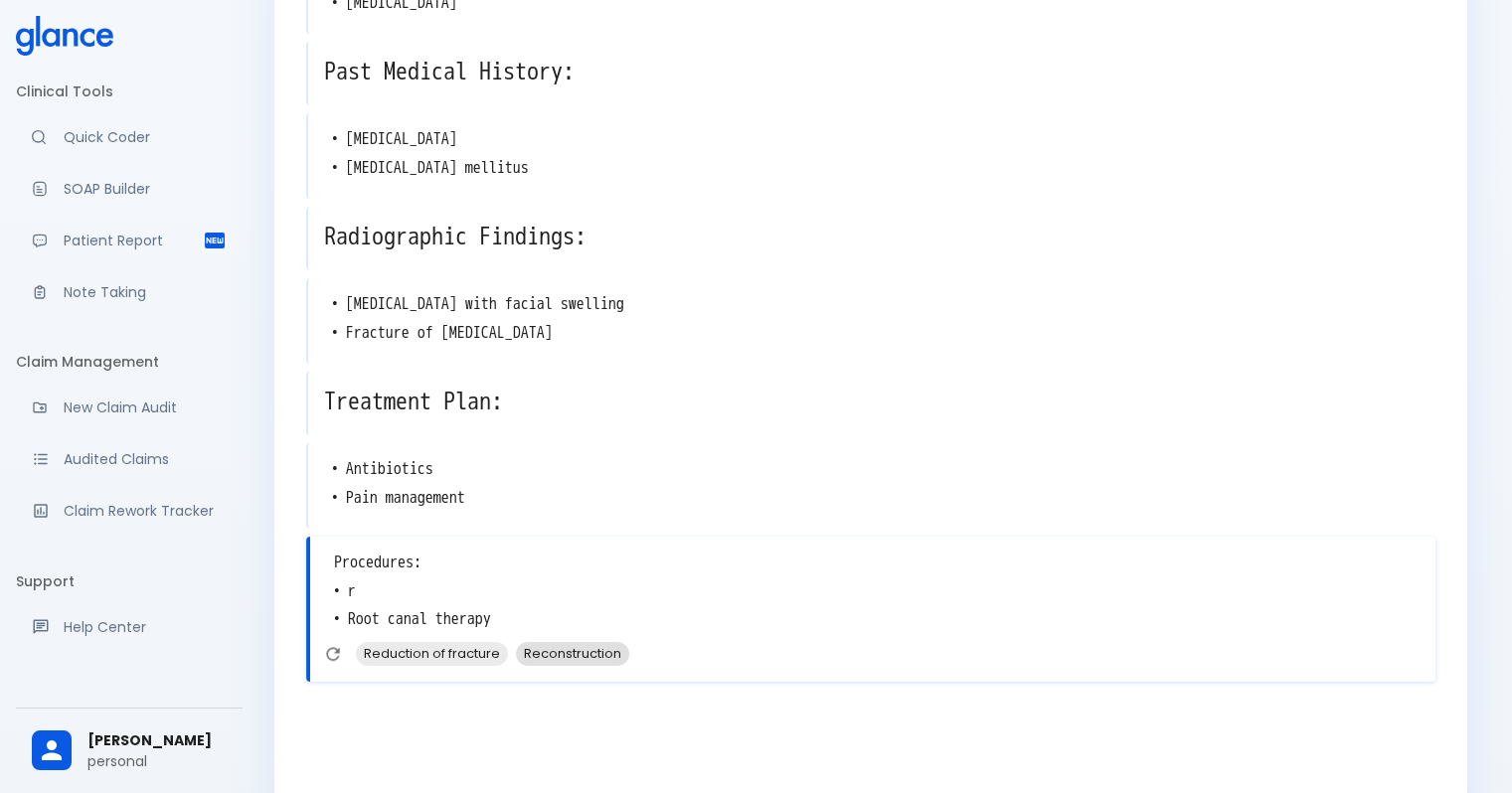 click on "Reconstruction" at bounding box center [573, 653] 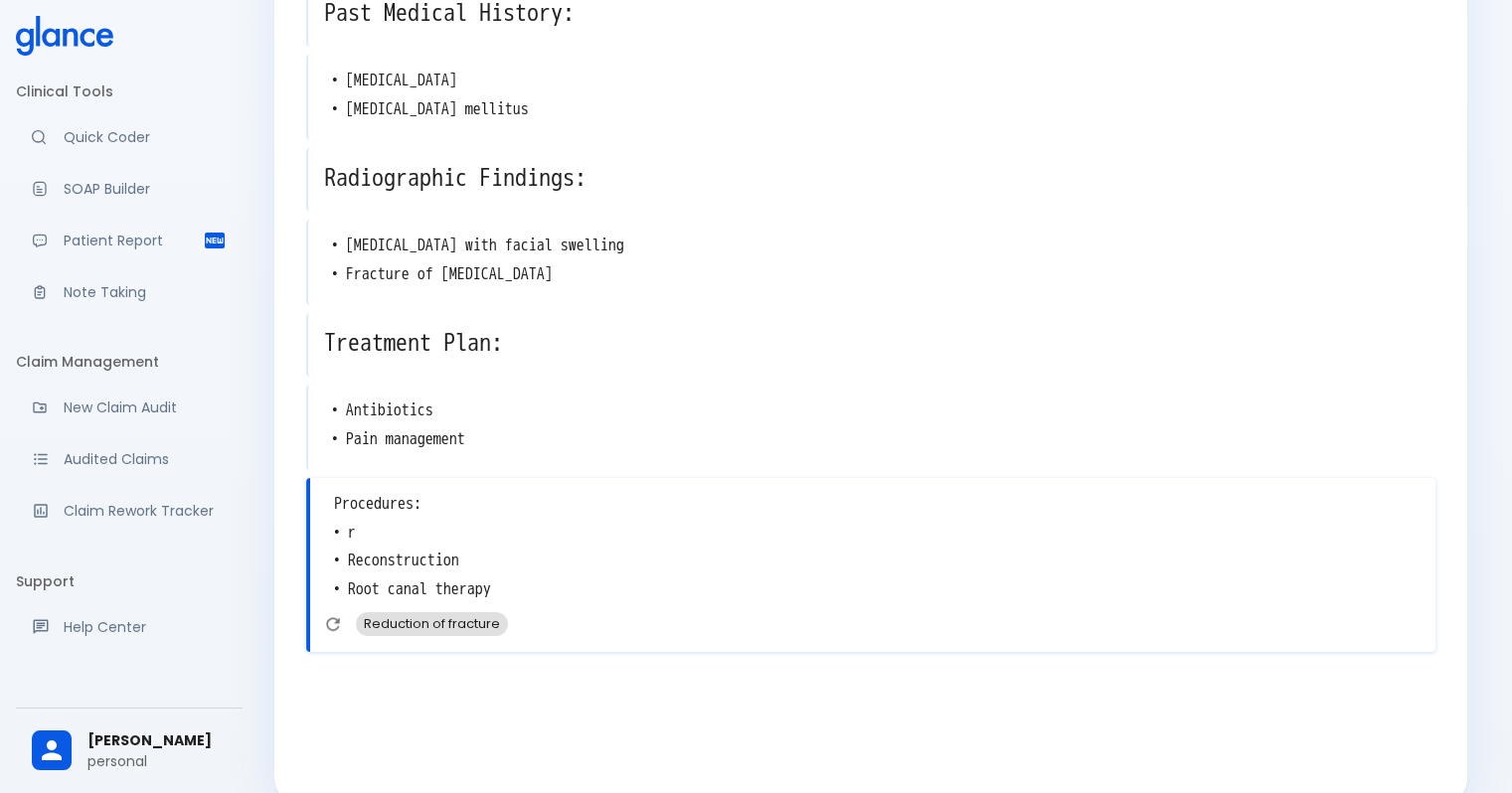 scroll, scrollTop: 1020, scrollLeft: 0, axis: vertical 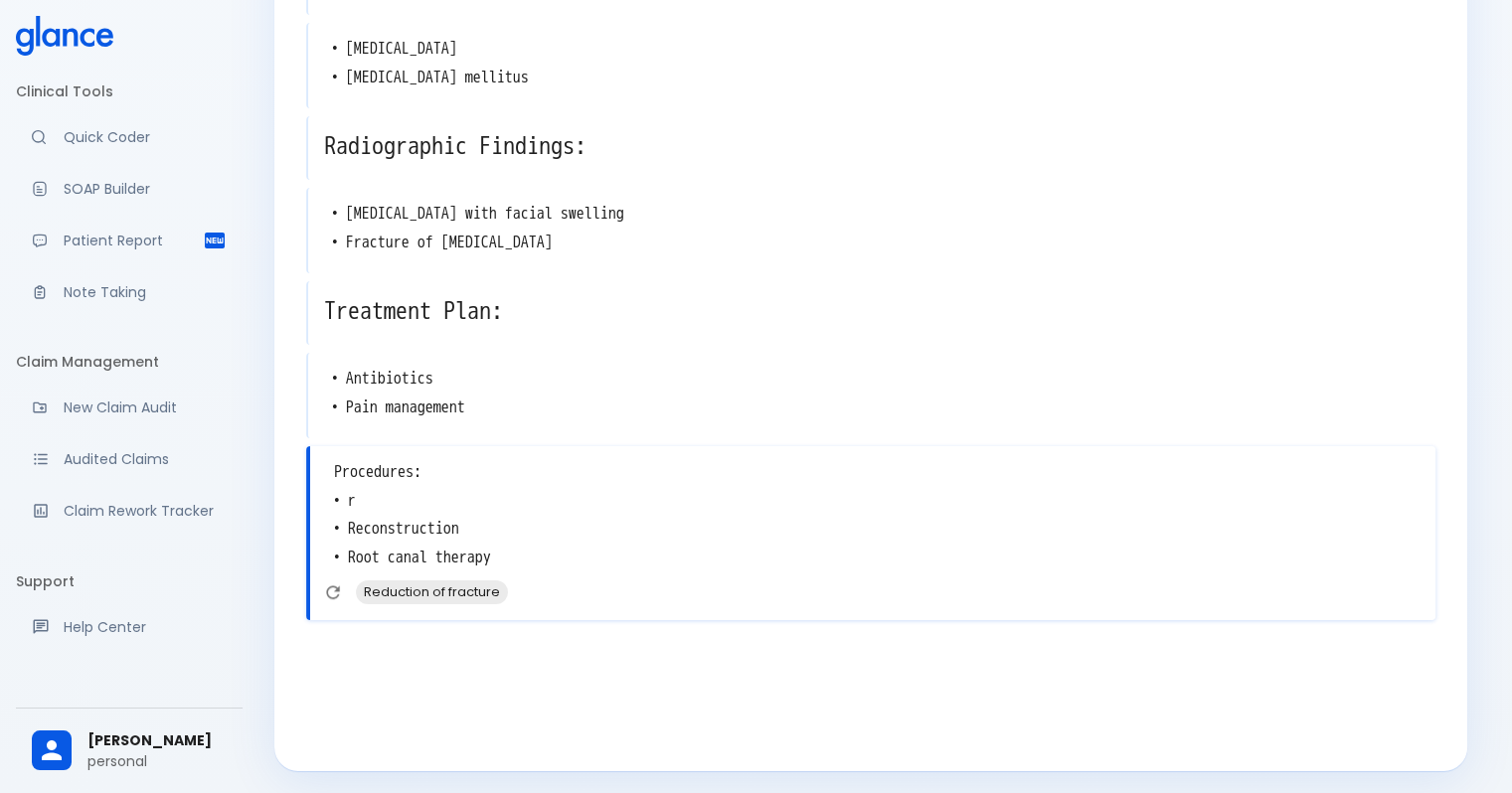 click on "Procedures:
• r
• Reconstruction
• Root canal therapy" at bounding box center (873, 515) 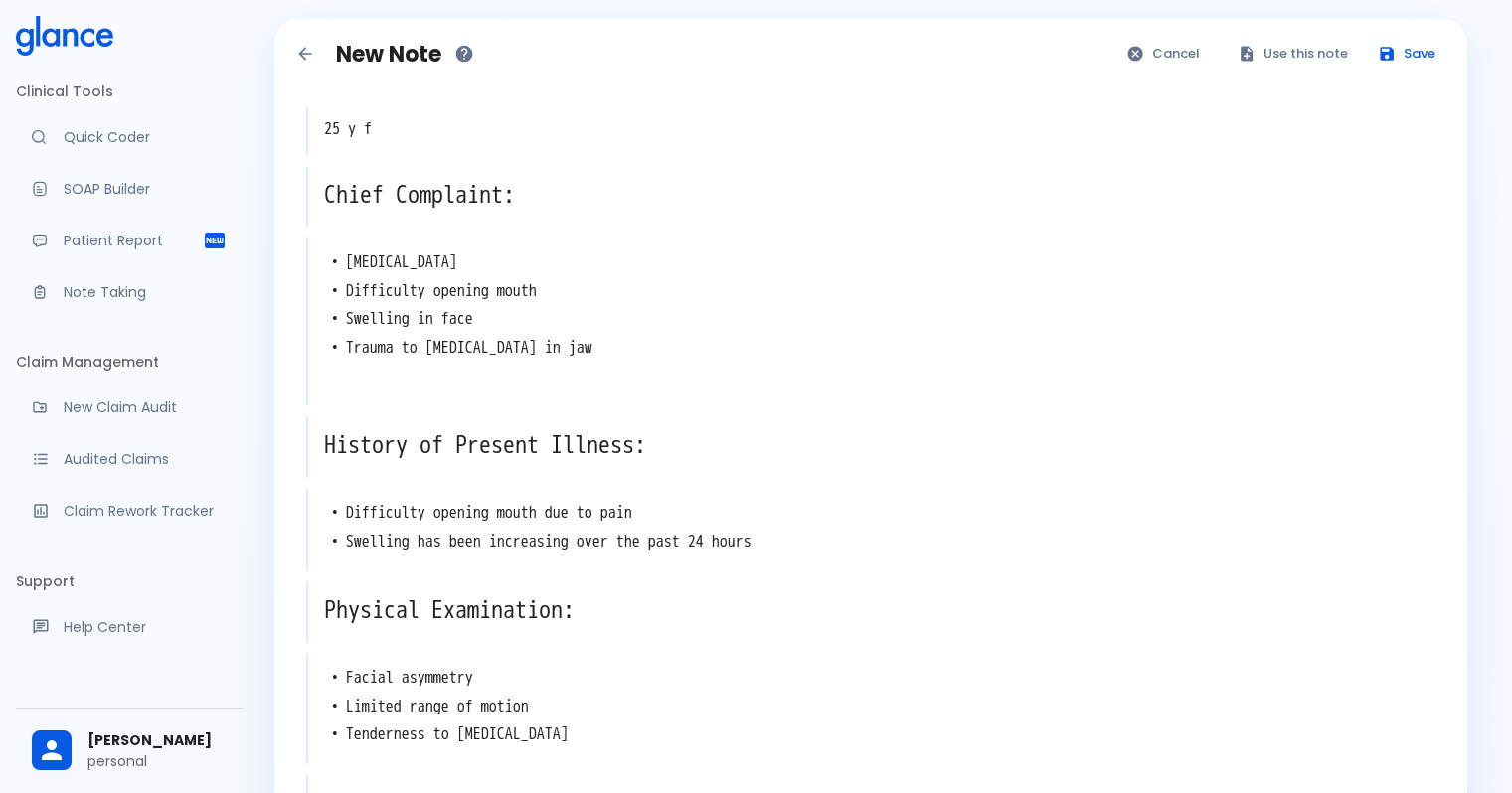 scroll, scrollTop: 0, scrollLeft: 0, axis: both 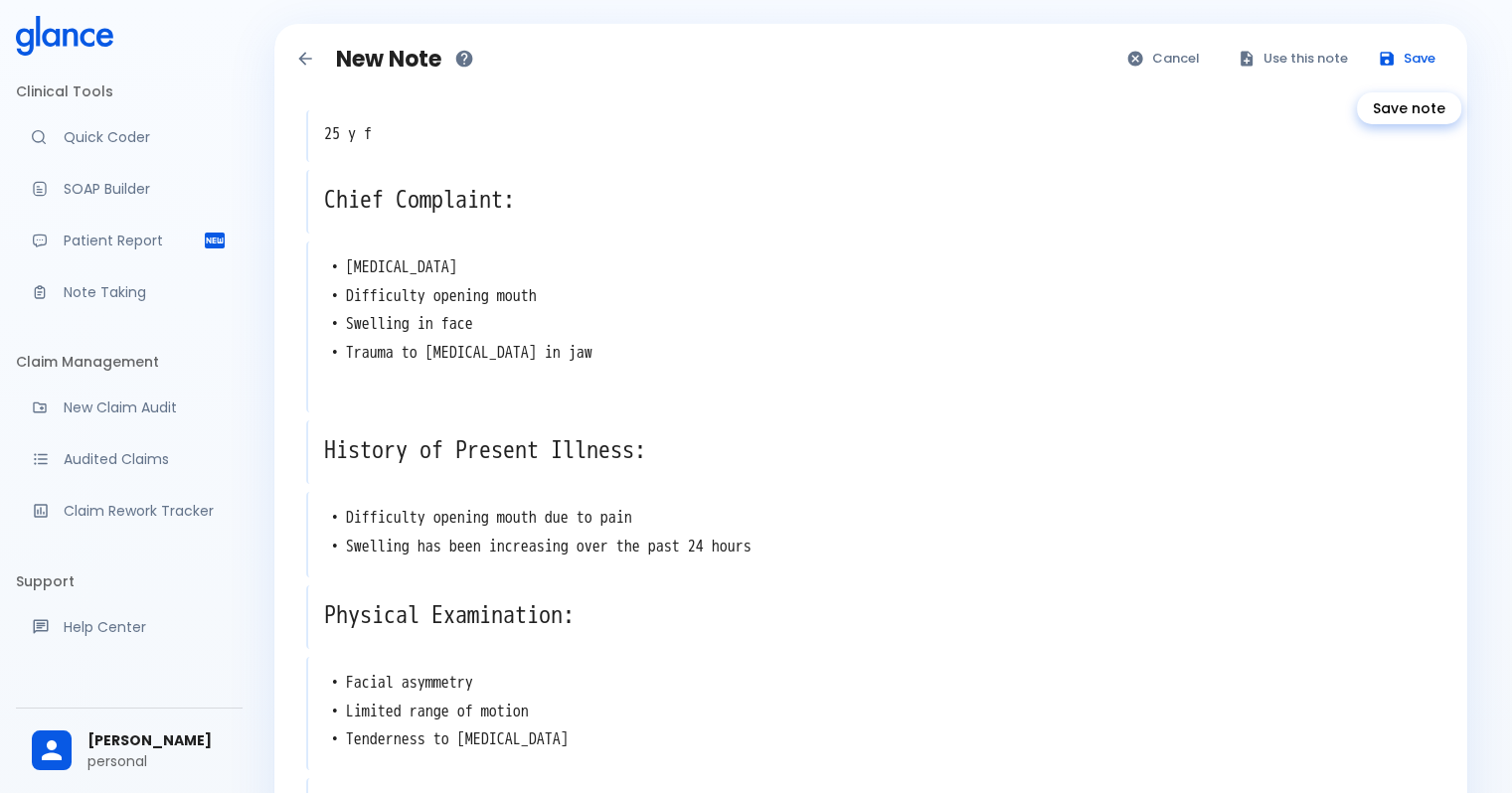 type on "Procedures:
• Reconstruction
• Root canal therapy" 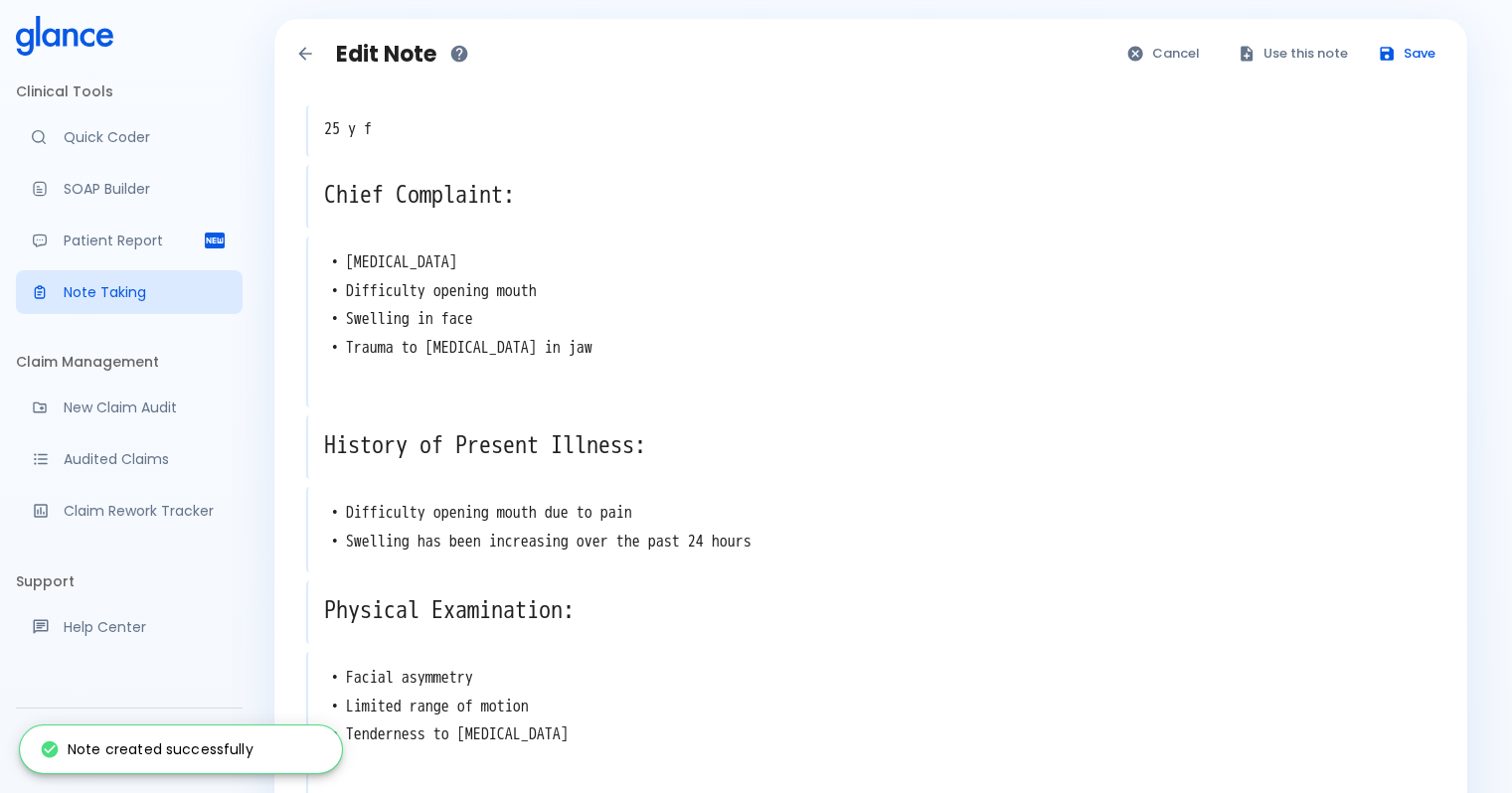 scroll, scrollTop: 0, scrollLeft: 0, axis: both 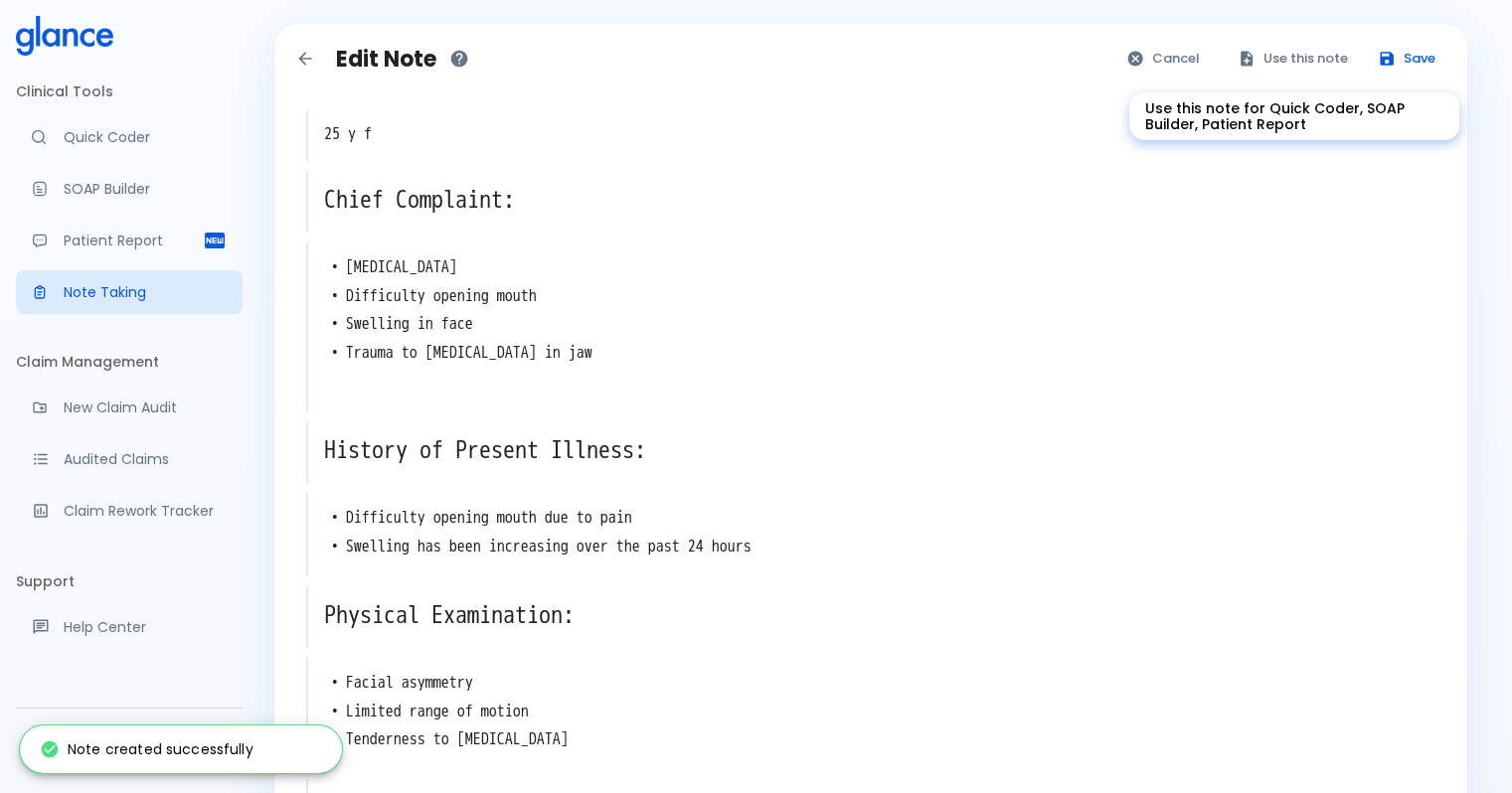 click on "Use this note" at bounding box center (1293, 59) 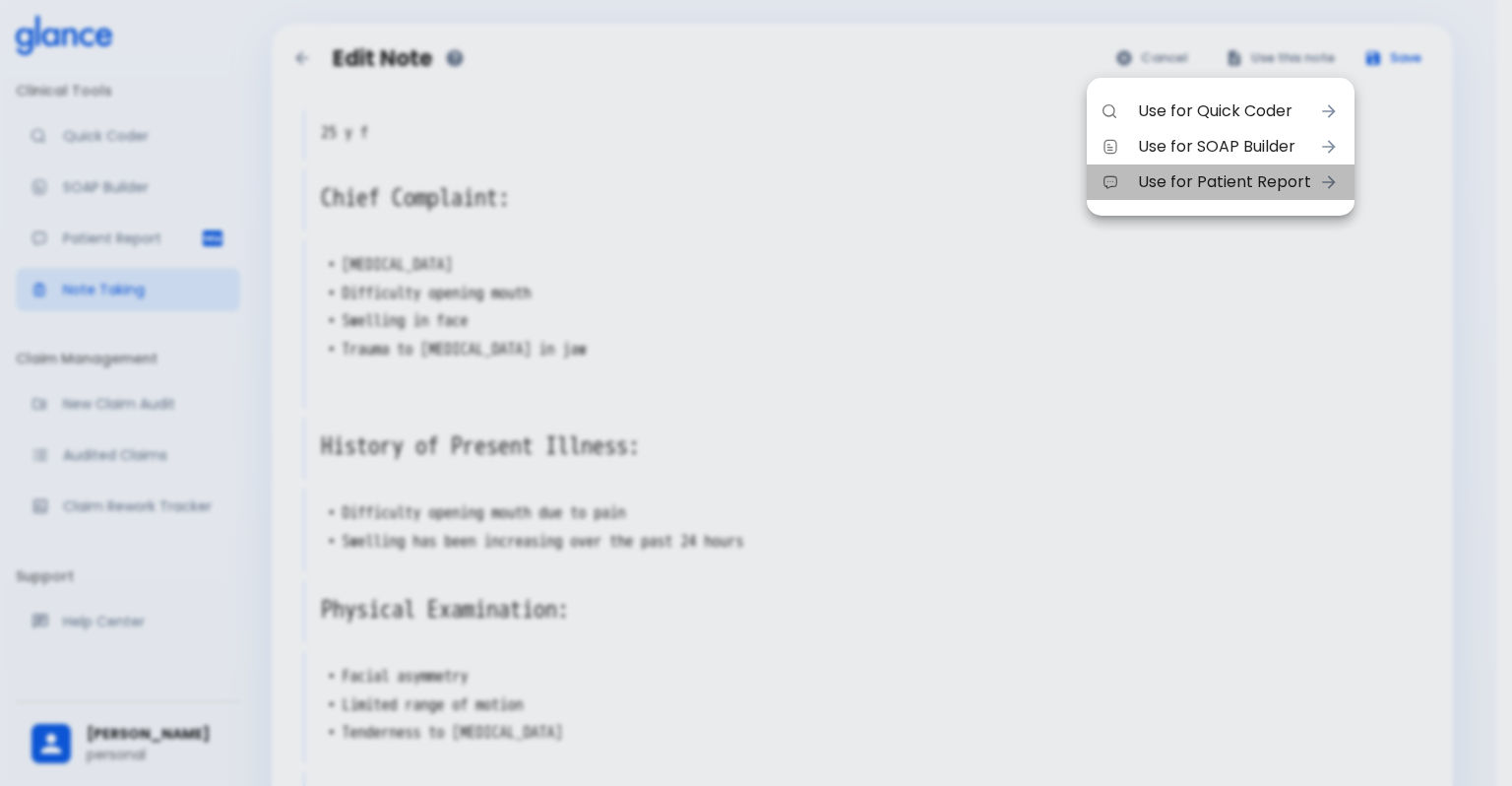 click on "Use for Patient Report" at bounding box center [1225, 182] 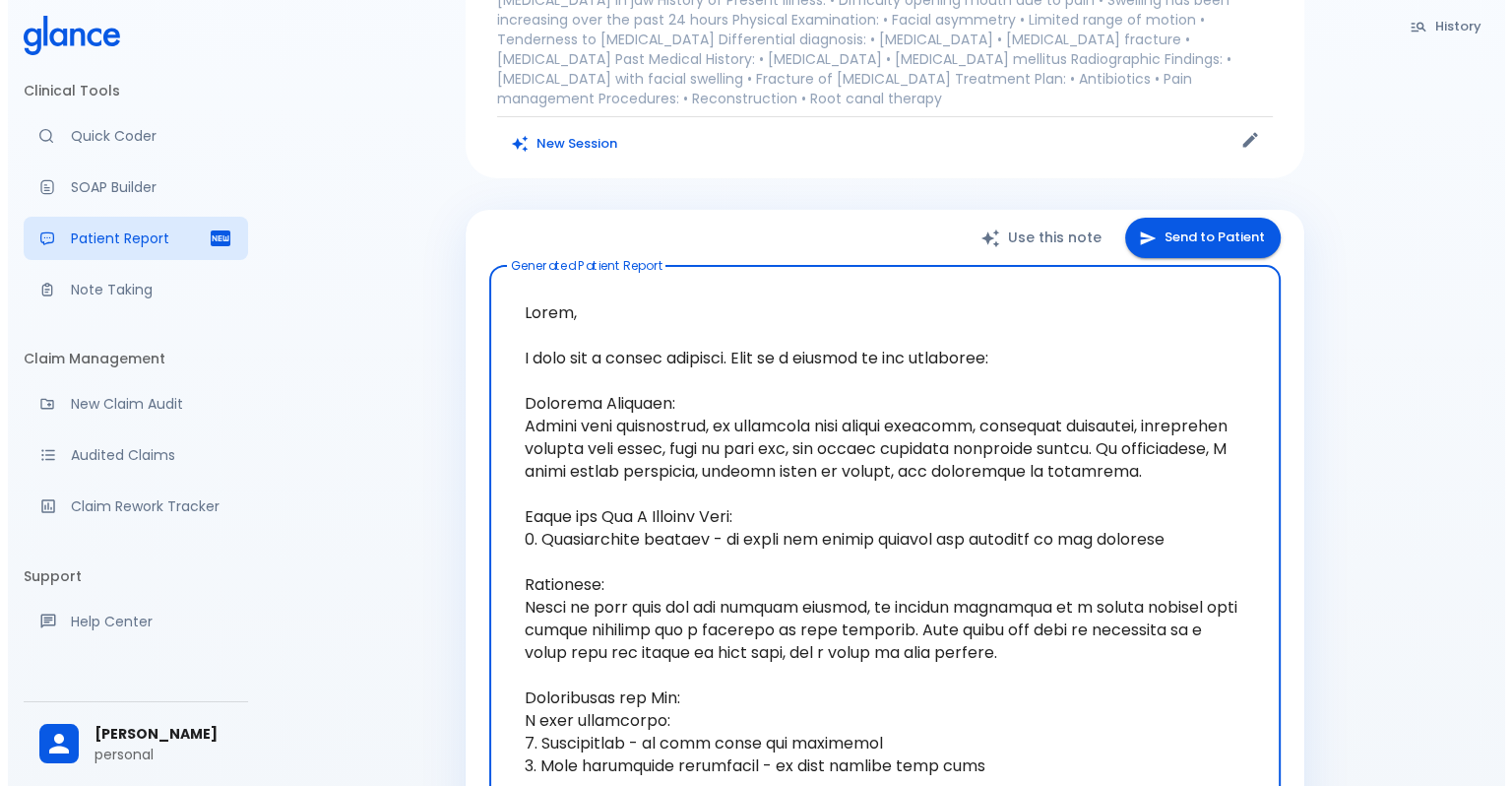 scroll, scrollTop: 0, scrollLeft: 0, axis: both 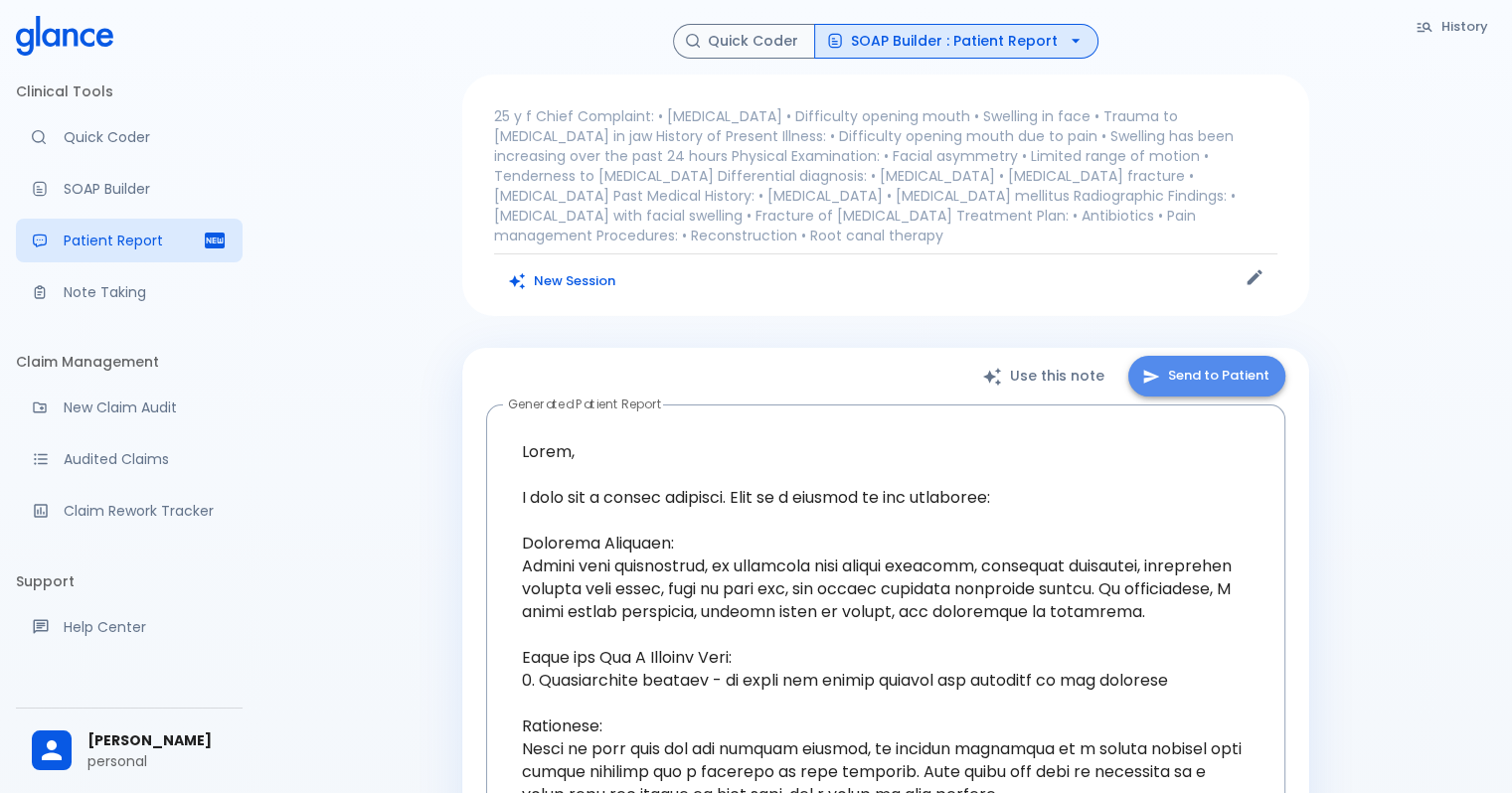 click on "Send to Patient" at bounding box center [1207, 376] 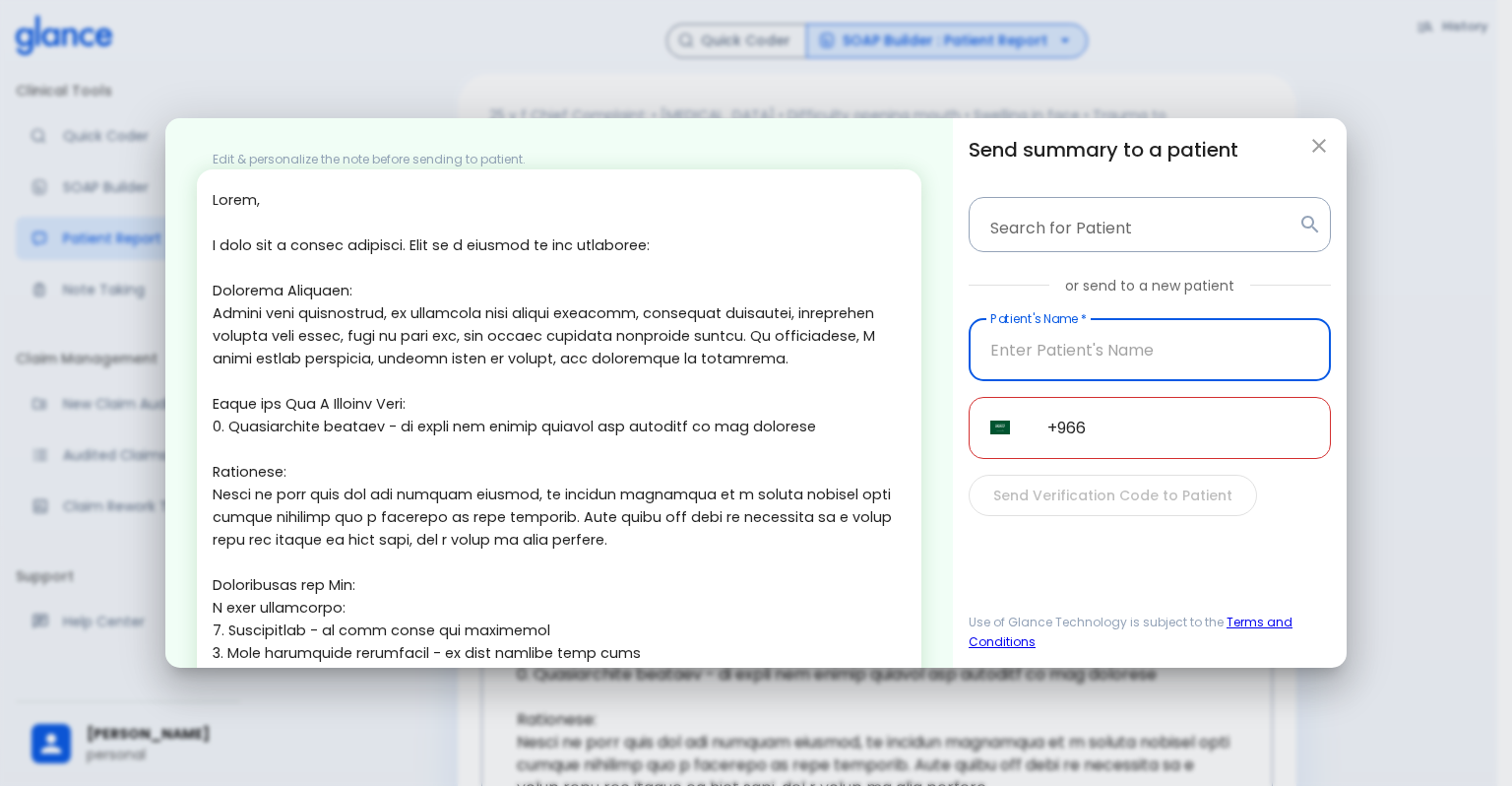 scroll, scrollTop: 285, scrollLeft: 0, axis: vertical 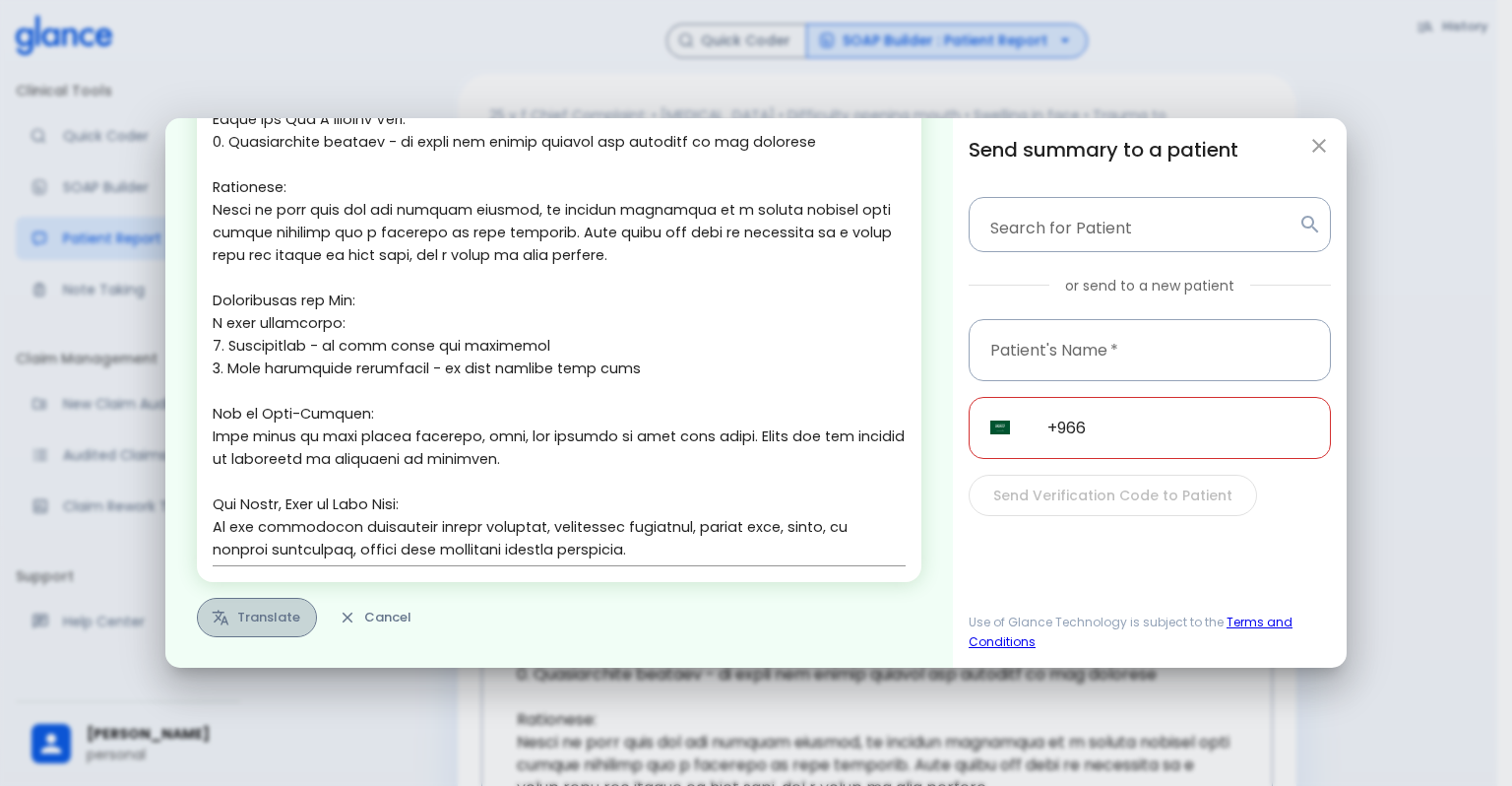 click on "Translate" at bounding box center (257, 618) 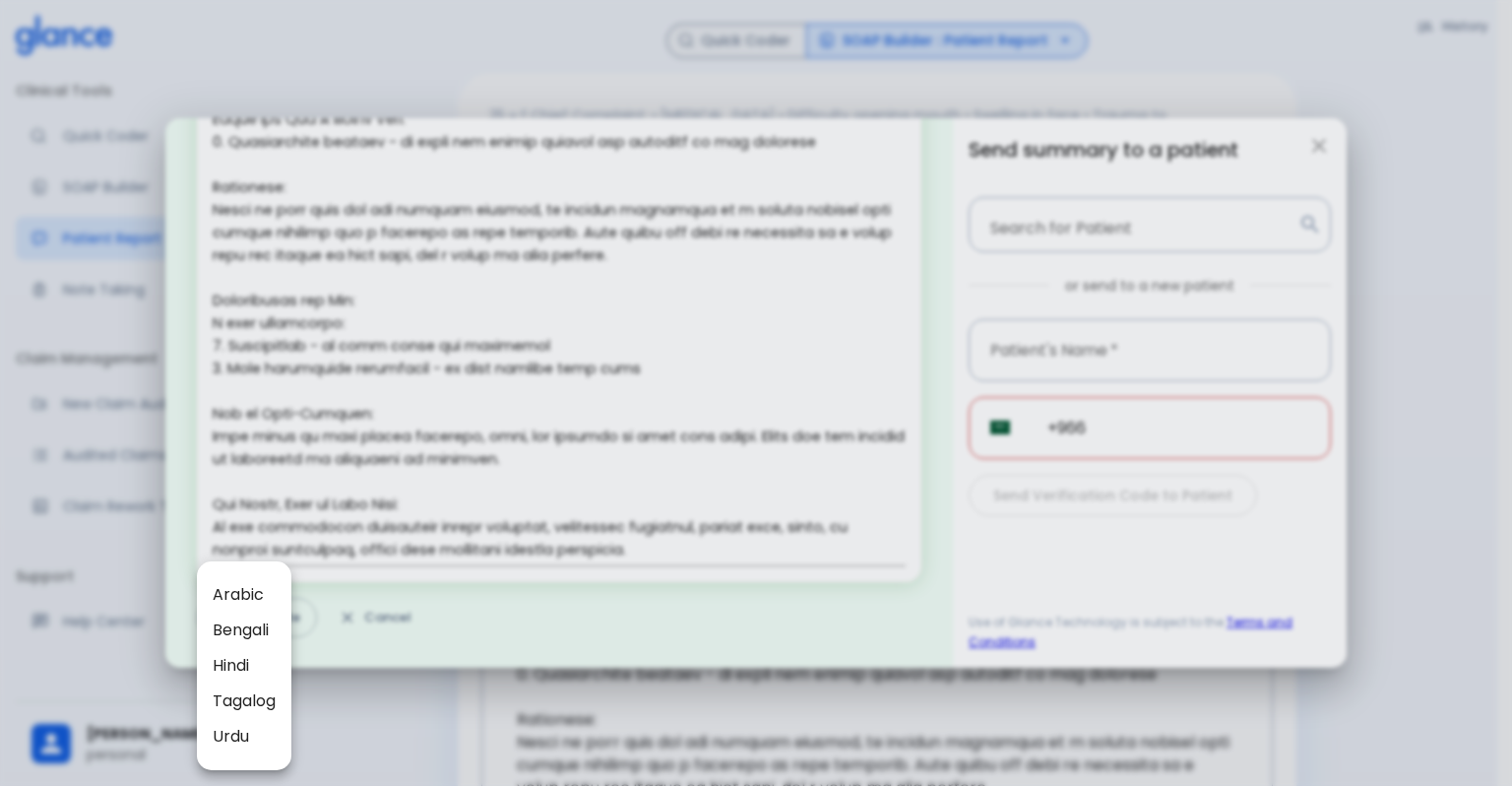 click on "Arabic" at bounding box center [244, 595] 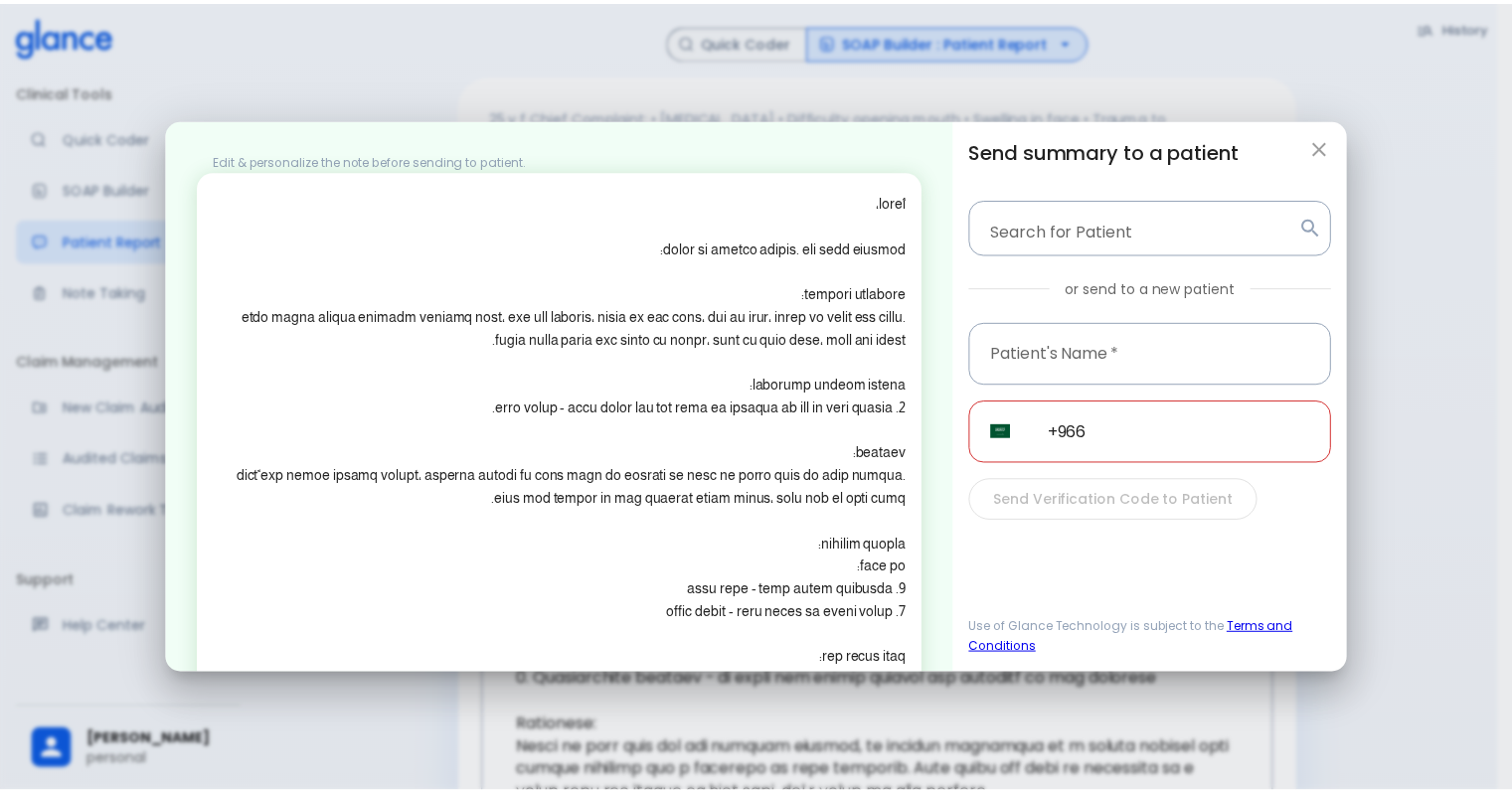 scroll, scrollTop: 0, scrollLeft: 0, axis: both 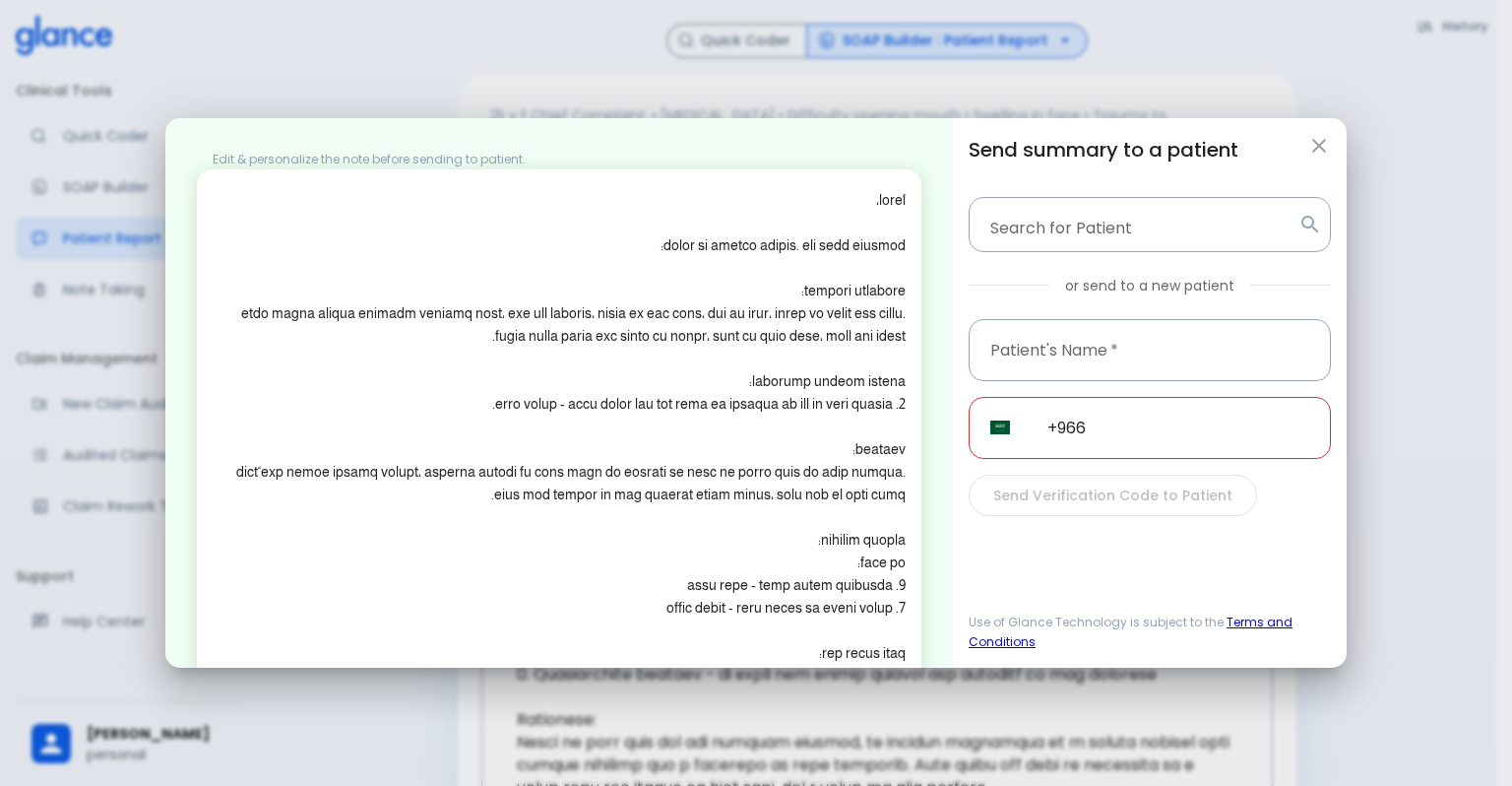 click 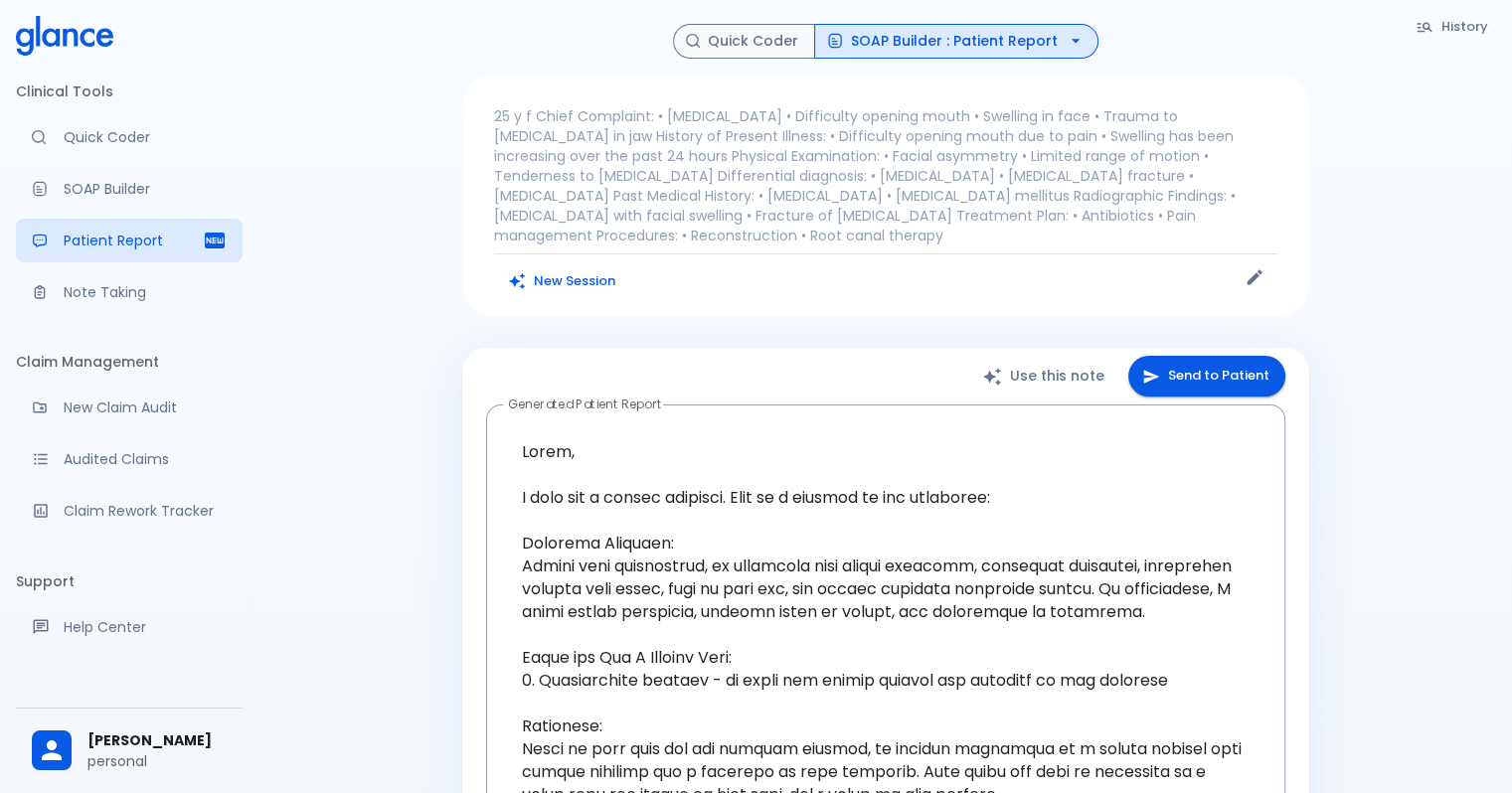 click on "SOAP Builder   : Patient Report" at bounding box center (956, 41) 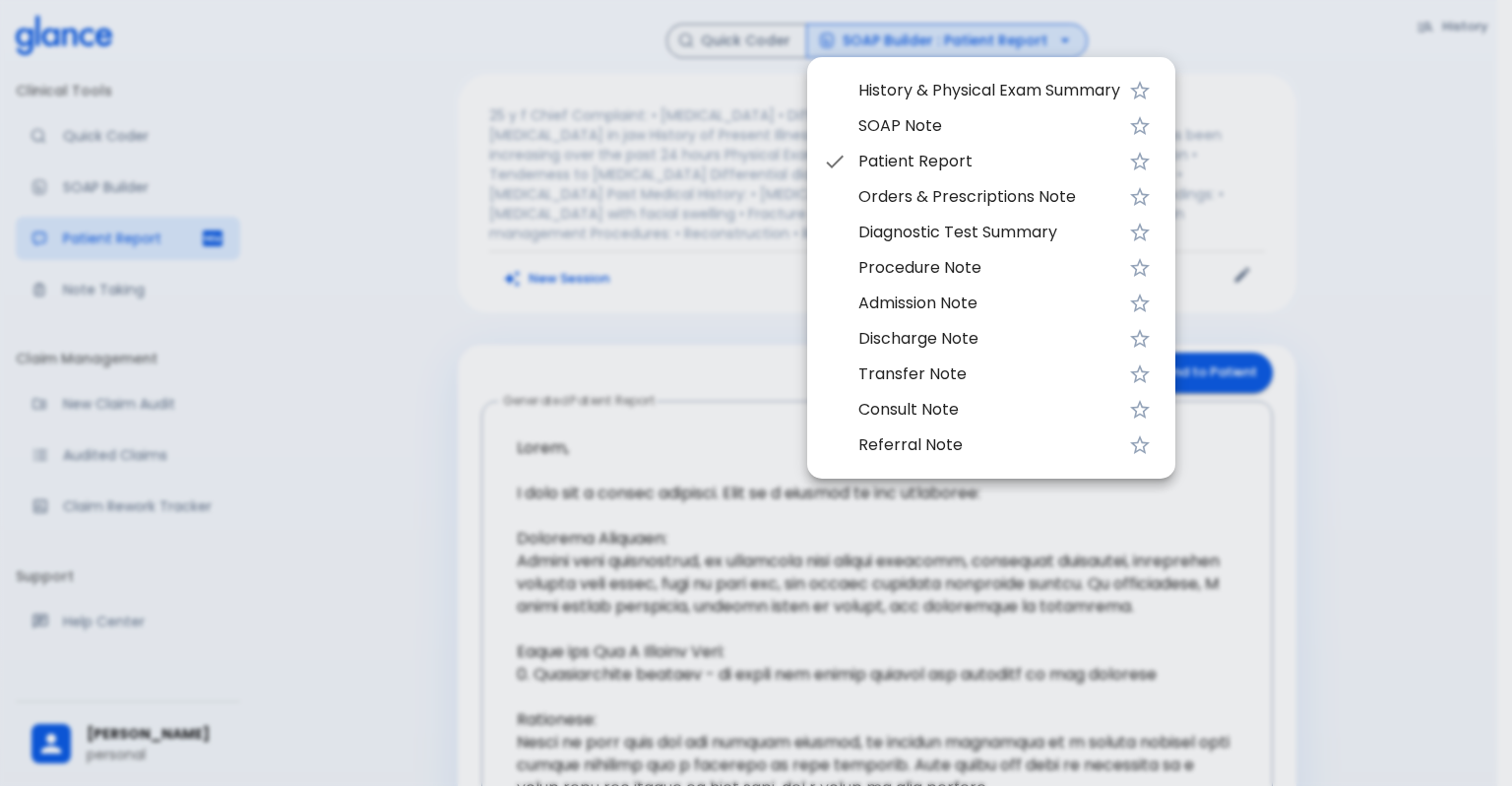 click on "History & Physical Exam Summary" at bounding box center [989, 91] 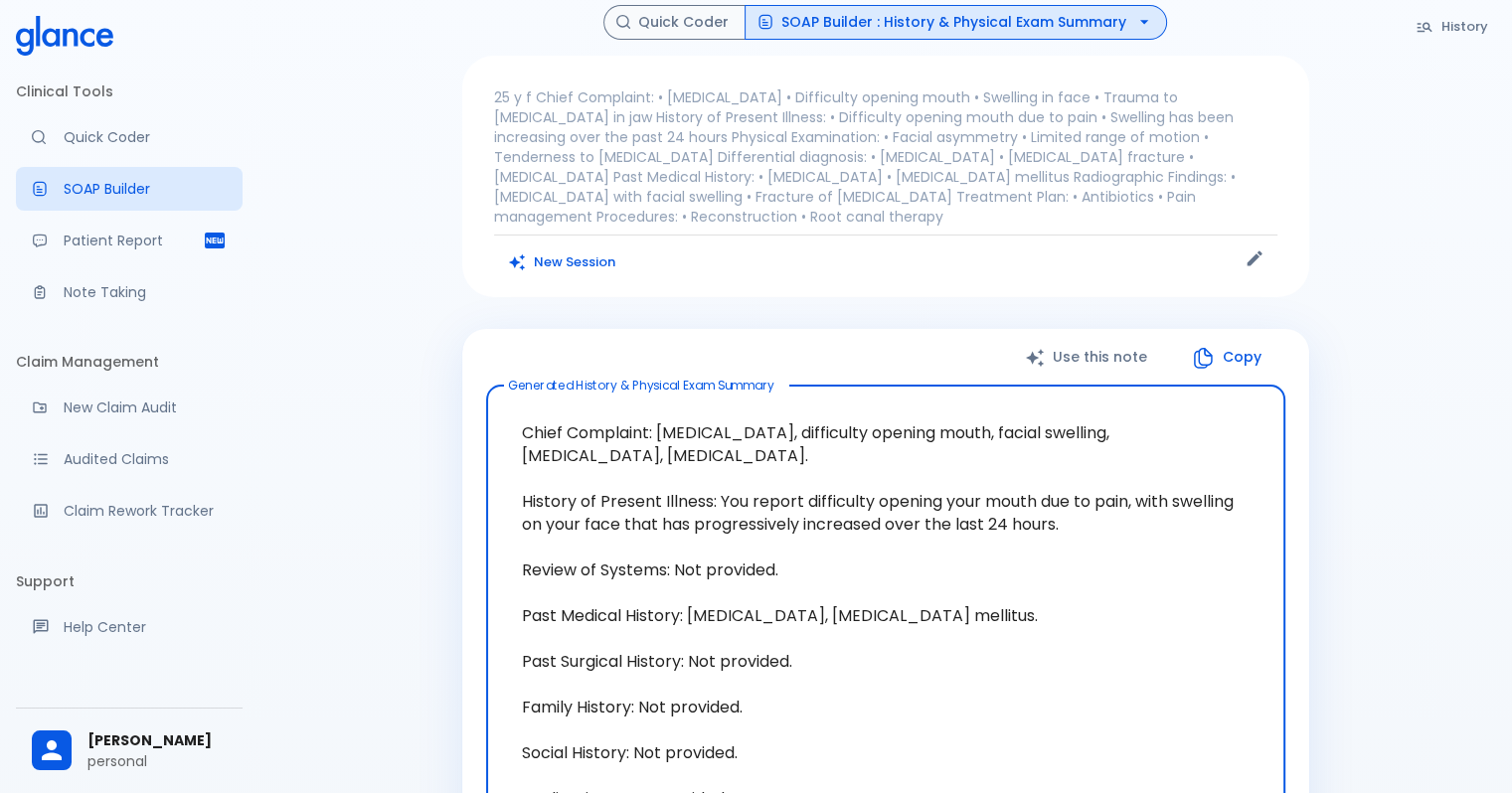 scroll, scrollTop: 0, scrollLeft: 0, axis: both 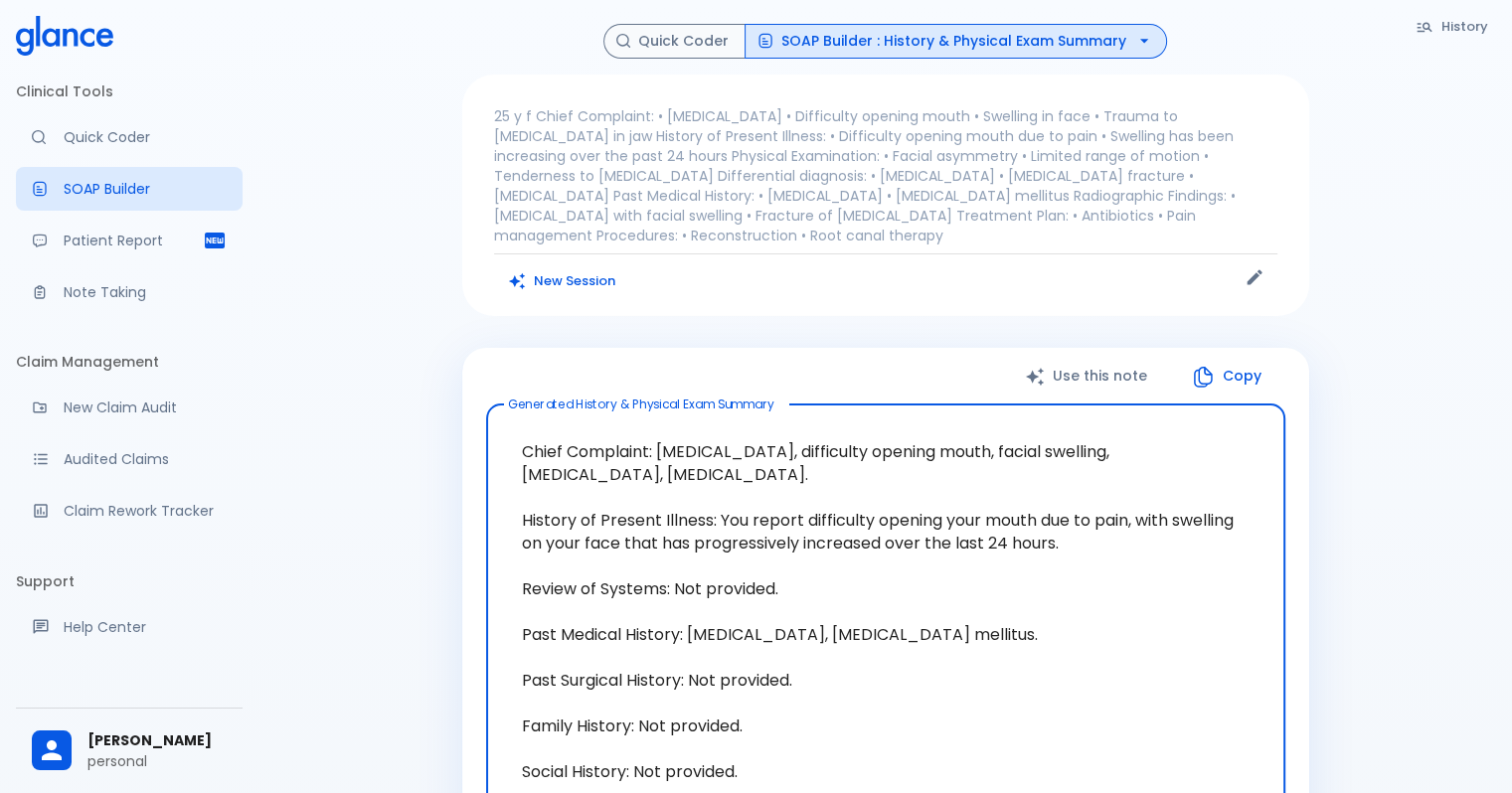 click on "SOAP Builder   : History & Physical Exam Summary" at bounding box center (955, 41) 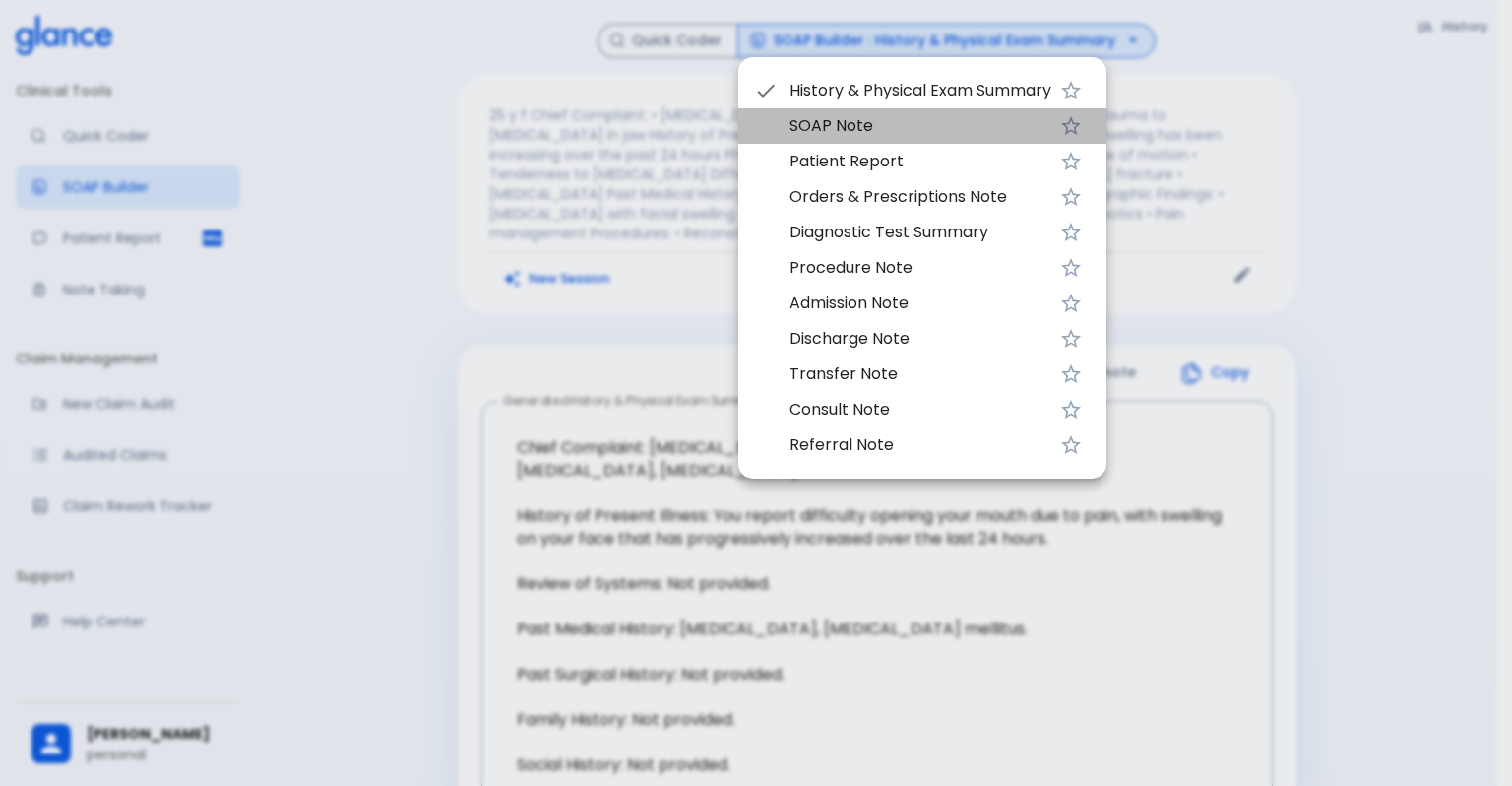 click on "SOAP Note" at bounding box center (920, 126) 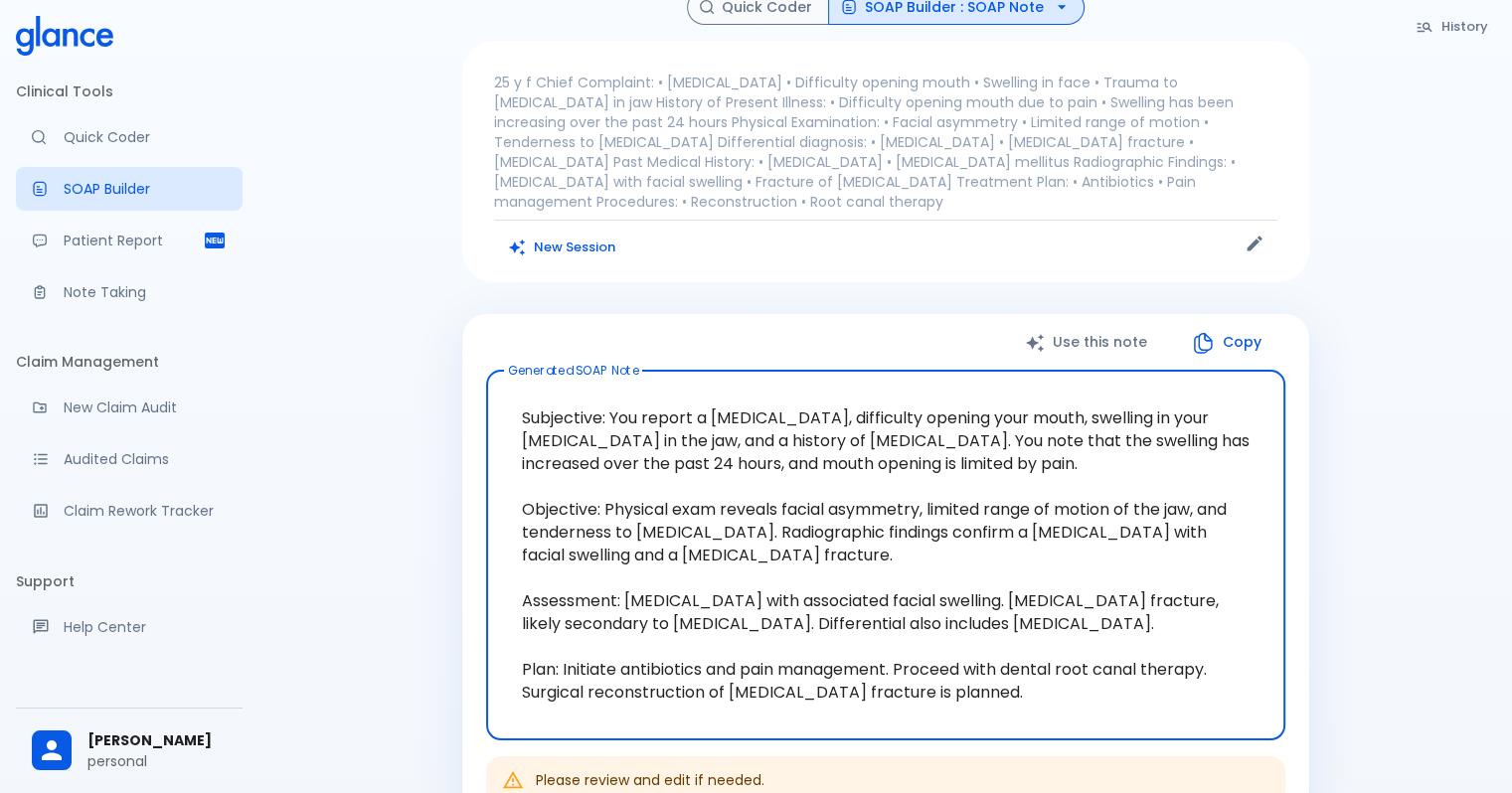 scroll, scrollTop: 0, scrollLeft: 0, axis: both 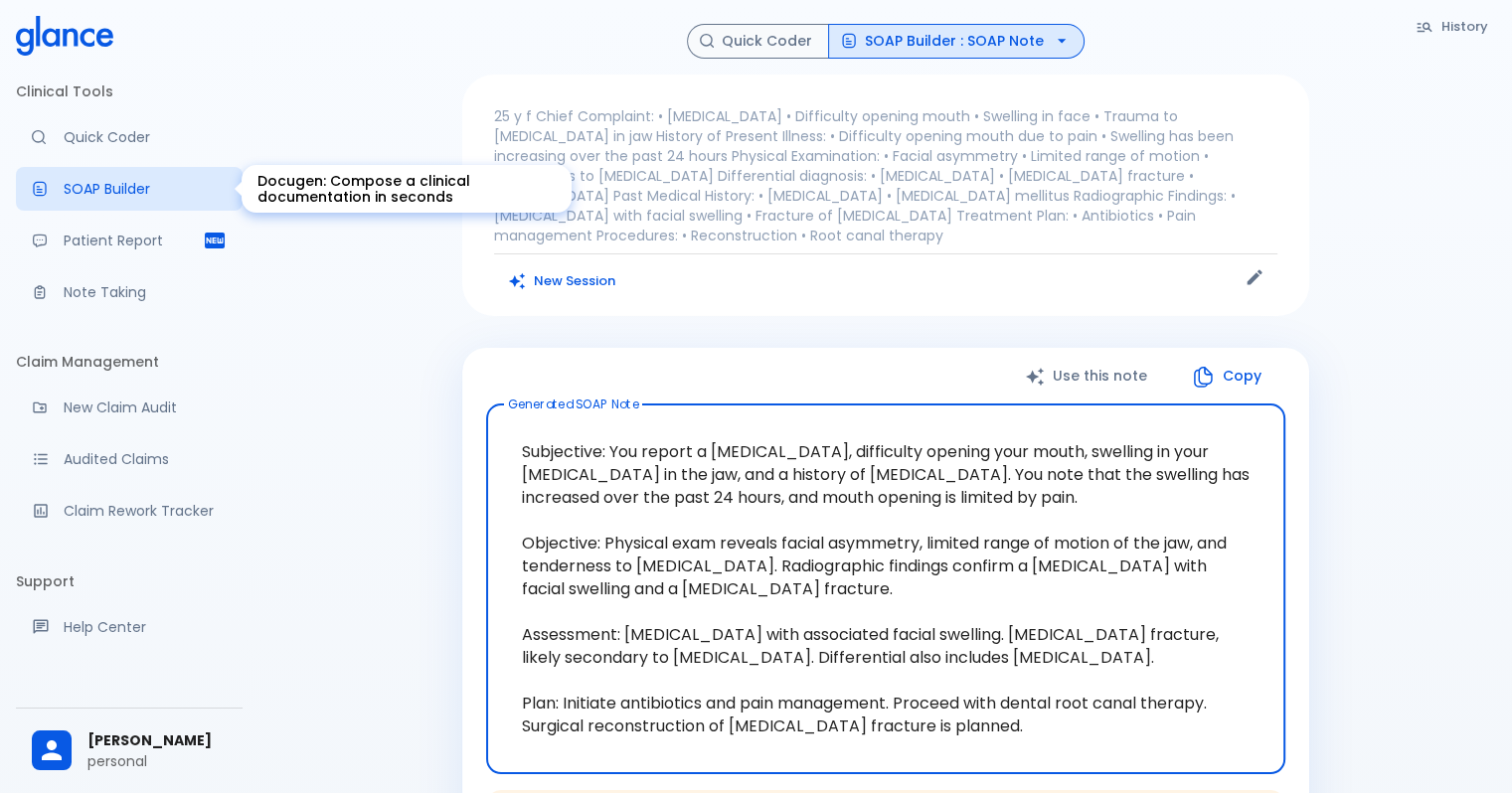 click on "SOAP Builder" at bounding box center (145, 189) 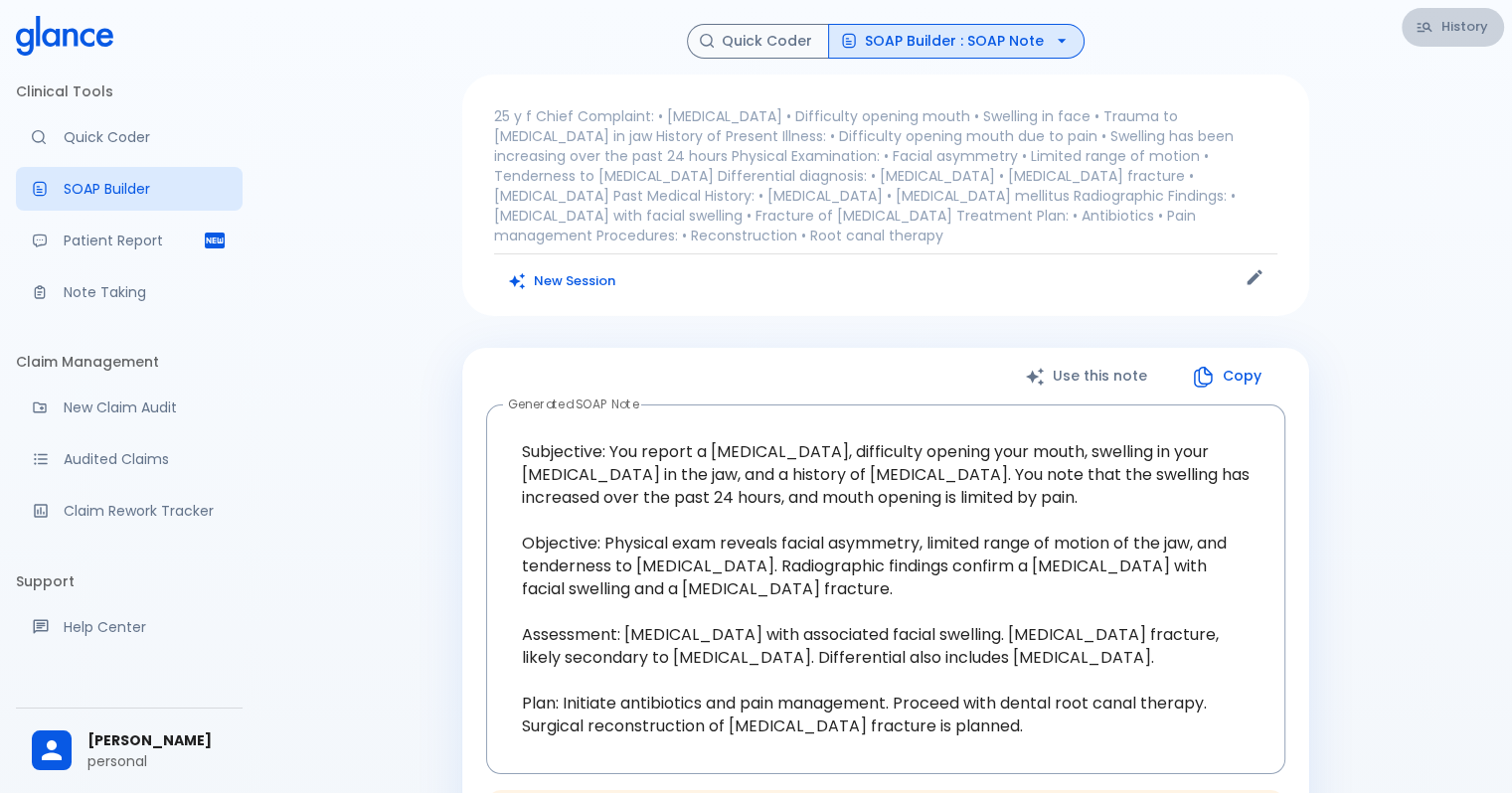 click on "History" at bounding box center [1452, 27] 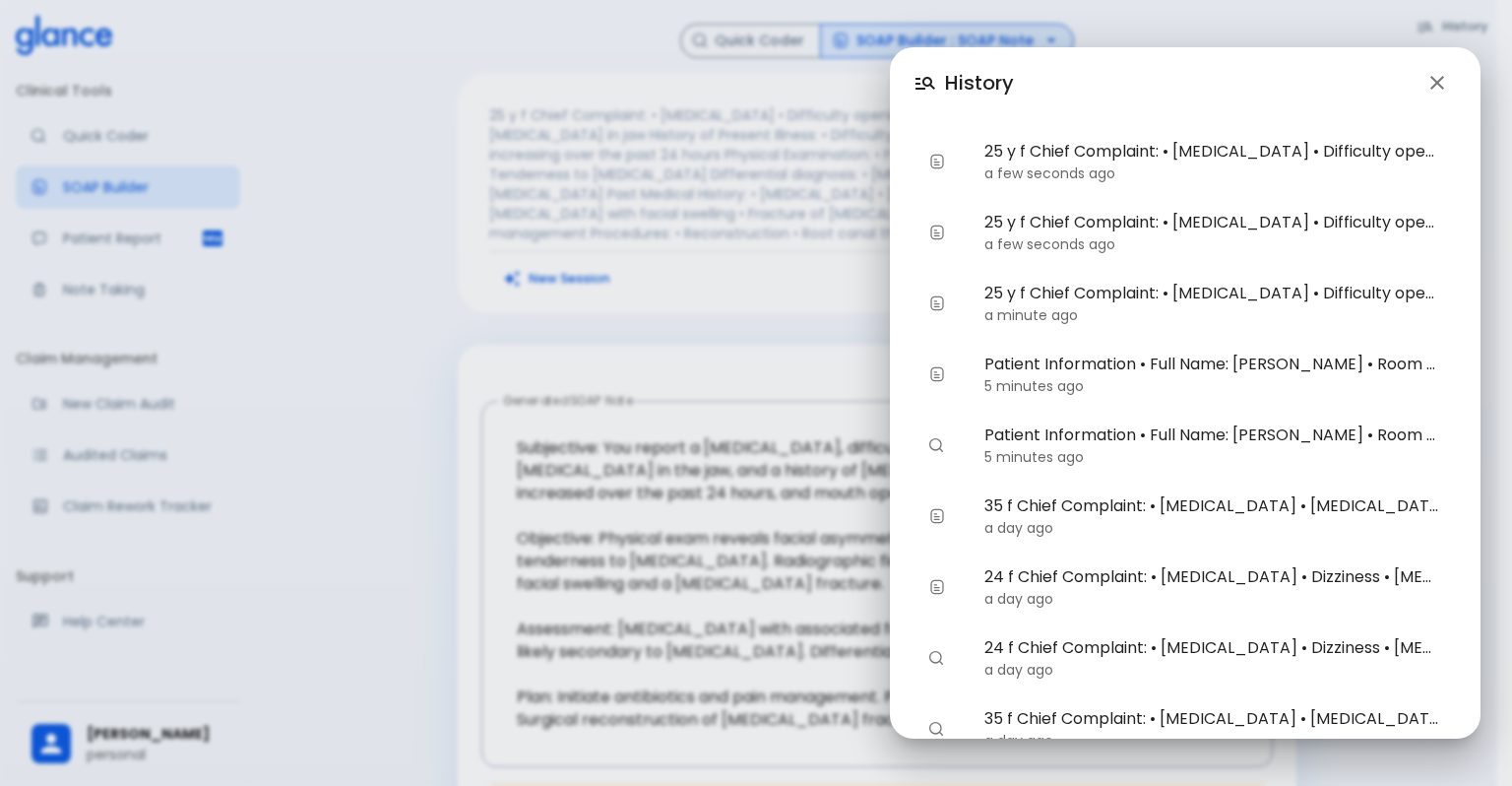 click on "History 25 y f Chief Complaint: • [MEDICAL_DATA] • Difficulty opening mouth • Swelling in face • Trauma to [MEDICAL_DATA] in jaw History of Present Illness: • Difficulty opening mouth due to pain • Swelling has been increasing over the past 24 hours Physical Examination: • Facial asymmetry • Limited range of motion • Tenderness to [MEDICAL_DATA] Differential diagnosis: • [MEDICAL_DATA] • [MEDICAL_DATA] fracture • [MEDICAL_DATA] Past Medical History: • [MEDICAL_DATA] • [MEDICAL_DATA] mellitus Radiographic Findings: • [MEDICAL_DATA] with facial swelling • Fracture of [MEDICAL_DATA] Treatment Plan: • Antibiotics • Pain management Procedures: • Reconstruction • Root canal therapy a few seconds ago a few seconds ago a minute ago 5 minutes ago 5 minutes ago 35 f
Chief Complaint:
• [MEDICAL_DATA]
• [MEDICAL_DATA]
Differential Diagnosis
Medications:
•  [MEDICAL_DATA]
•  [MEDICAL_DATA]
•  [MEDICAL_DATA] dose:
• 81mg daily
• a day ago a day ago a day ago a day ago a day ago Load More" at bounding box center [756, 393] 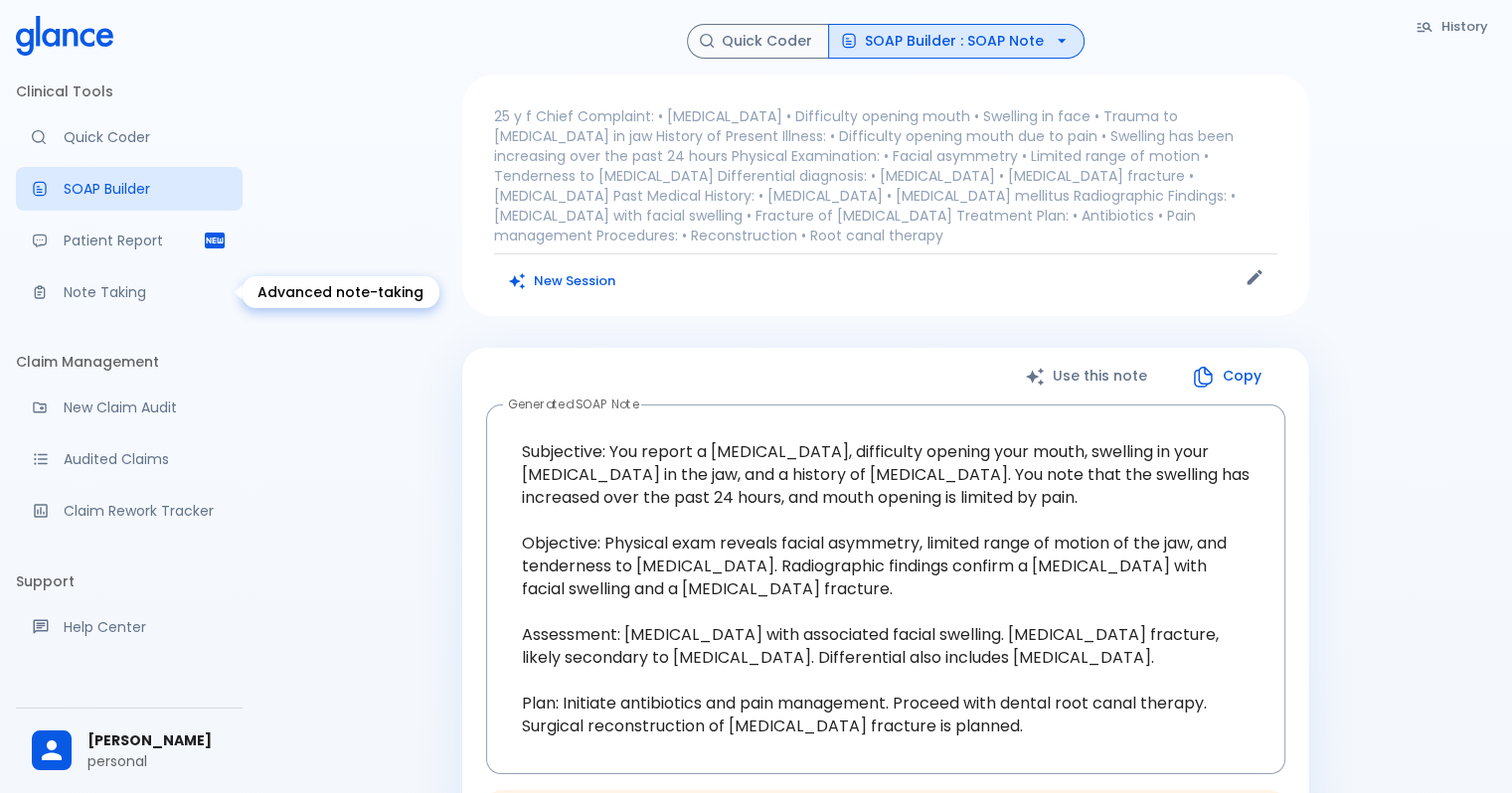 click on "Note Taking" at bounding box center [145, 292] 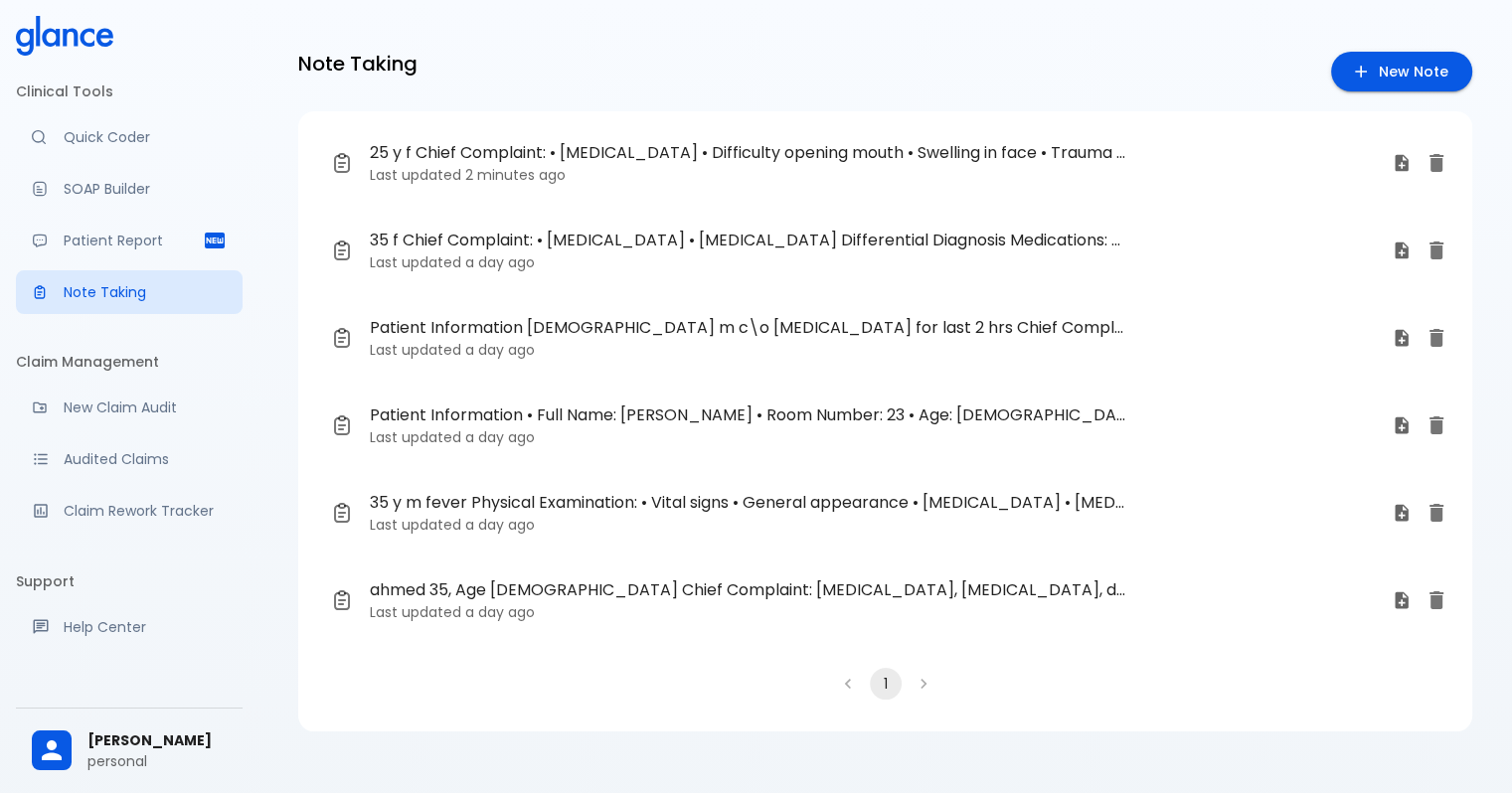 click on "Last updated   2 minutes ago" at bounding box center [873, 175] 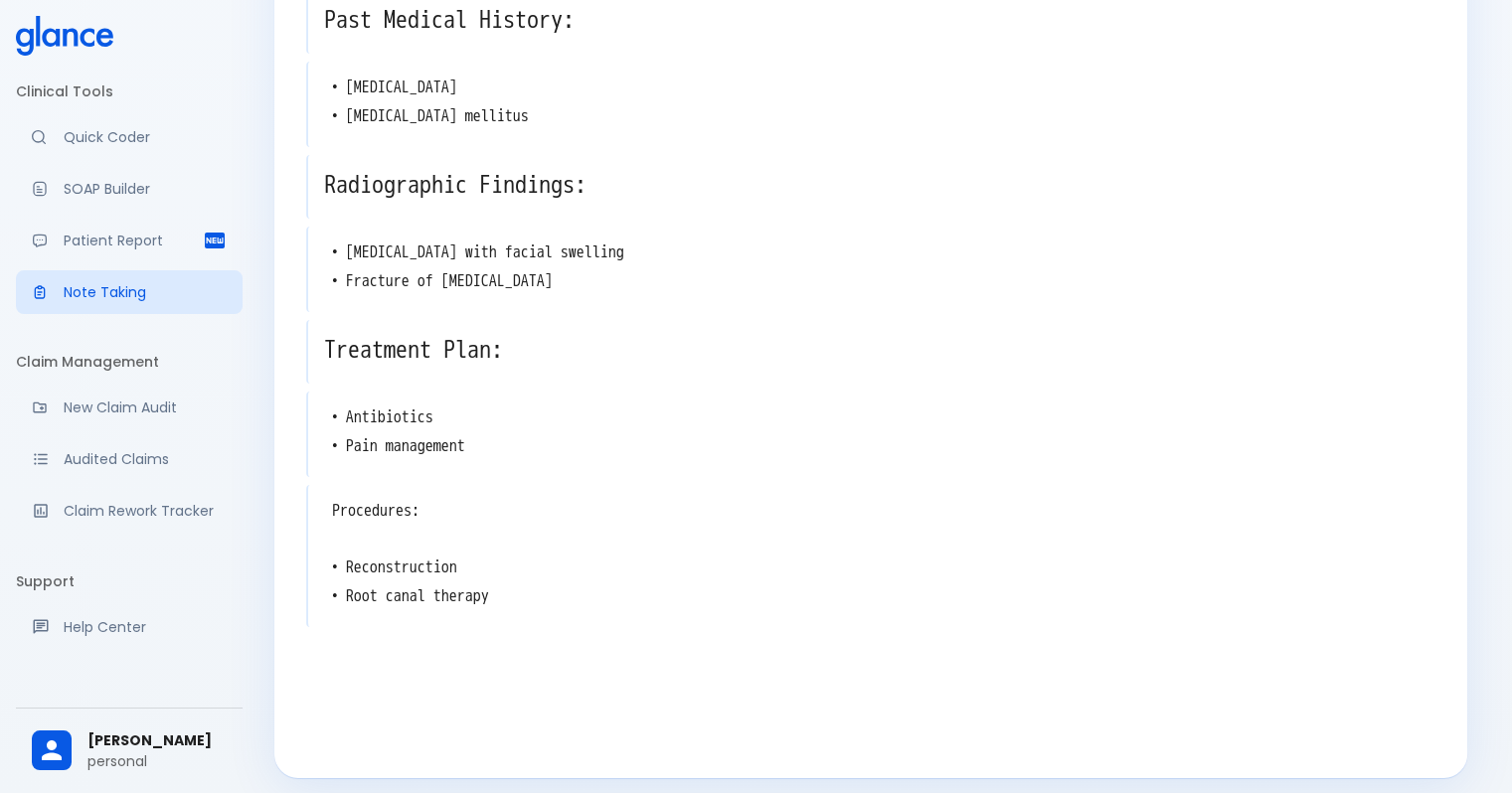 scroll, scrollTop: 1020, scrollLeft: 0, axis: vertical 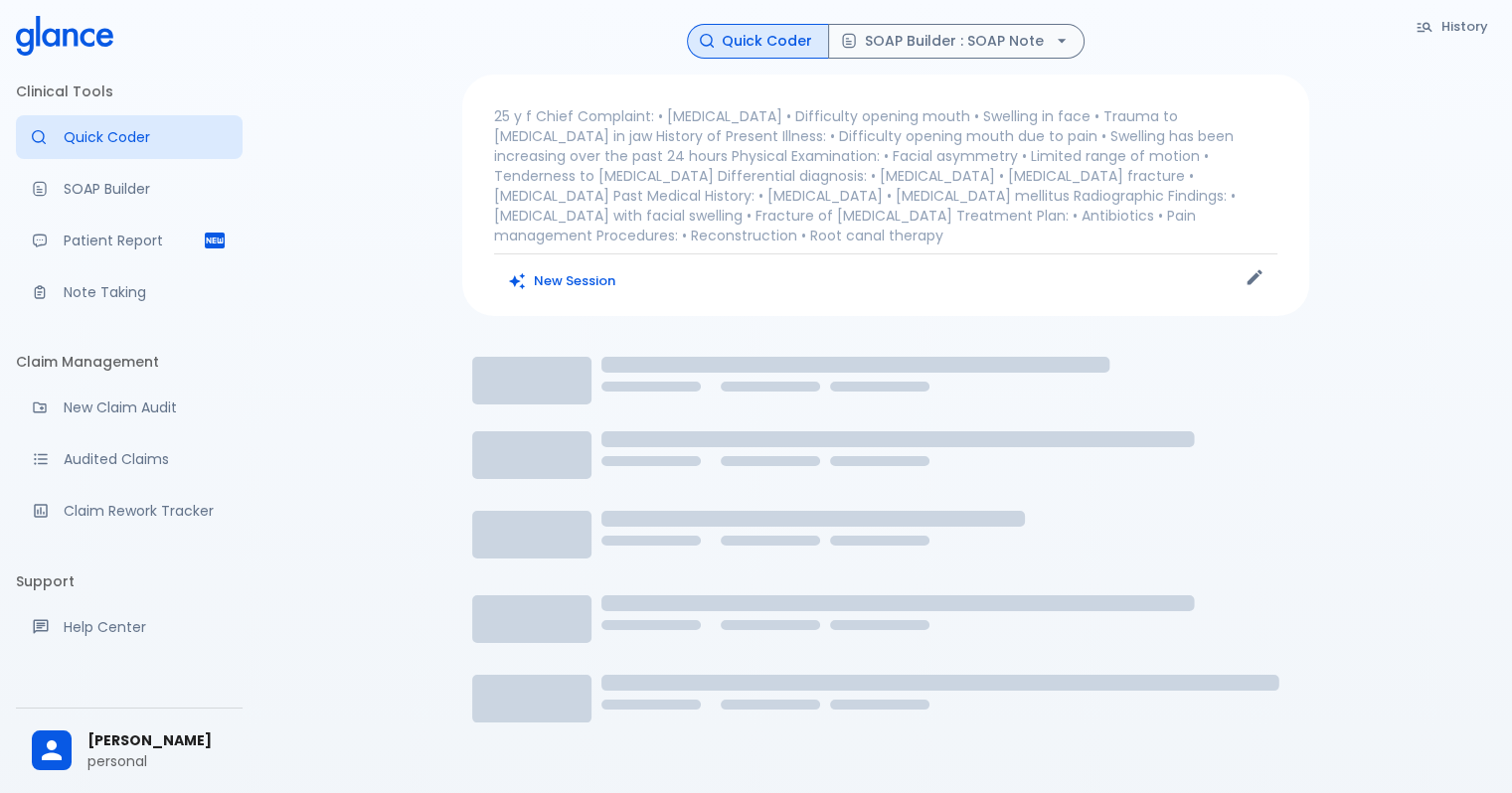 click on "personal" at bounding box center [157, 761] 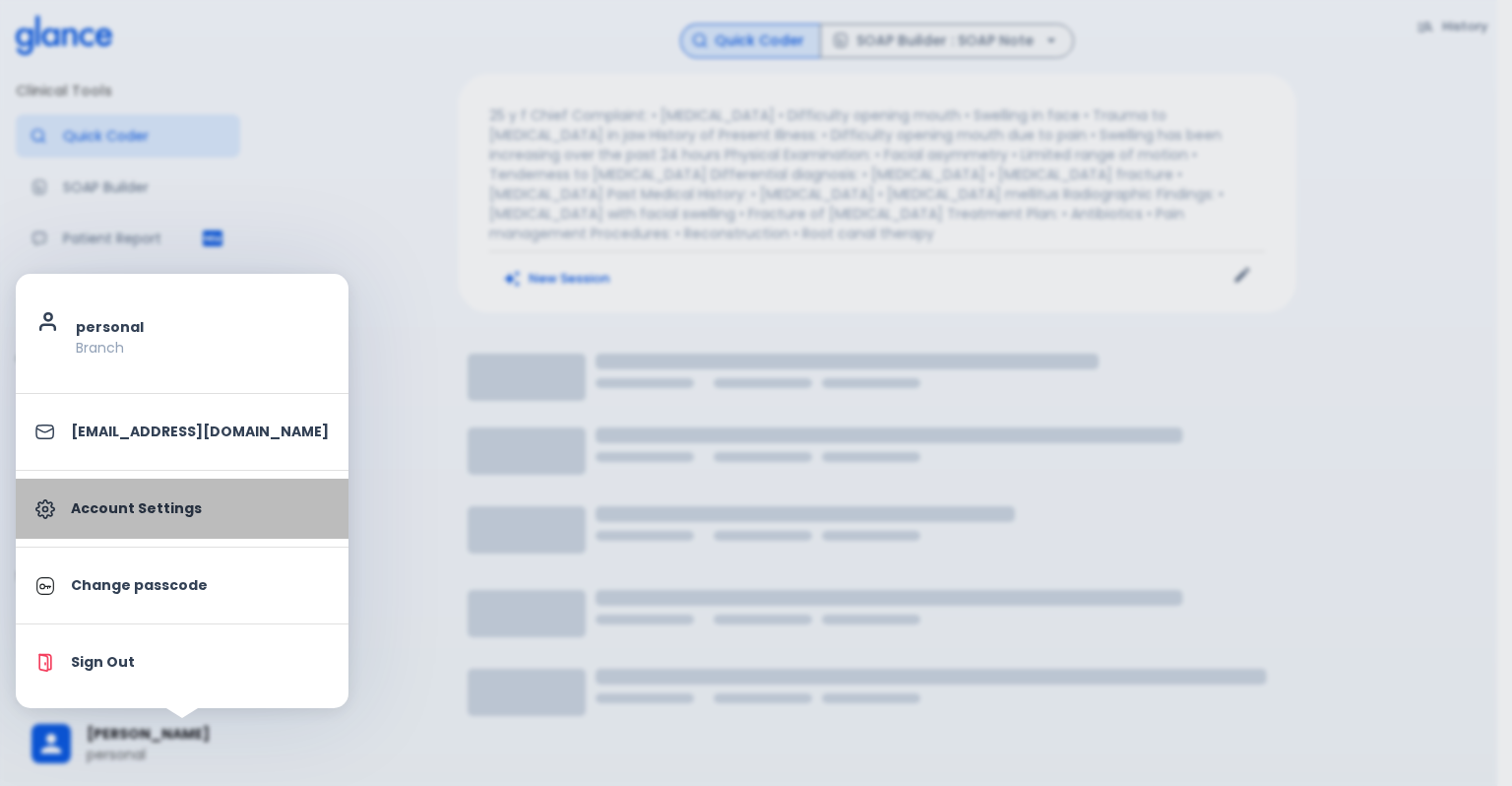click on "Account Settings" at bounding box center (200, 508) 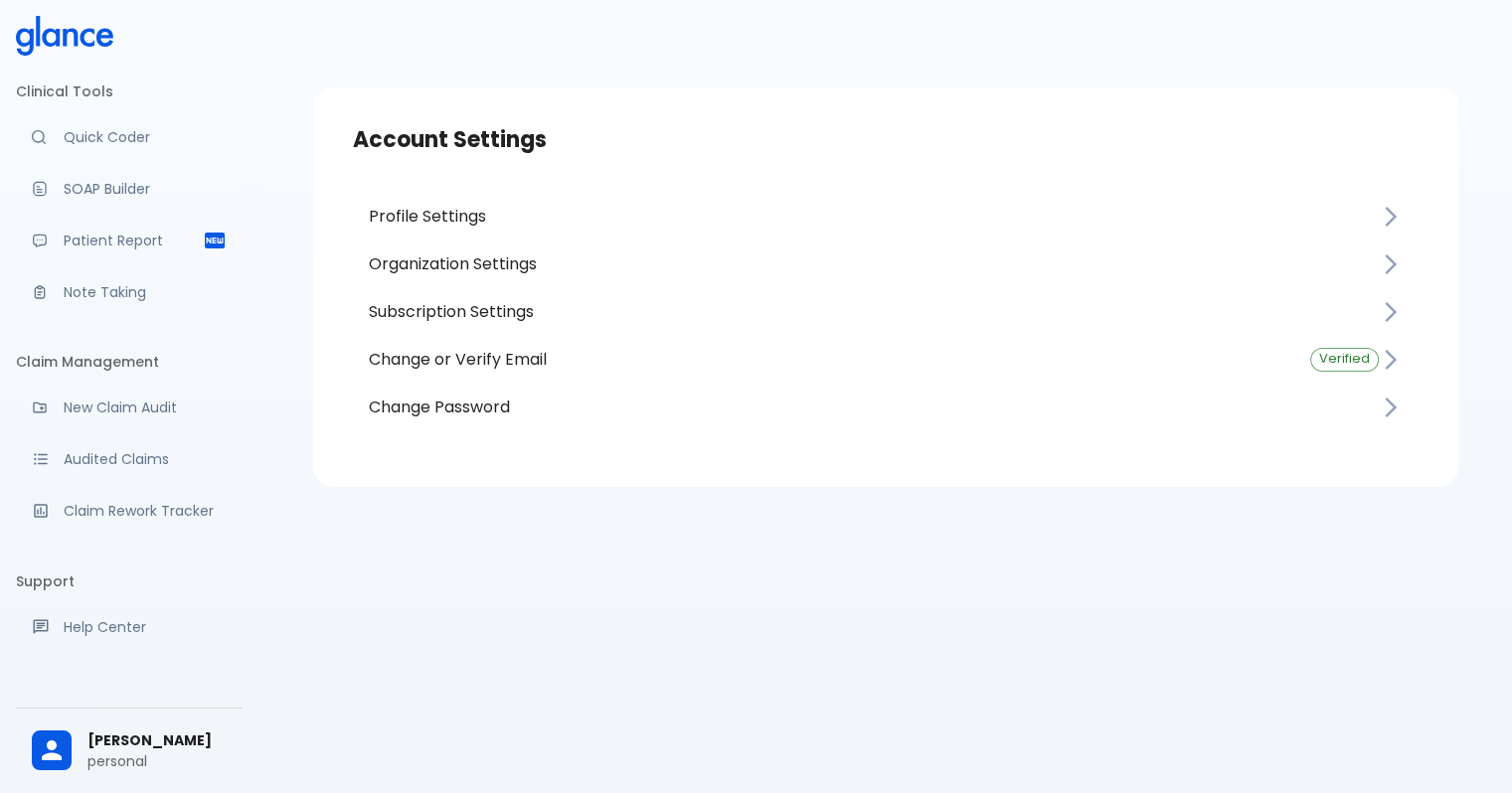 click on "Profile Settings" at bounding box center [874, 217] 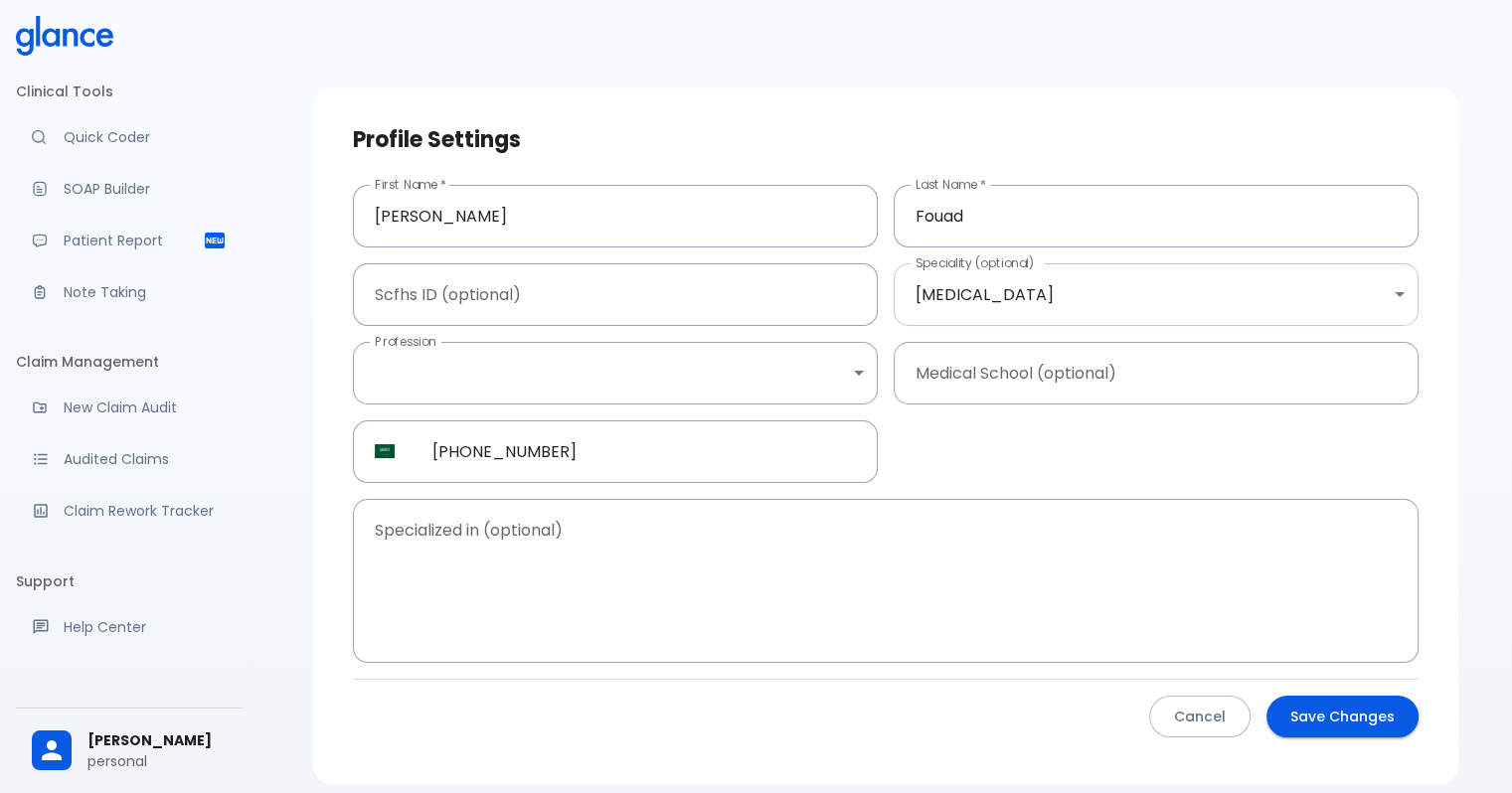click on "↧  pull to refresh  ↧ Clinical Tools Quick Coder SOAP Builder Patient Report Note Taking Claim Management New Claim Audit Audited Claims Claim Rework Tracker Support Help Center What's new? Settings Your Settings Ahmed Fouad personal Profile Settings First Name   * Ahmed First Name  * Last Name   * Fouad Last Name  * Scfhs ID (optional) Scfhs ID (optional) Speciality   (optional) Oral And Maxillofacial Surgery Oral and maxillofacial surgery Speciality (optional) Profession ​ specialist Profession Medical School (optional) Medical School (optional) ​ SA +966 54 662 5810 ​ Specialized in (optional) x Specialized in (optional) Cancel Save Changes" at bounding box center (756, 436) 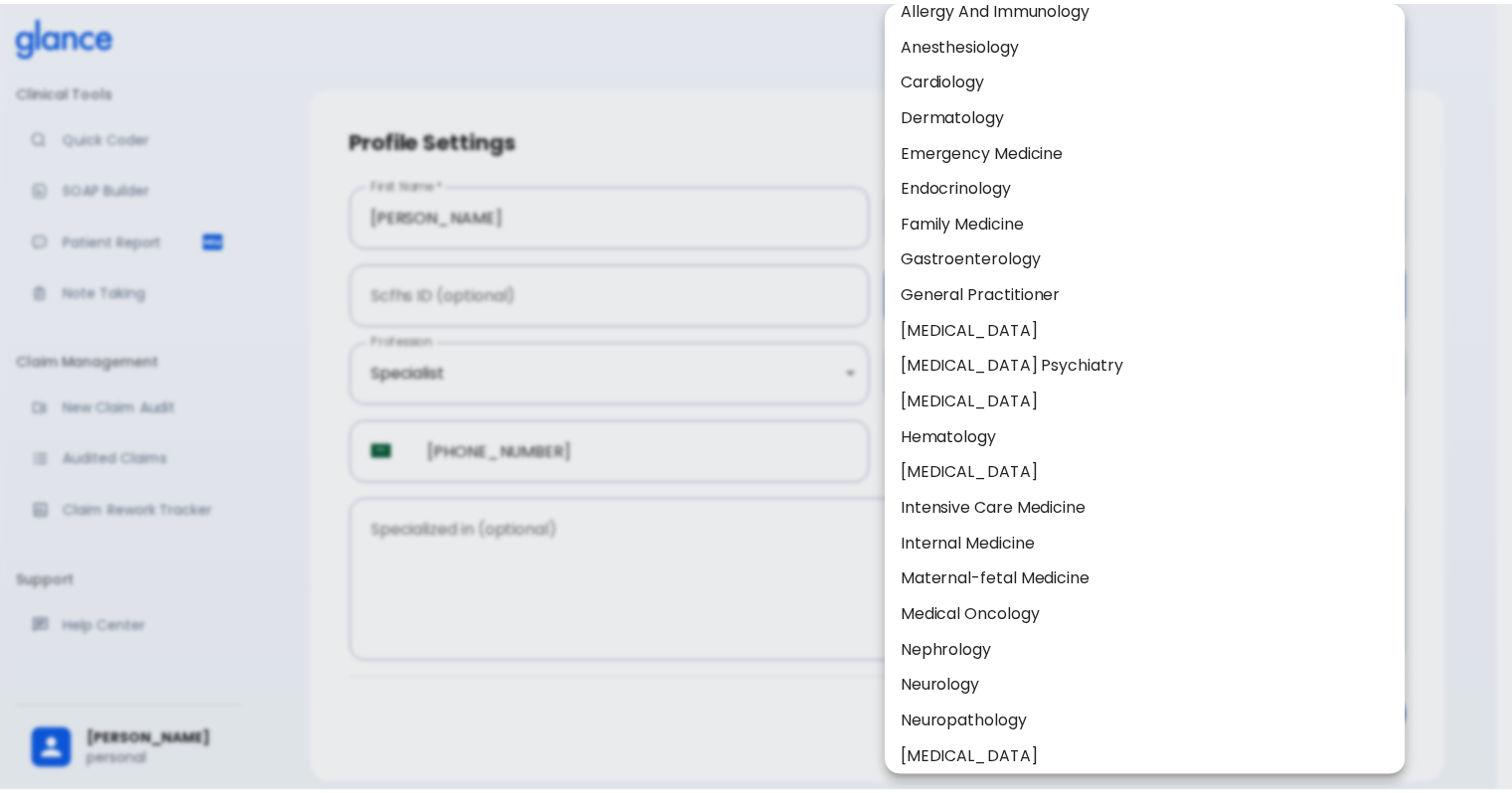 scroll, scrollTop: 0, scrollLeft: 0, axis: both 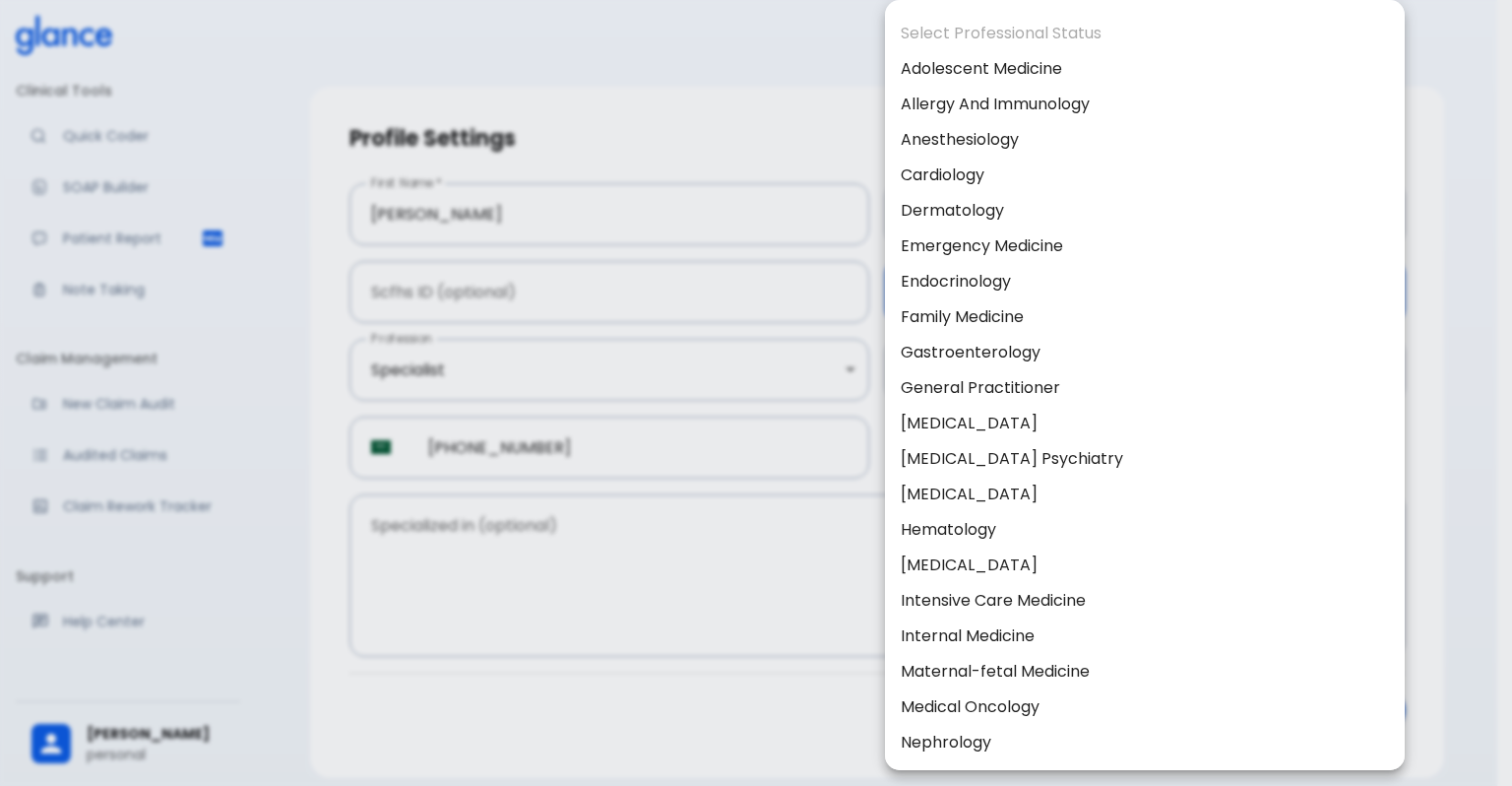 click on "Dermatology" at bounding box center (1145, 211) 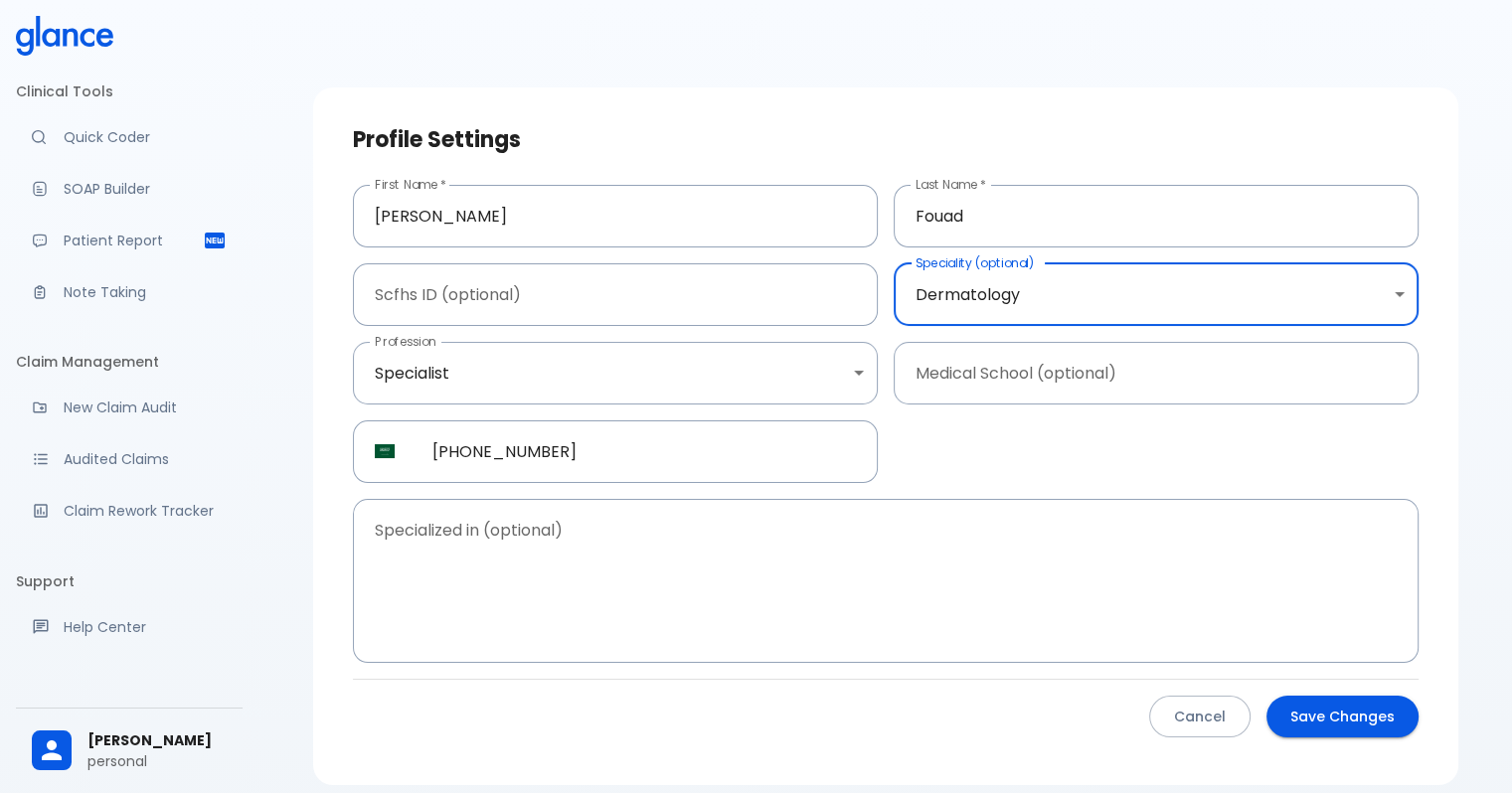 click on "Save Changes" at bounding box center (1342, 716) 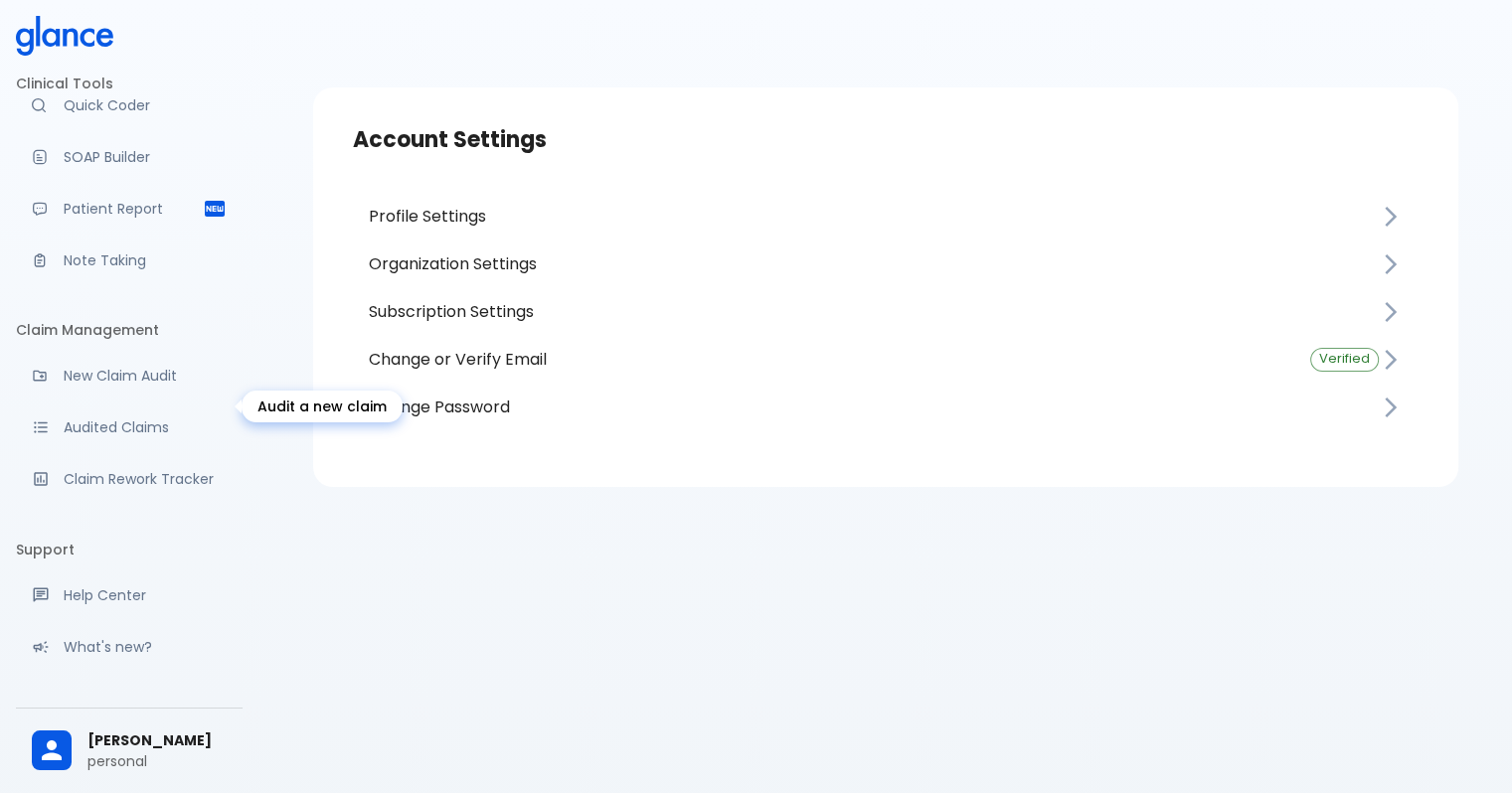 scroll, scrollTop: 0, scrollLeft: 0, axis: both 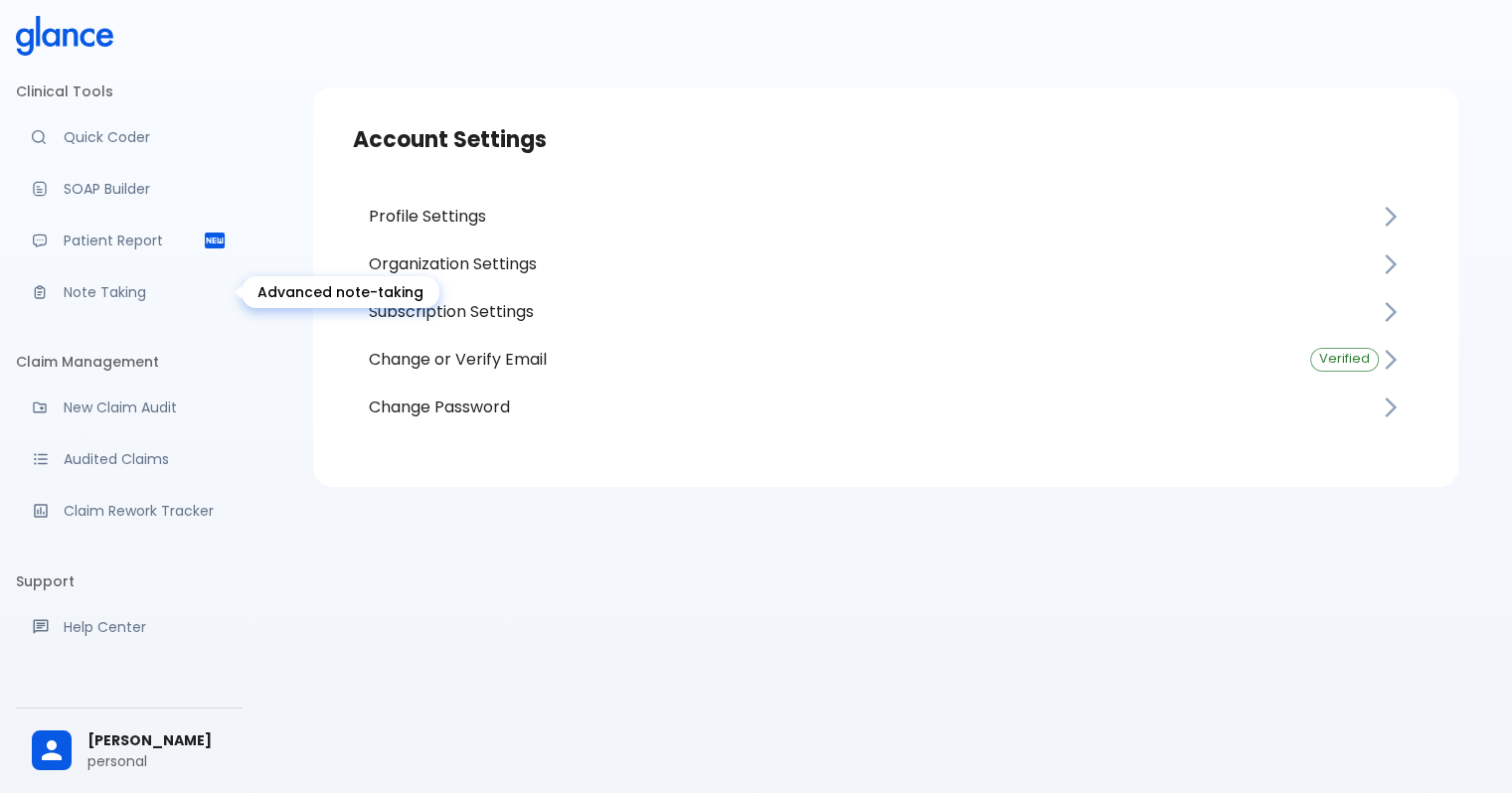 click on "Note Taking" at bounding box center (145, 292) 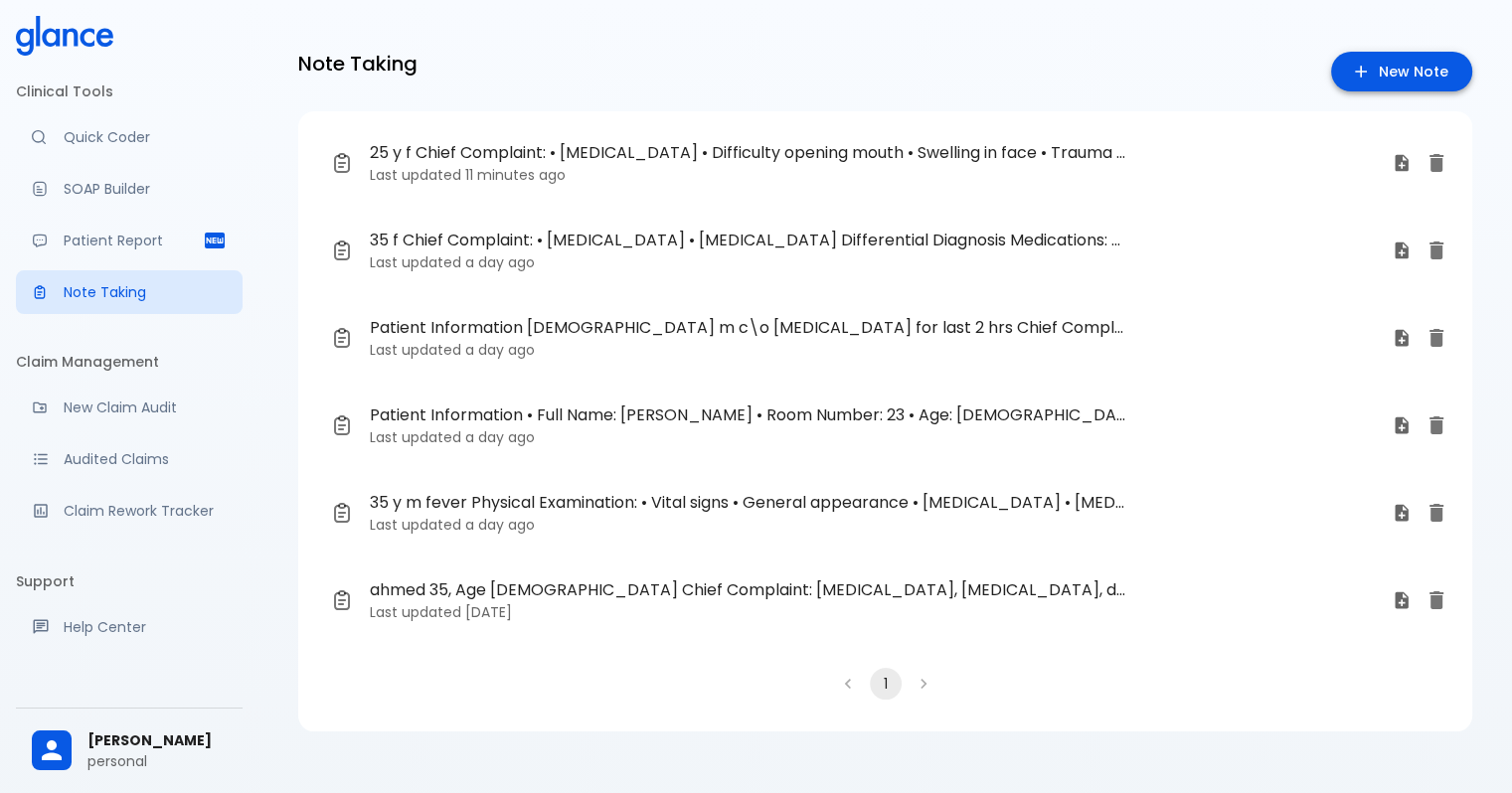 click 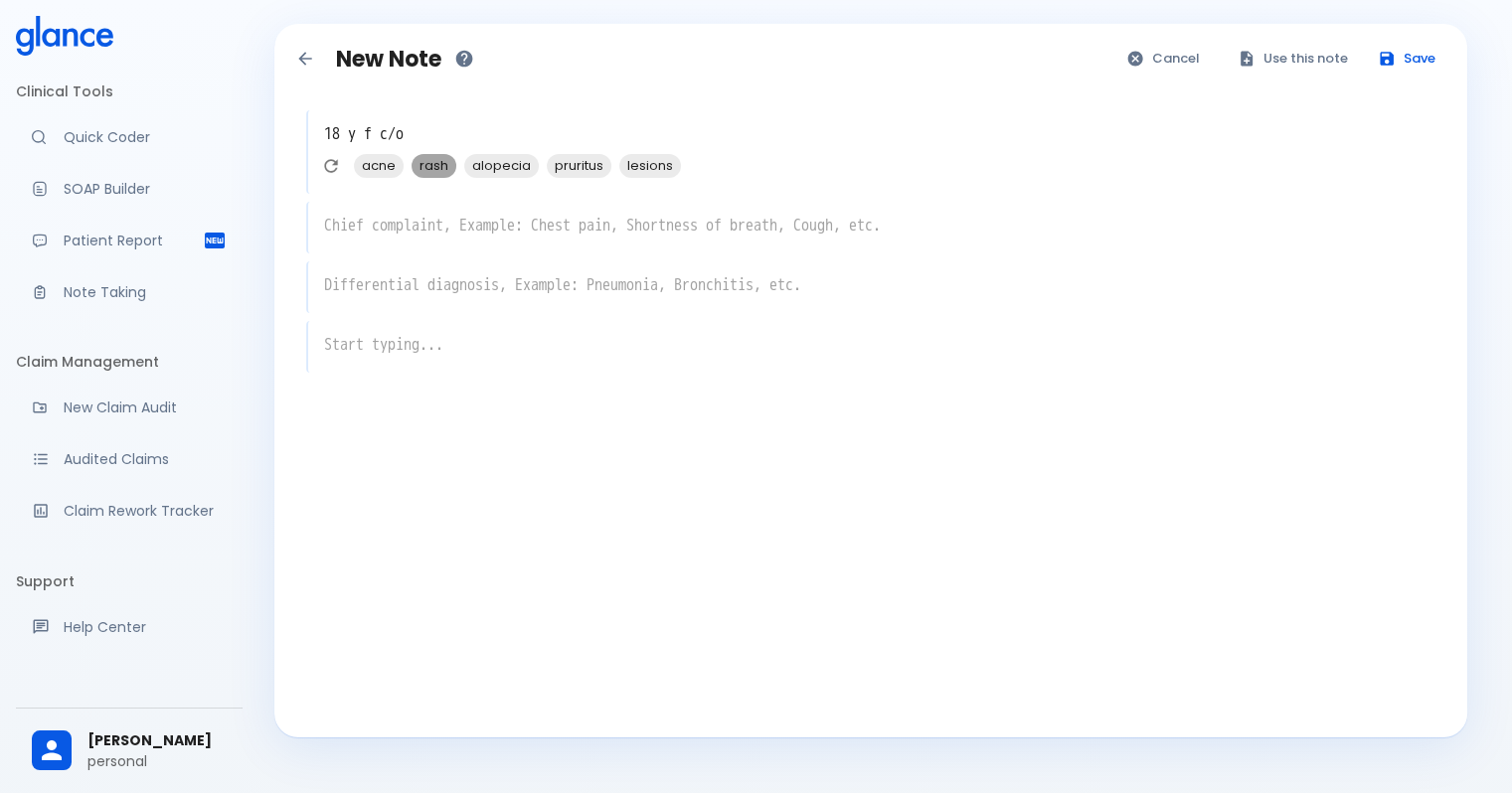 click on "rash" at bounding box center [433, 165] 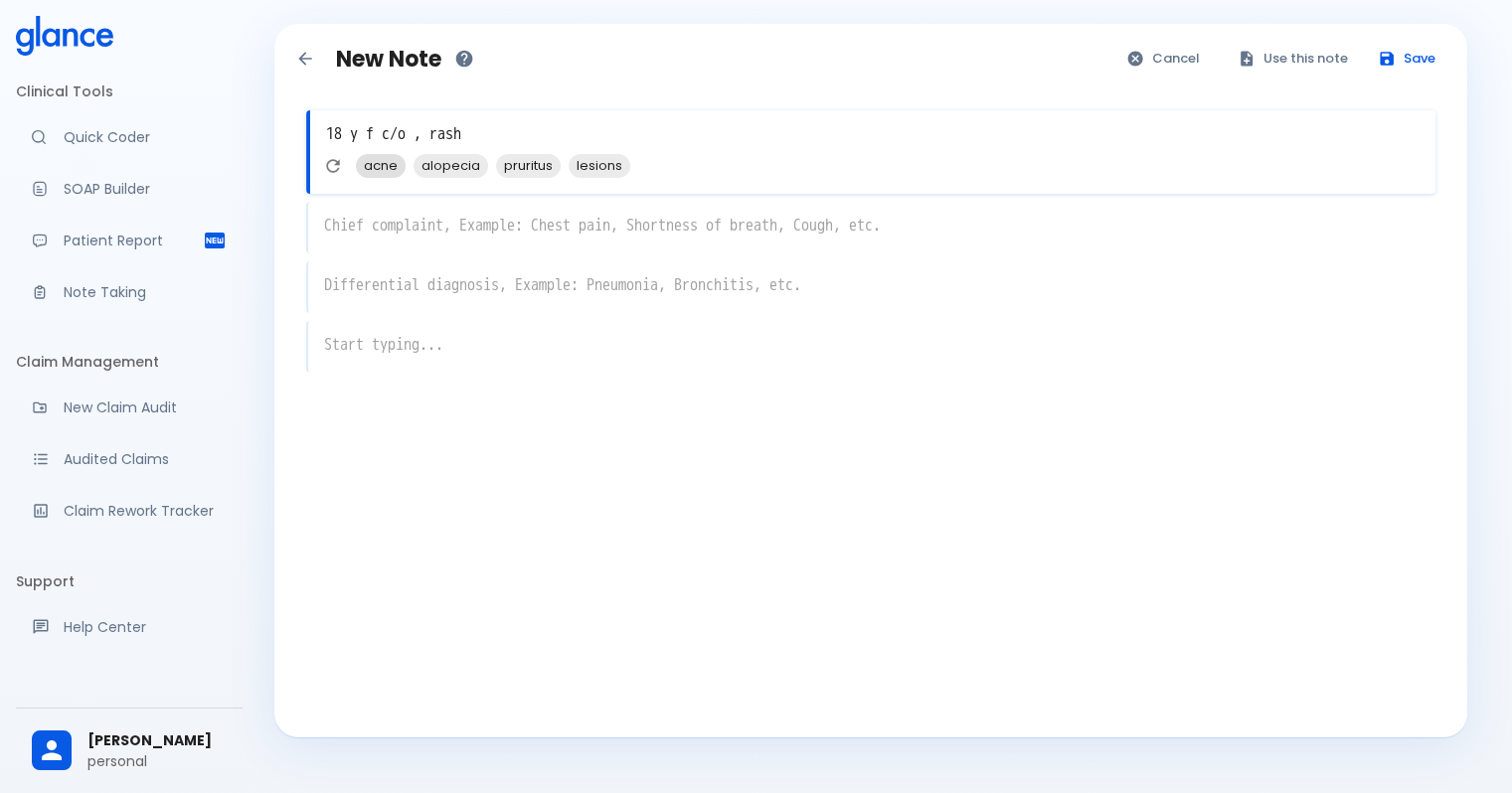 click on "acne" at bounding box center [381, 165] 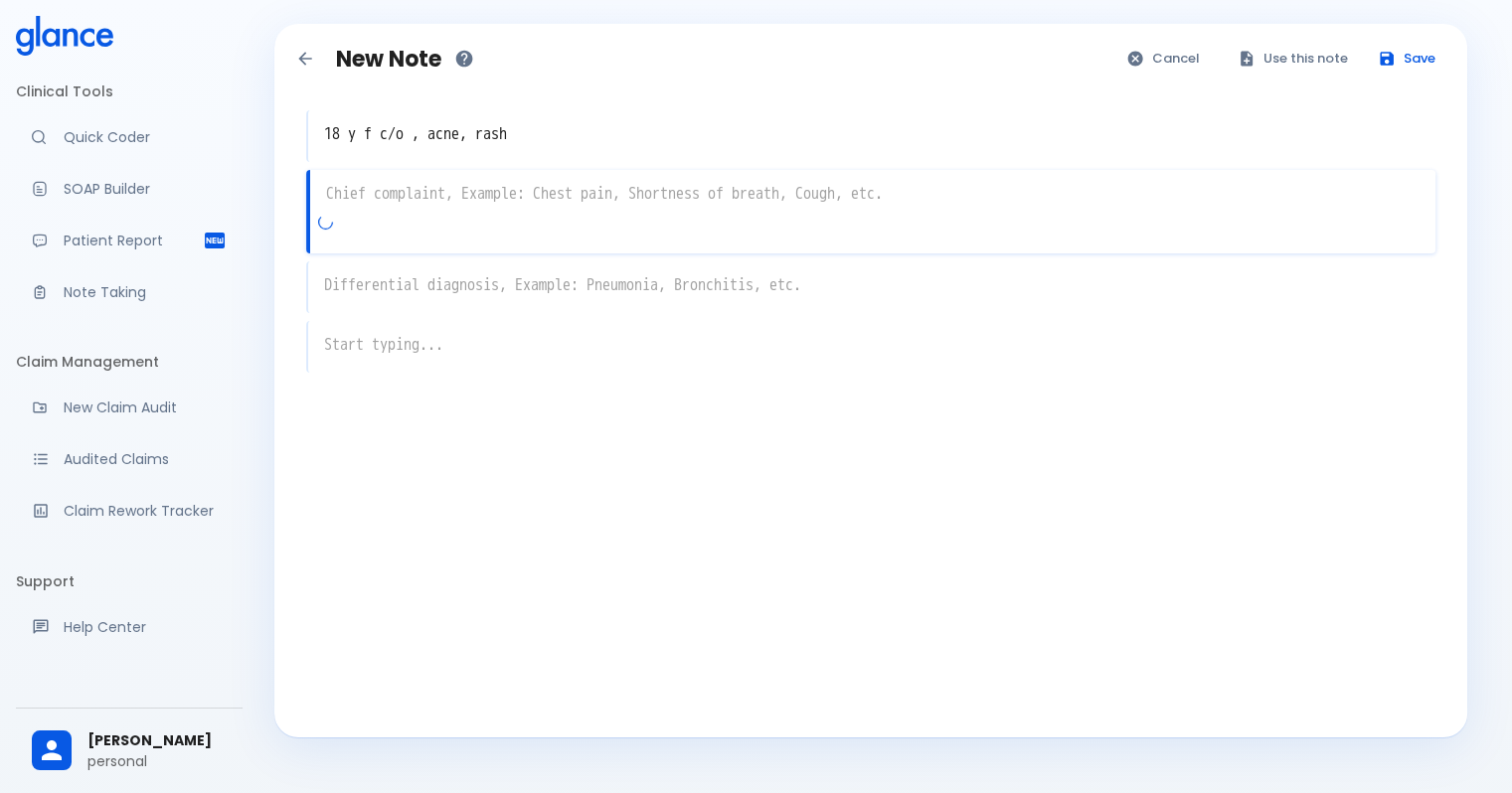 click on "x" at bounding box center (871, 212) 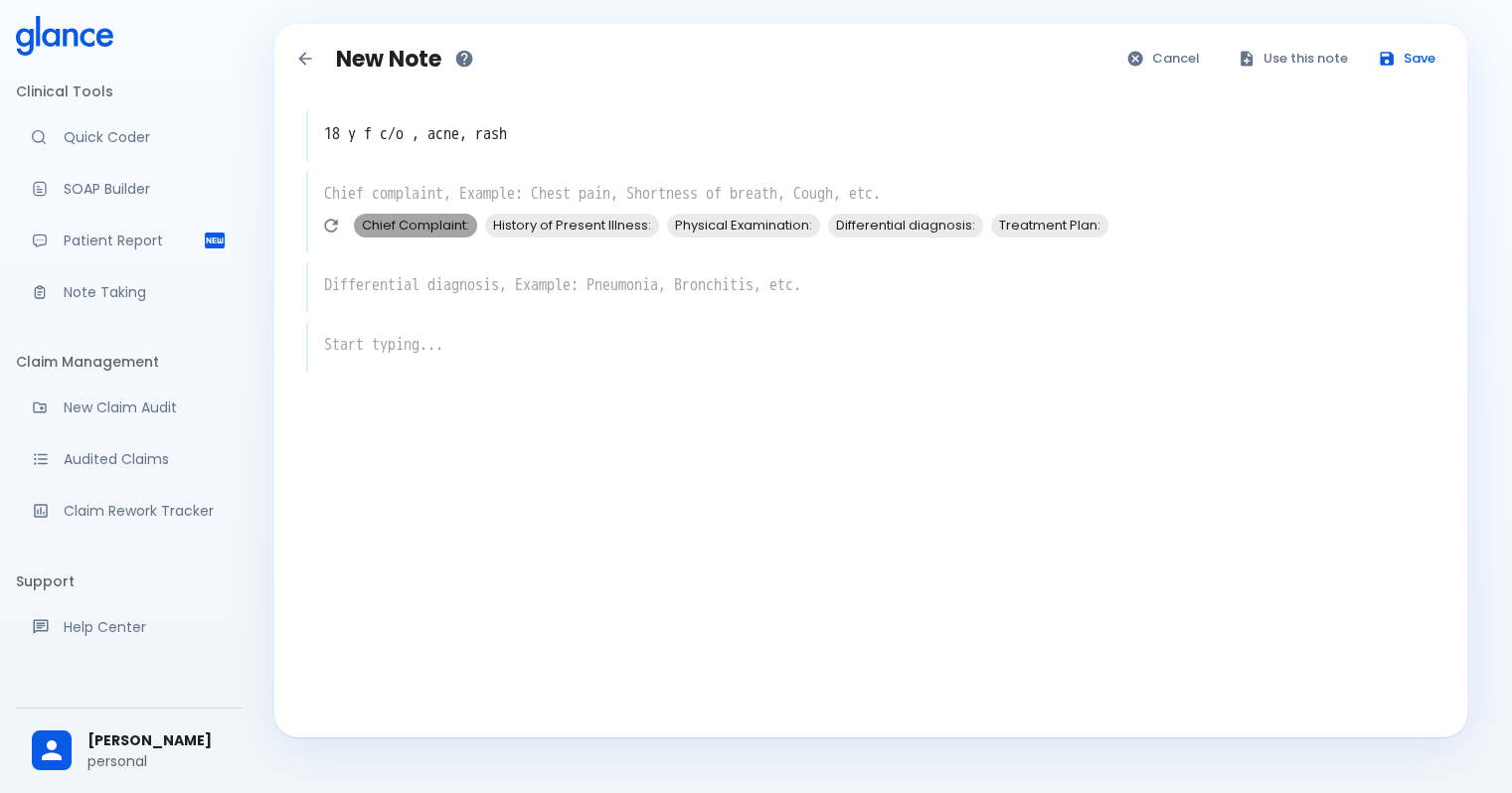 click on "Chief Complaint:" at bounding box center [416, 225] 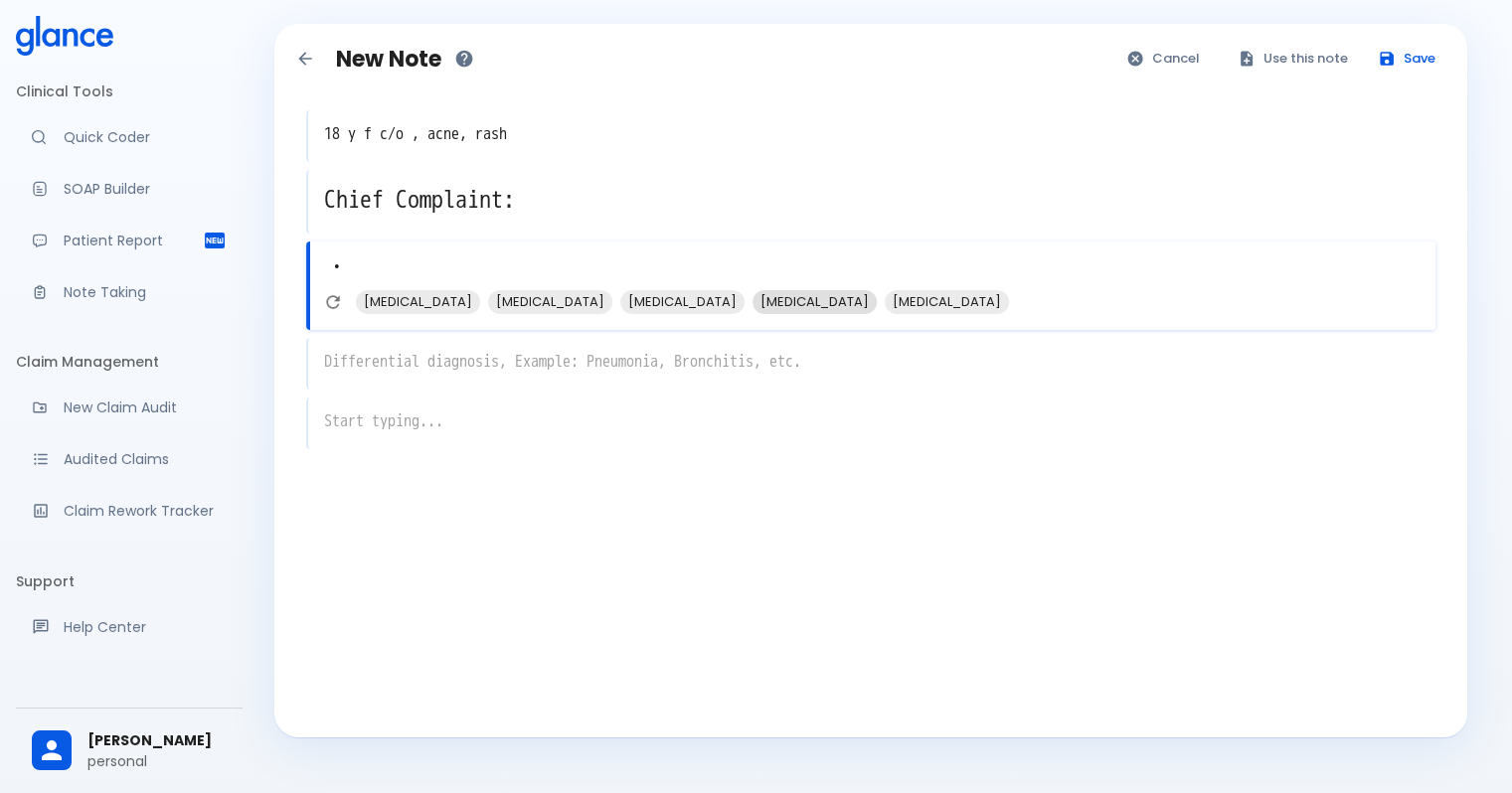 click on "Eczema" at bounding box center (814, 301) 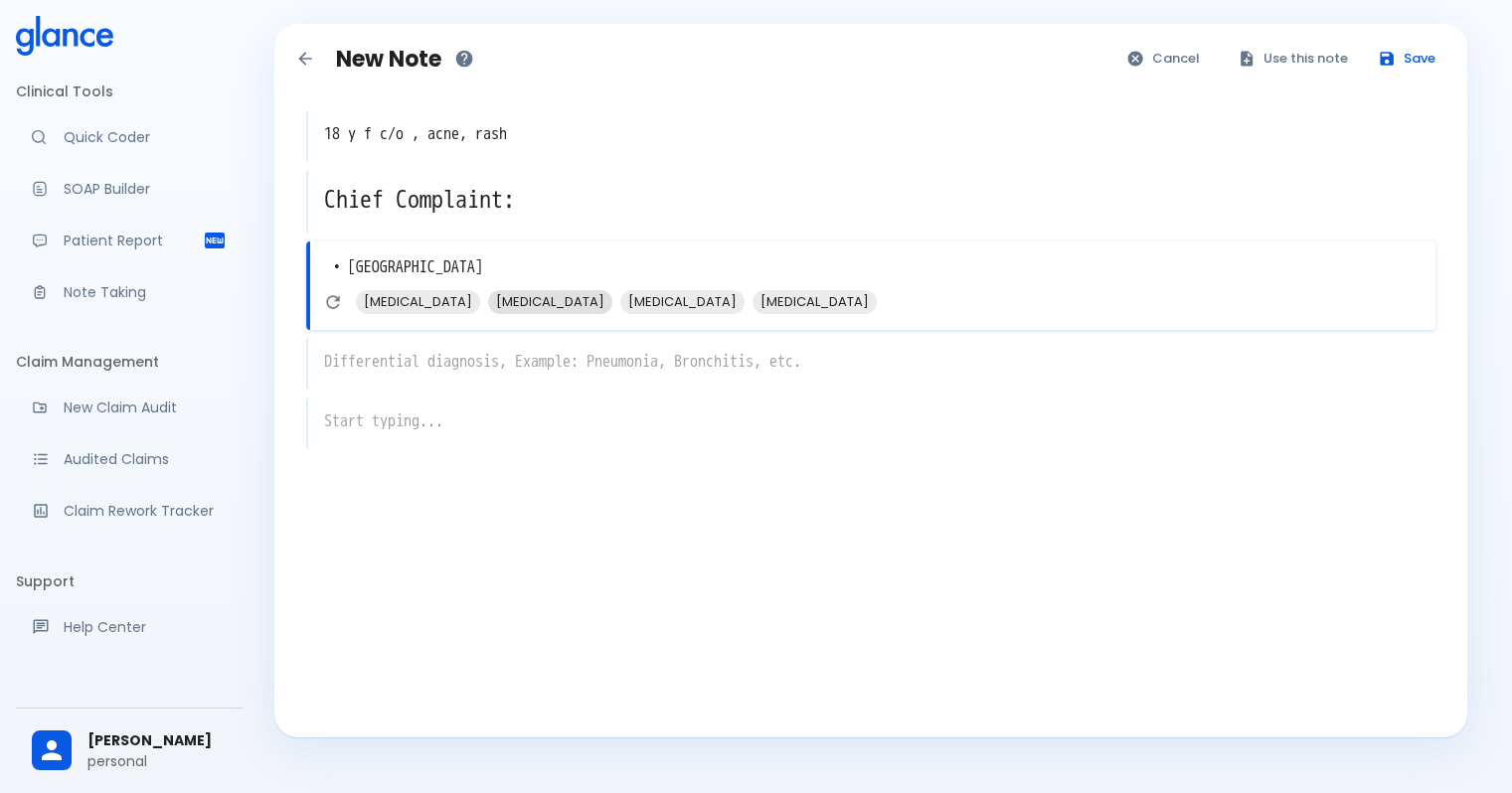 click on "Rosacea" at bounding box center (550, 301) 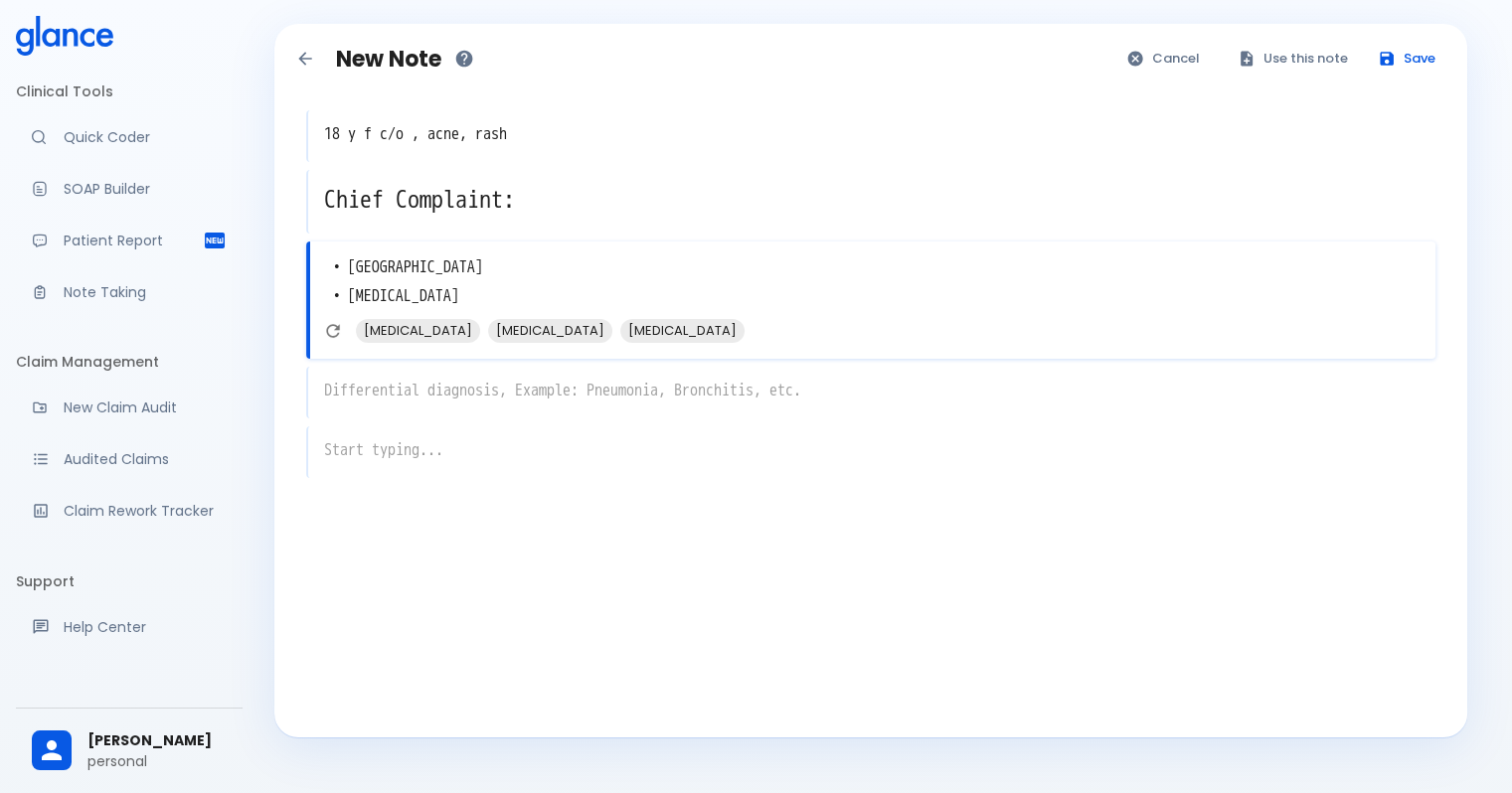 click on "x" at bounding box center [871, 393] 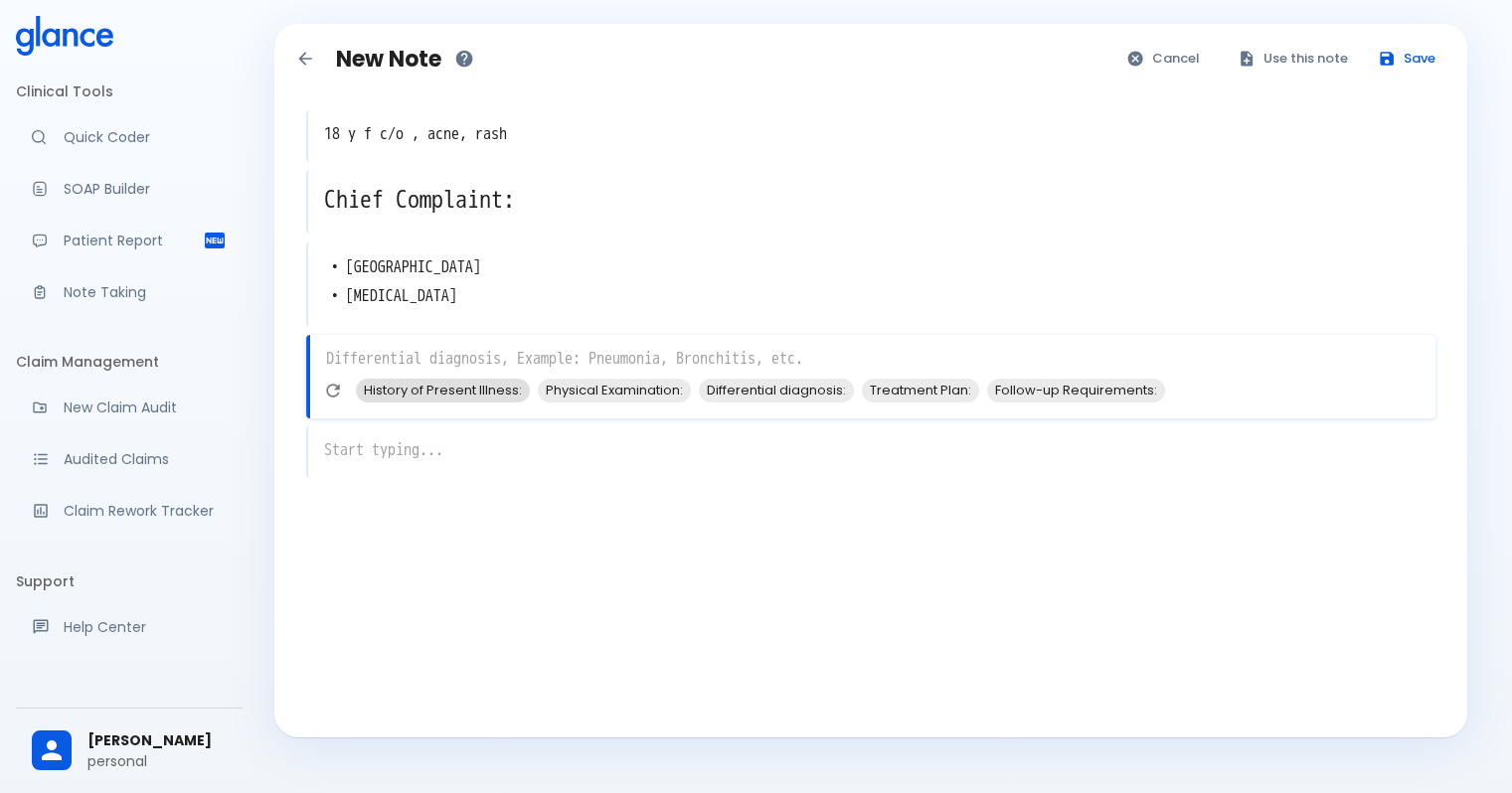 click on "History of Present Illness:" at bounding box center [442, 390] 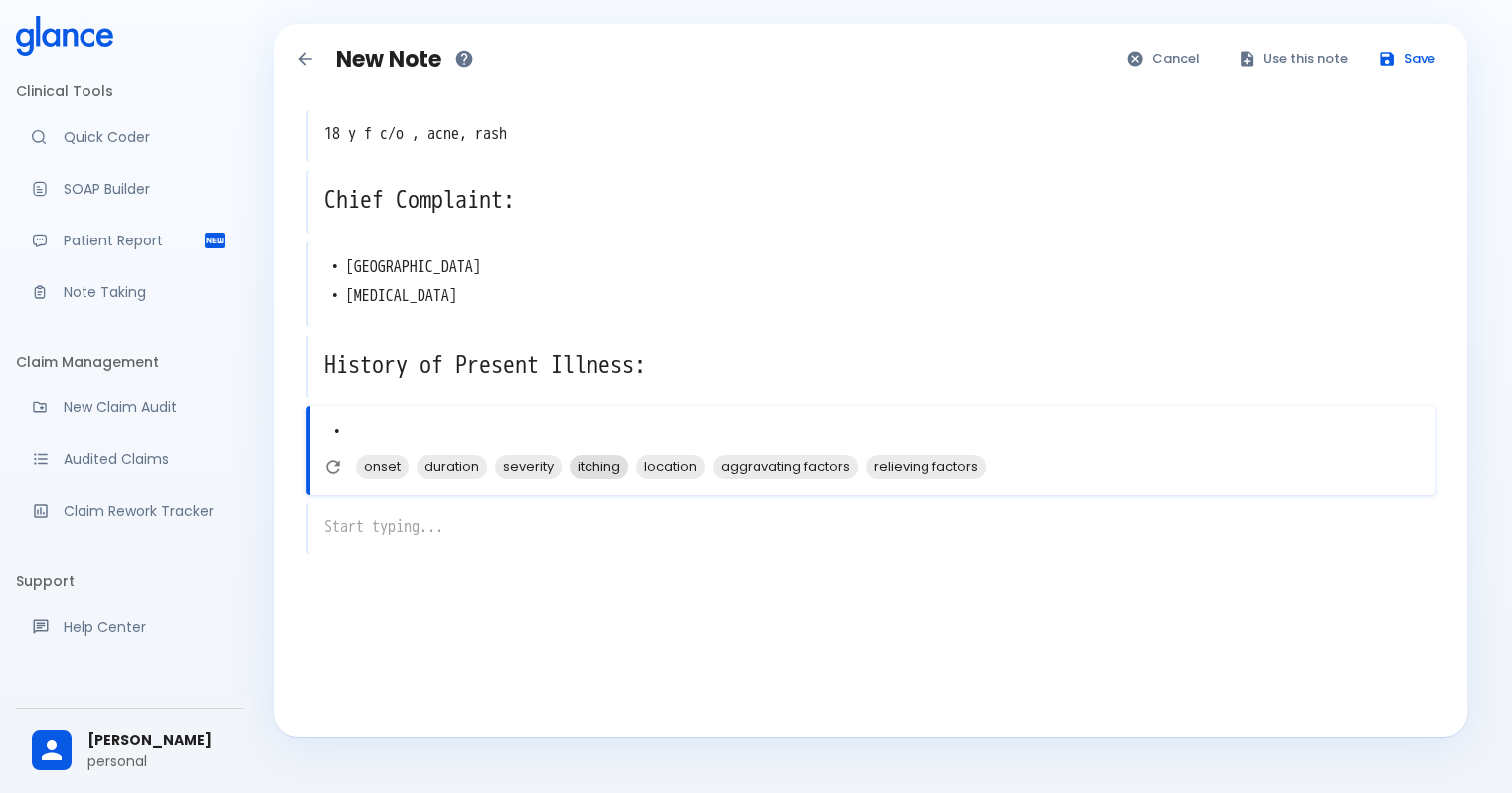 click on "itching" at bounding box center [598, 466] 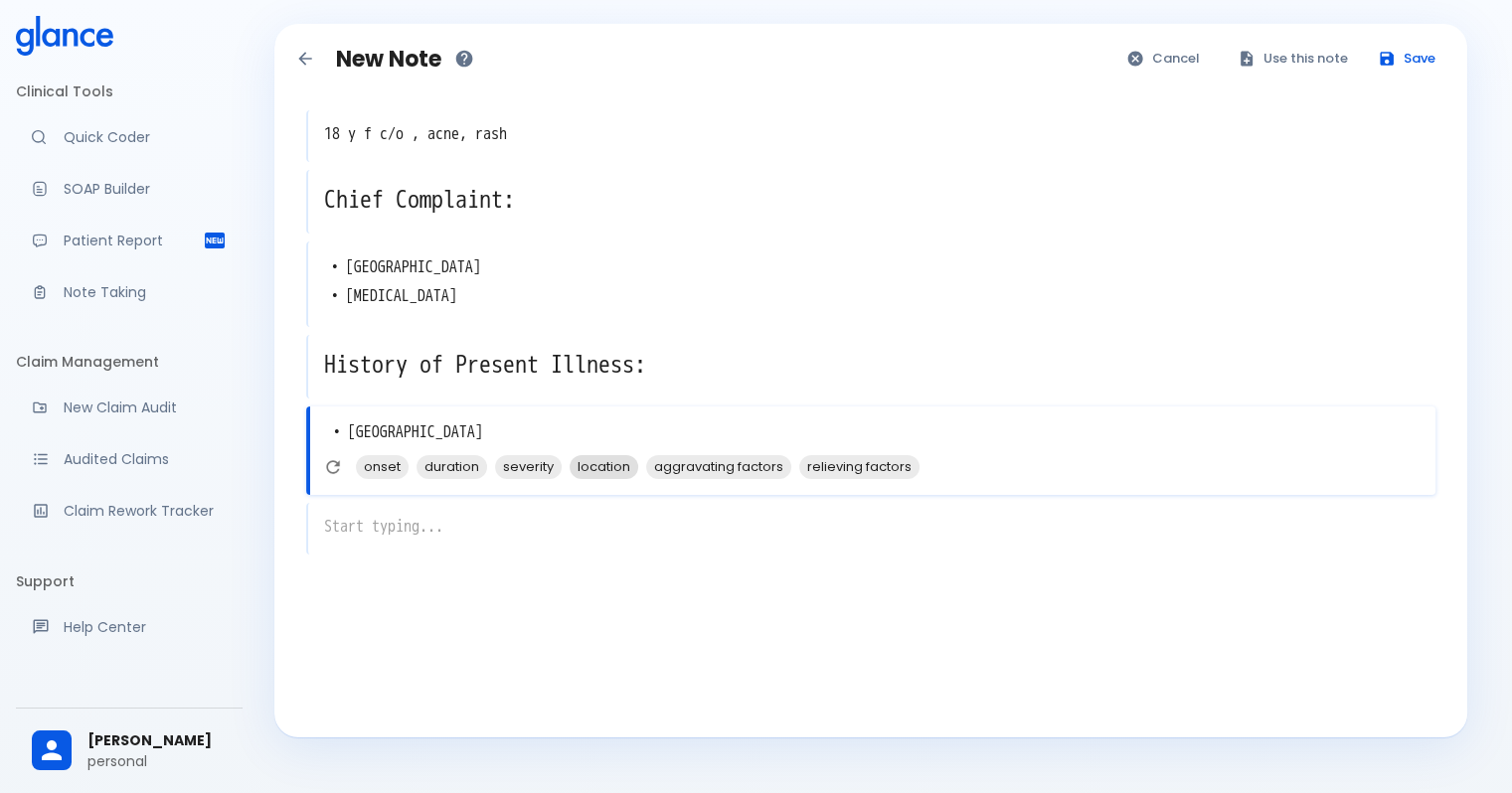 click on "location" at bounding box center [603, 466] 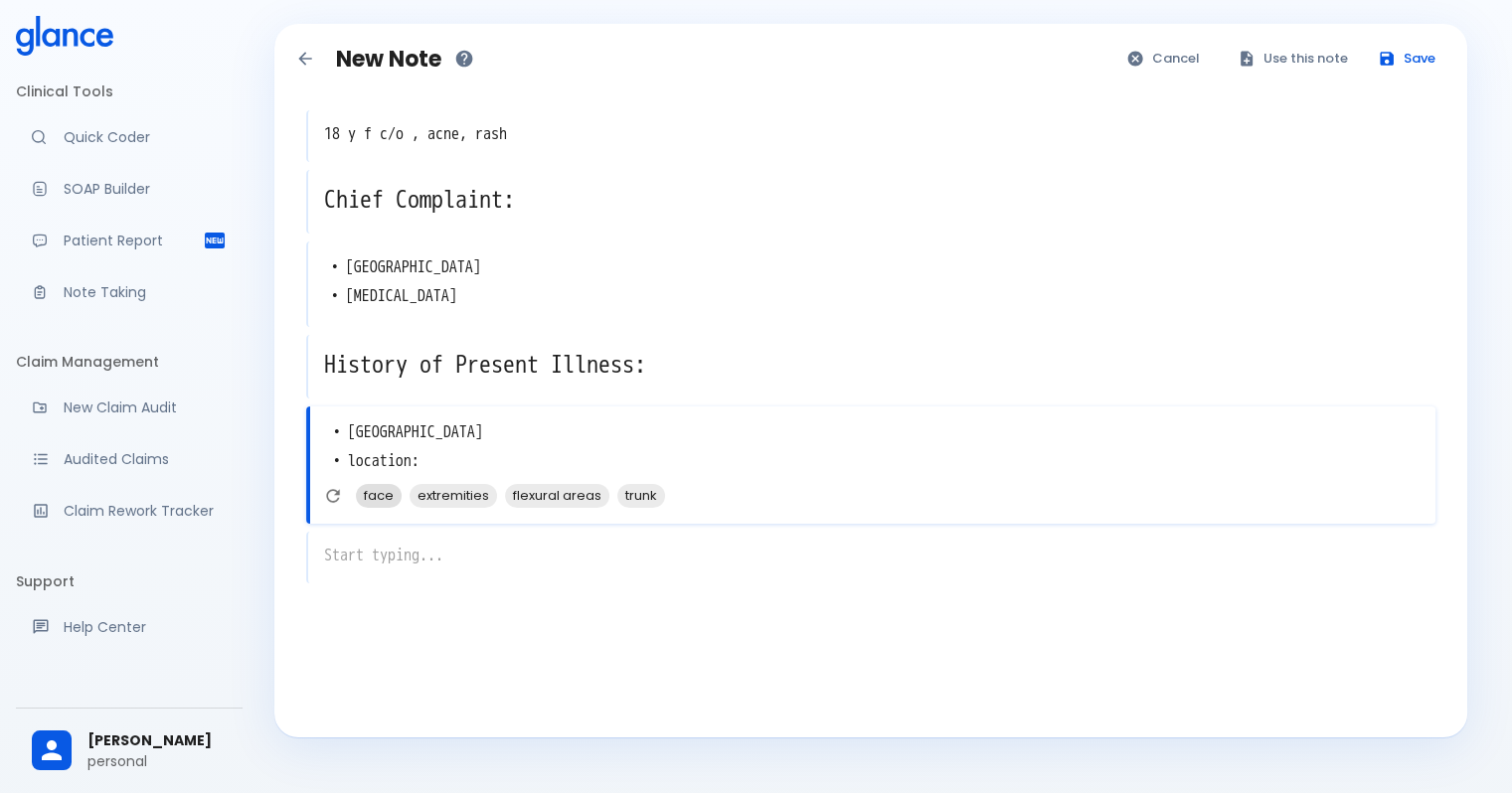 click on "face" at bounding box center (379, 495) 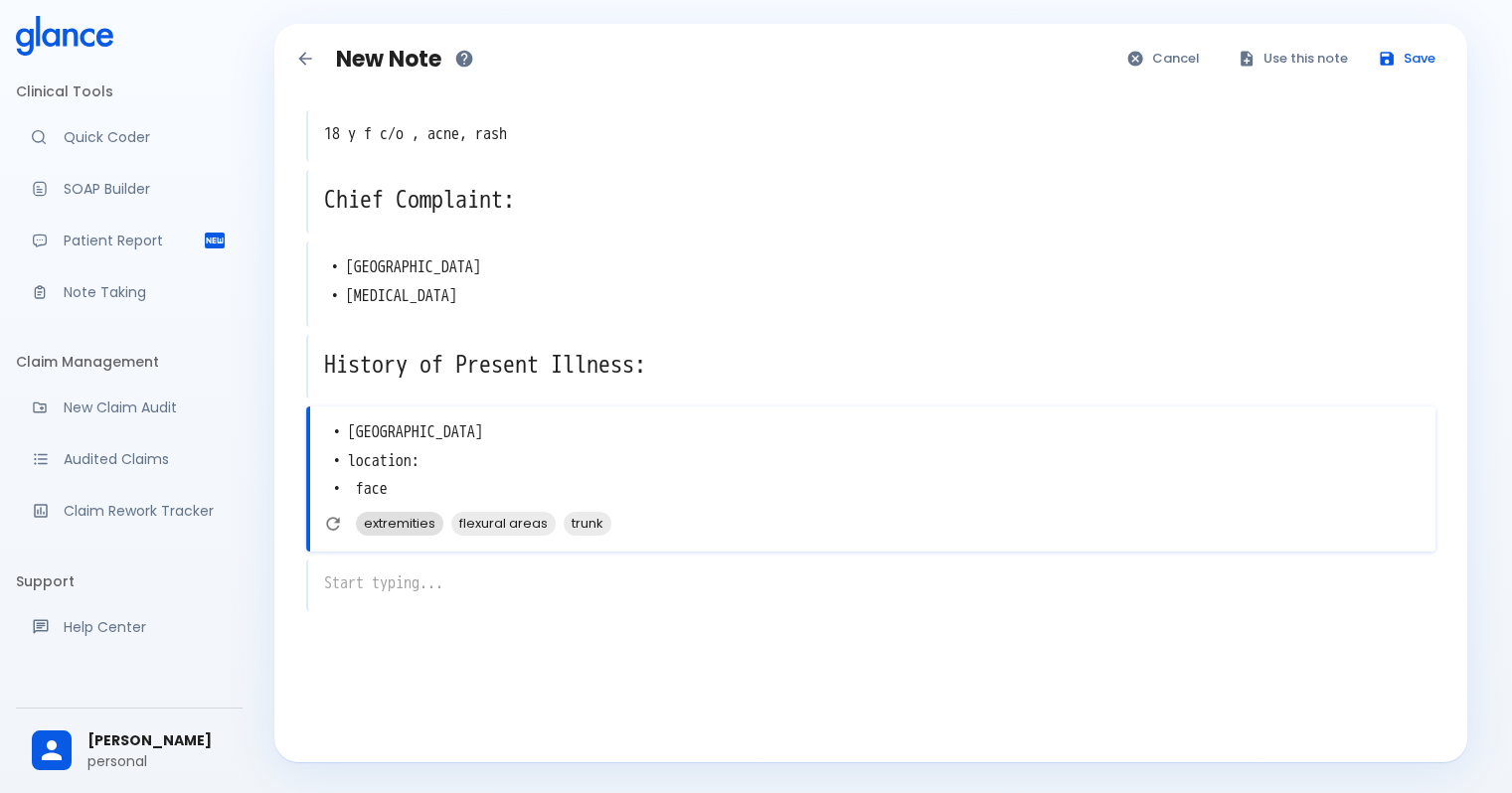 click on "extremities" at bounding box center (400, 523) 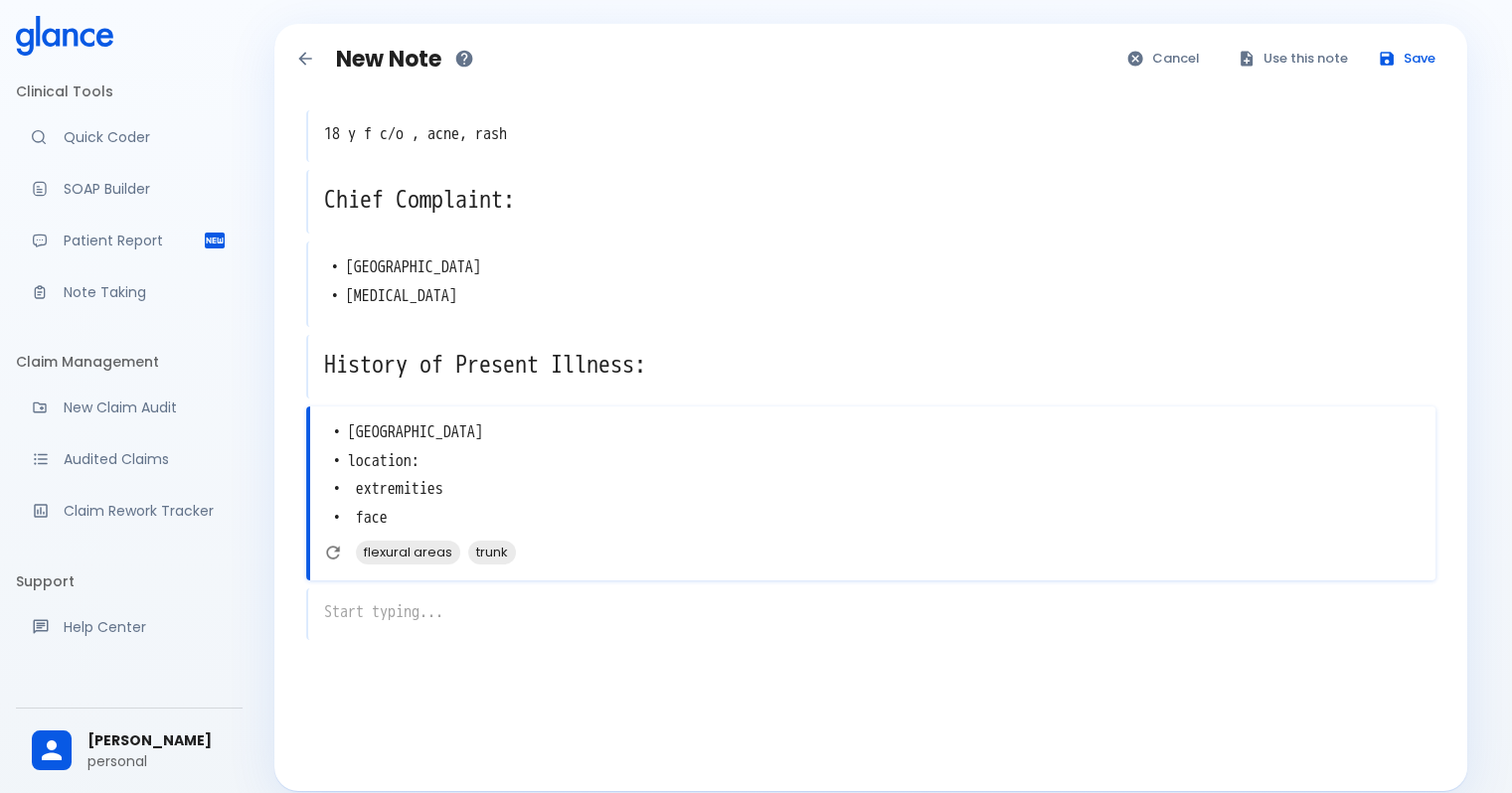 click on "• itching
• location:
•  extremities
•  face" at bounding box center [873, 475] 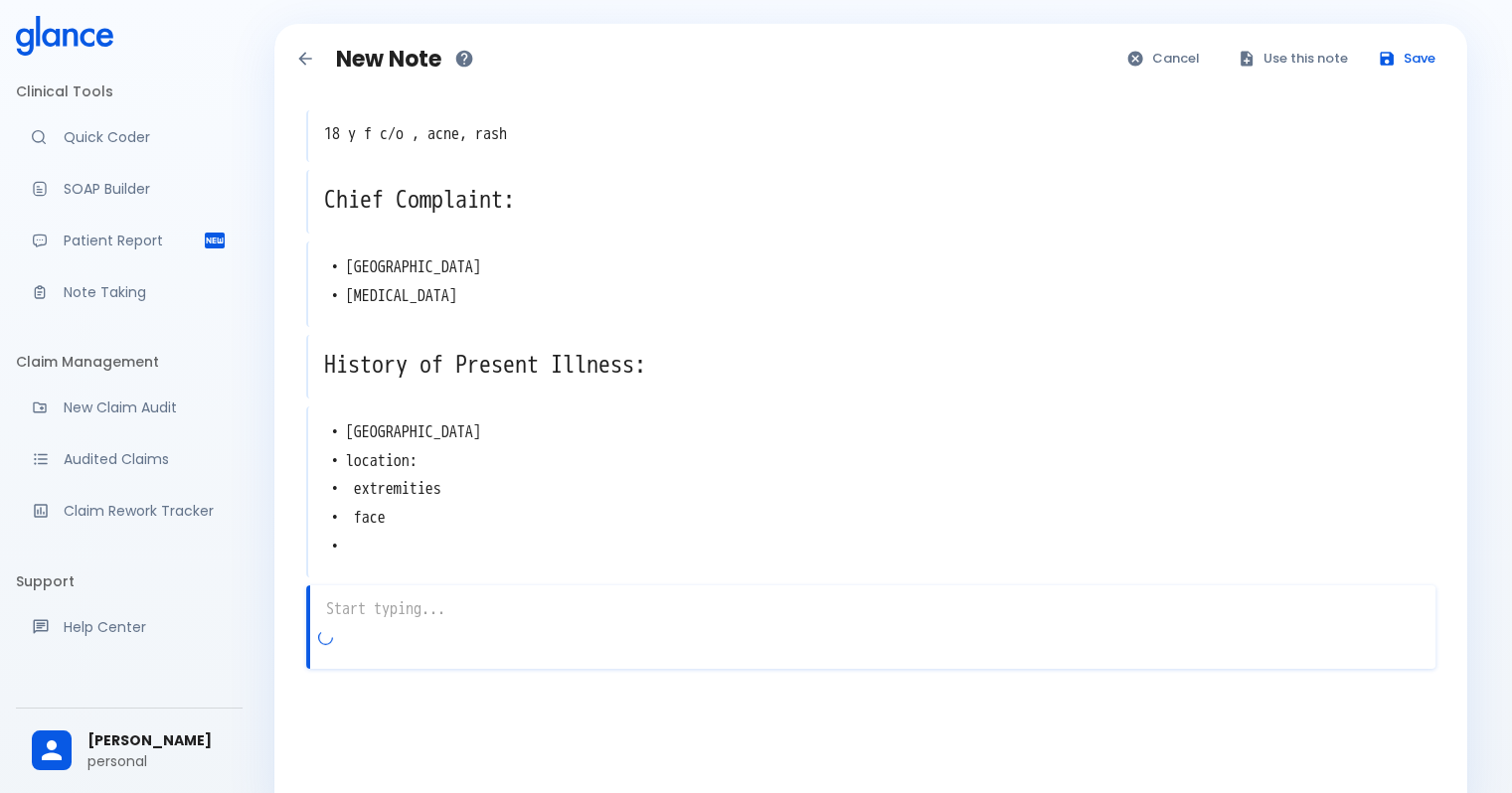 click on "x" at bounding box center [871, 627] 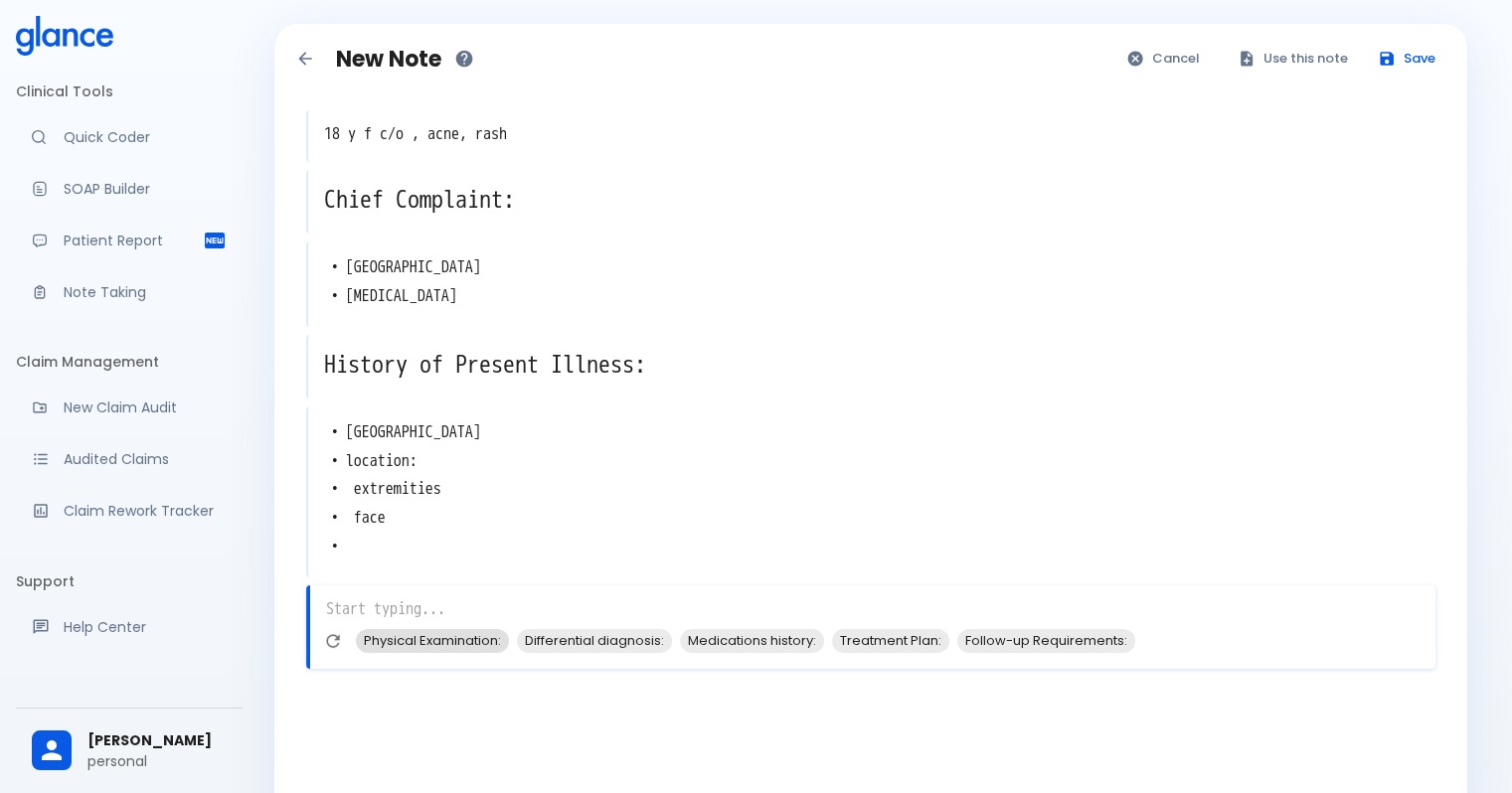 click on "Physical Examination:" at bounding box center [432, 640] 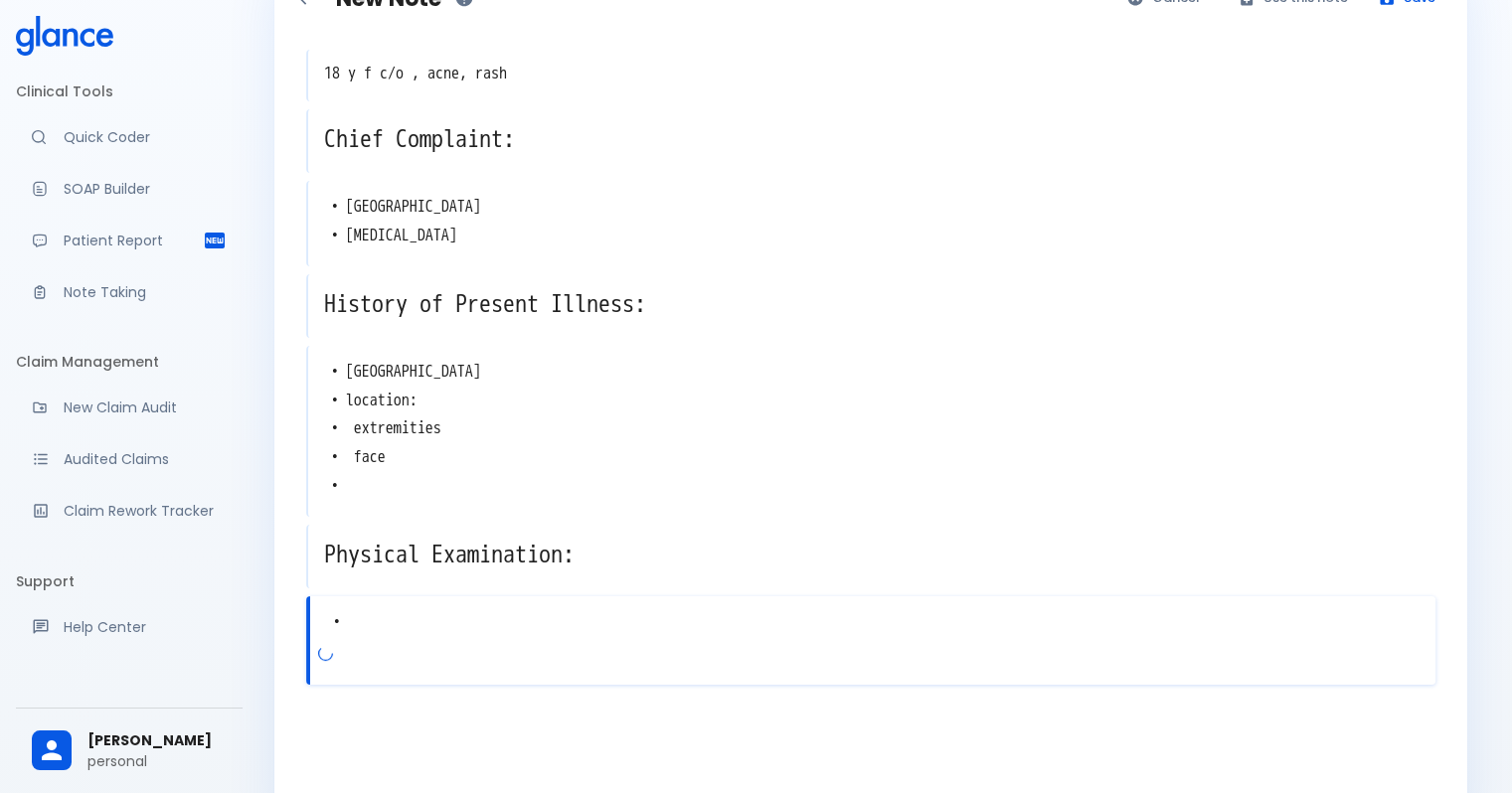 scroll, scrollTop: 125, scrollLeft: 0, axis: vertical 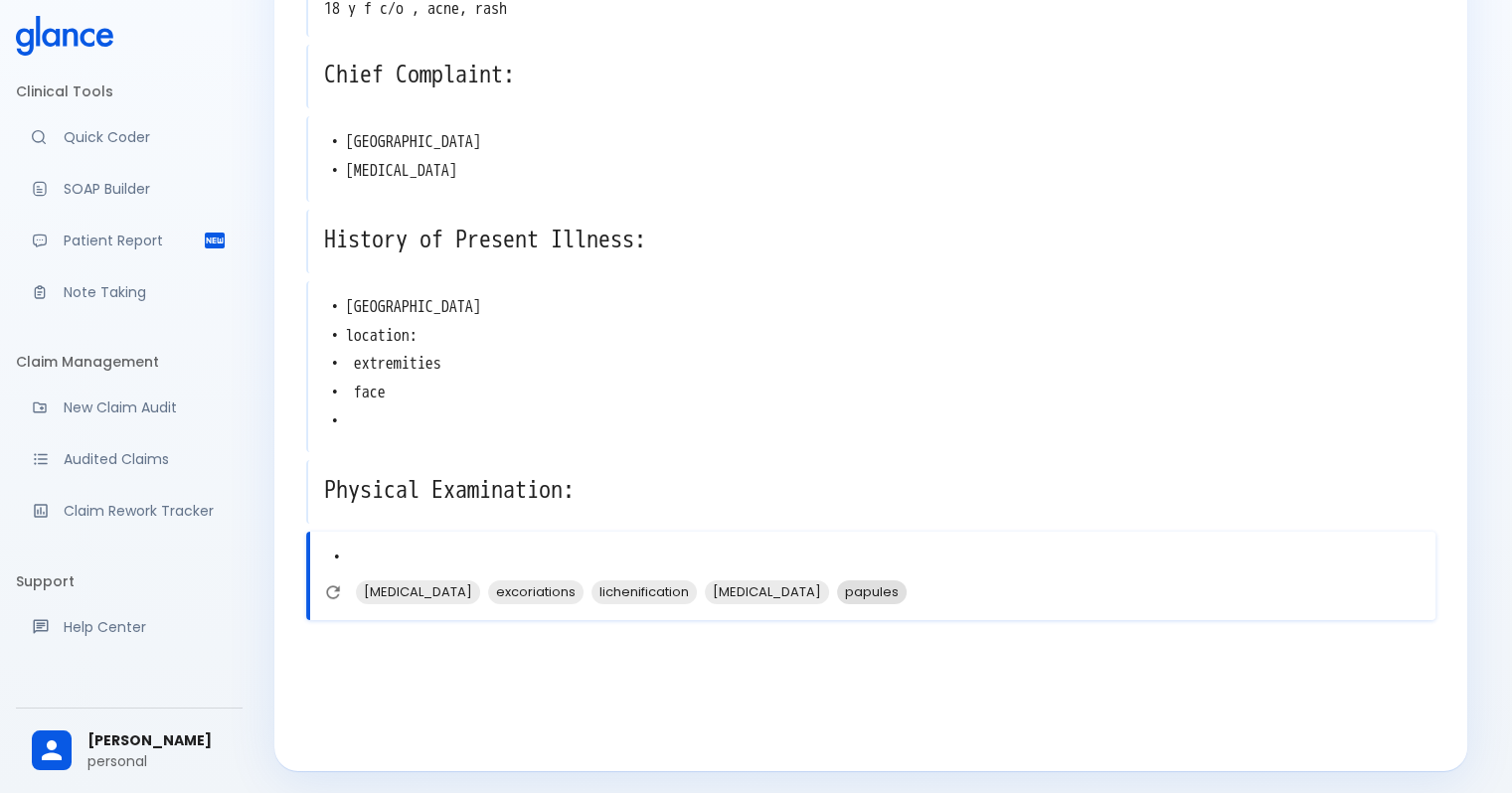 click on "papules" at bounding box center [872, 591] 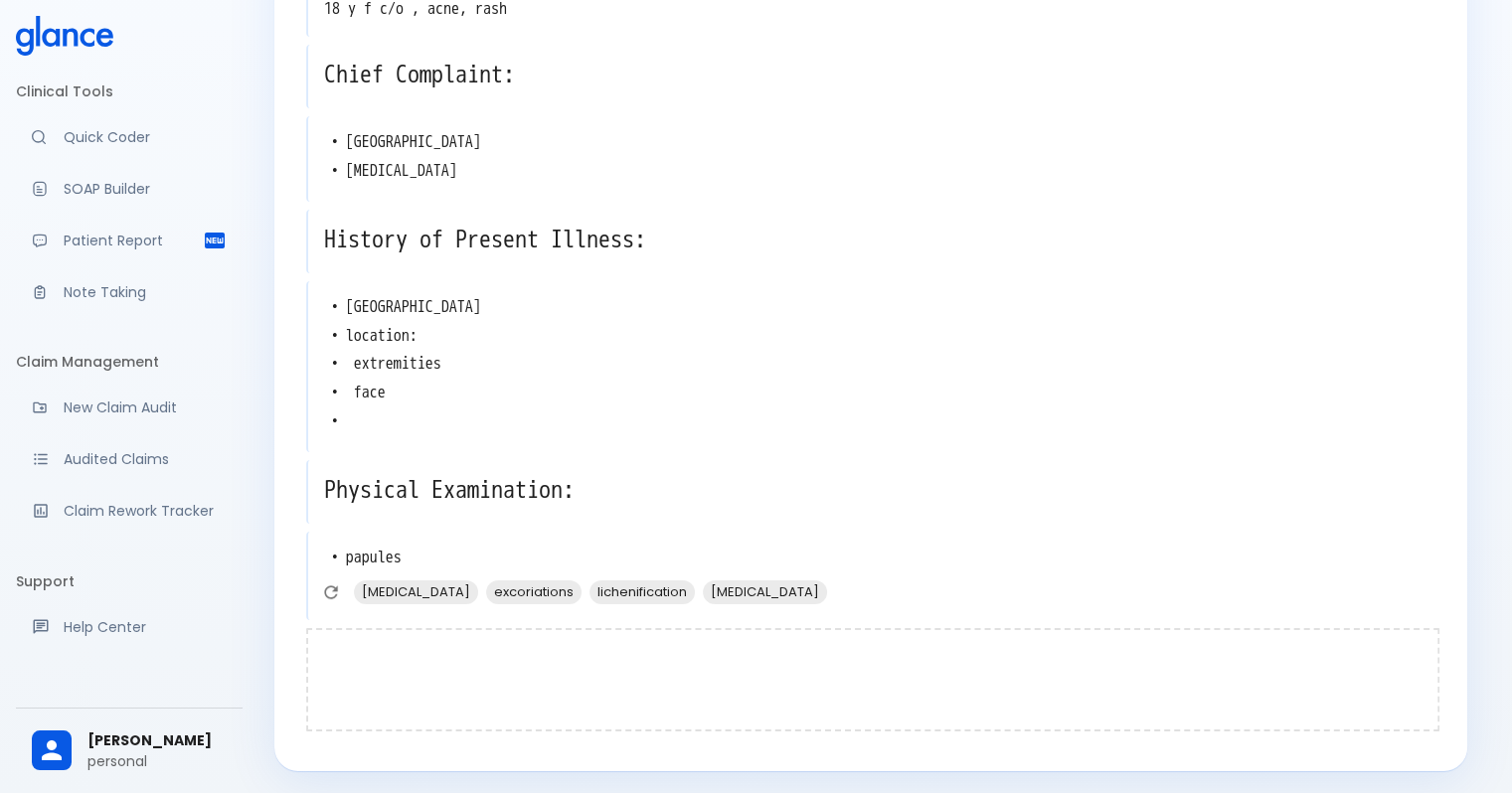 click at bounding box center [873, 680] 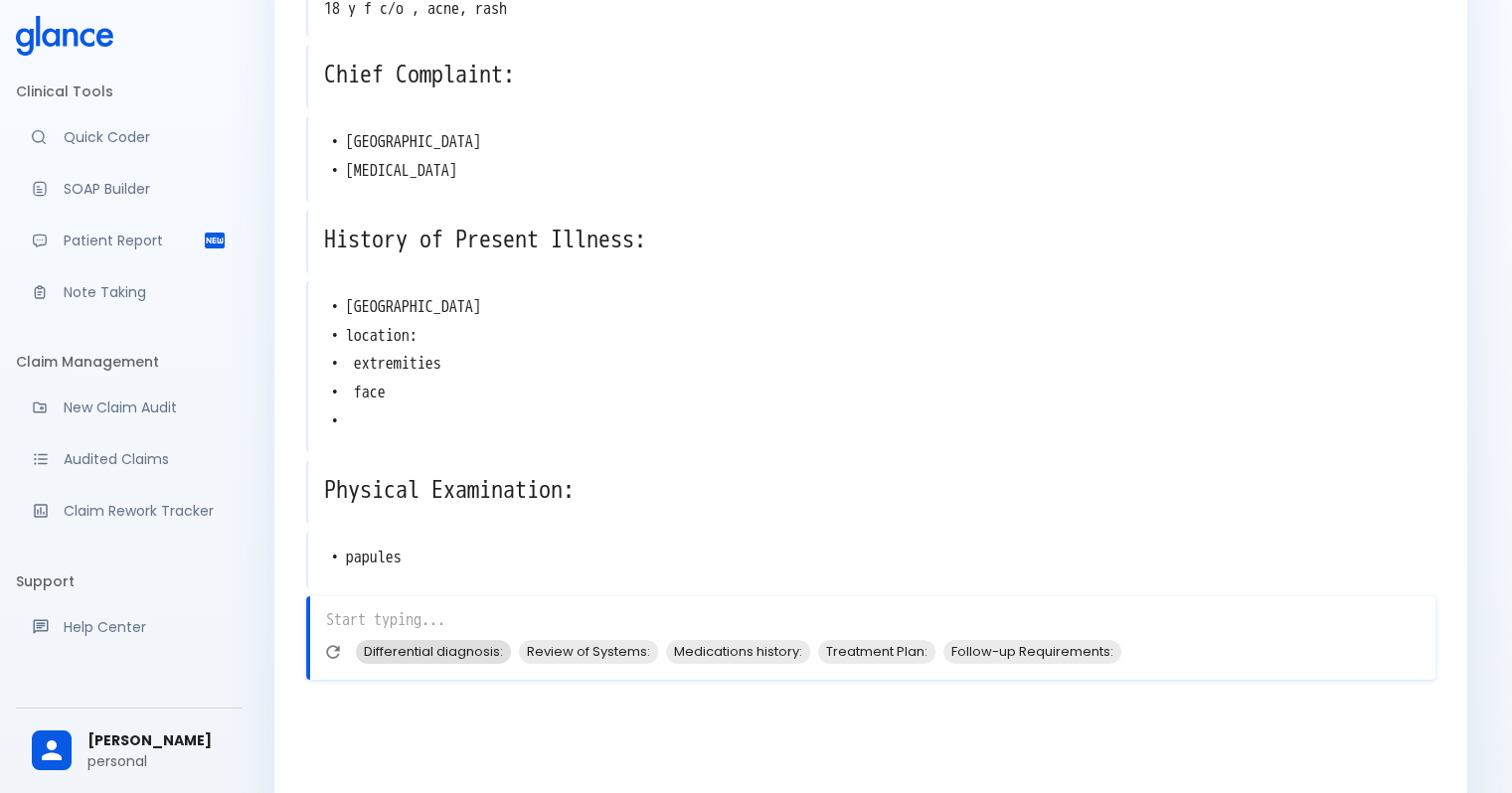 click on "Differential diagnosis:" at bounding box center [433, 651] 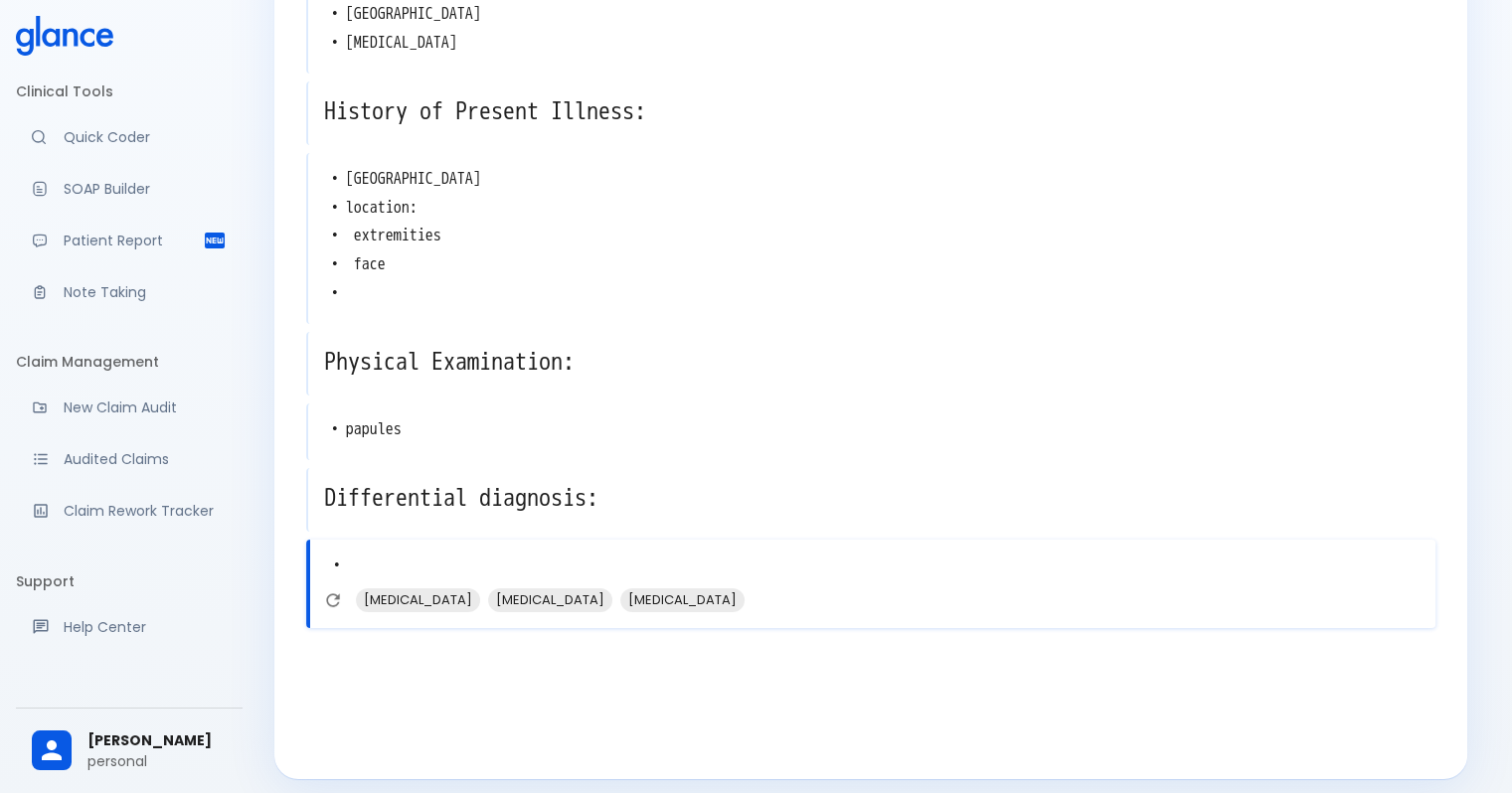 scroll, scrollTop: 261, scrollLeft: 0, axis: vertical 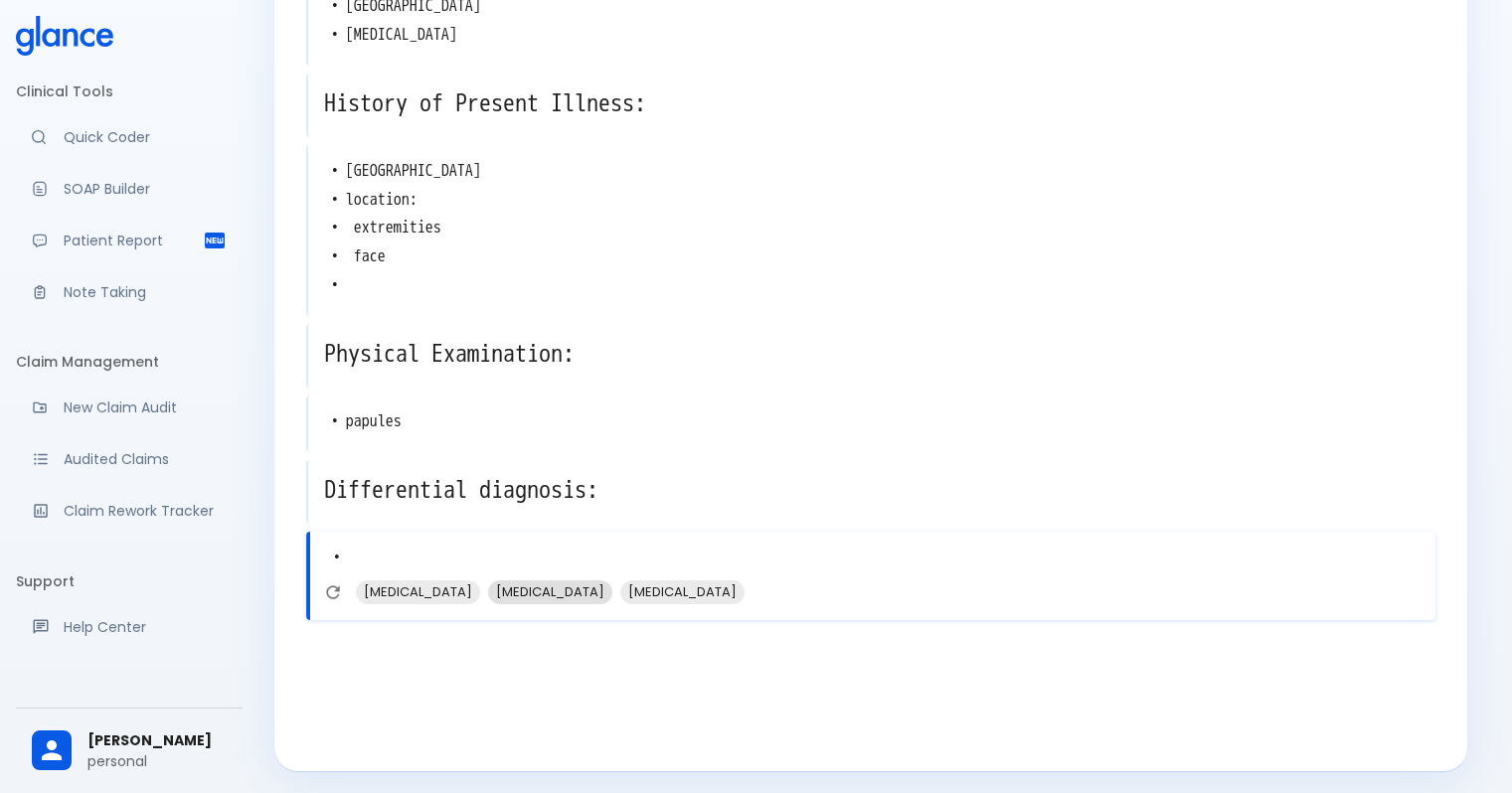 click on "Contact dermatitis" at bounding box center [550, 591] 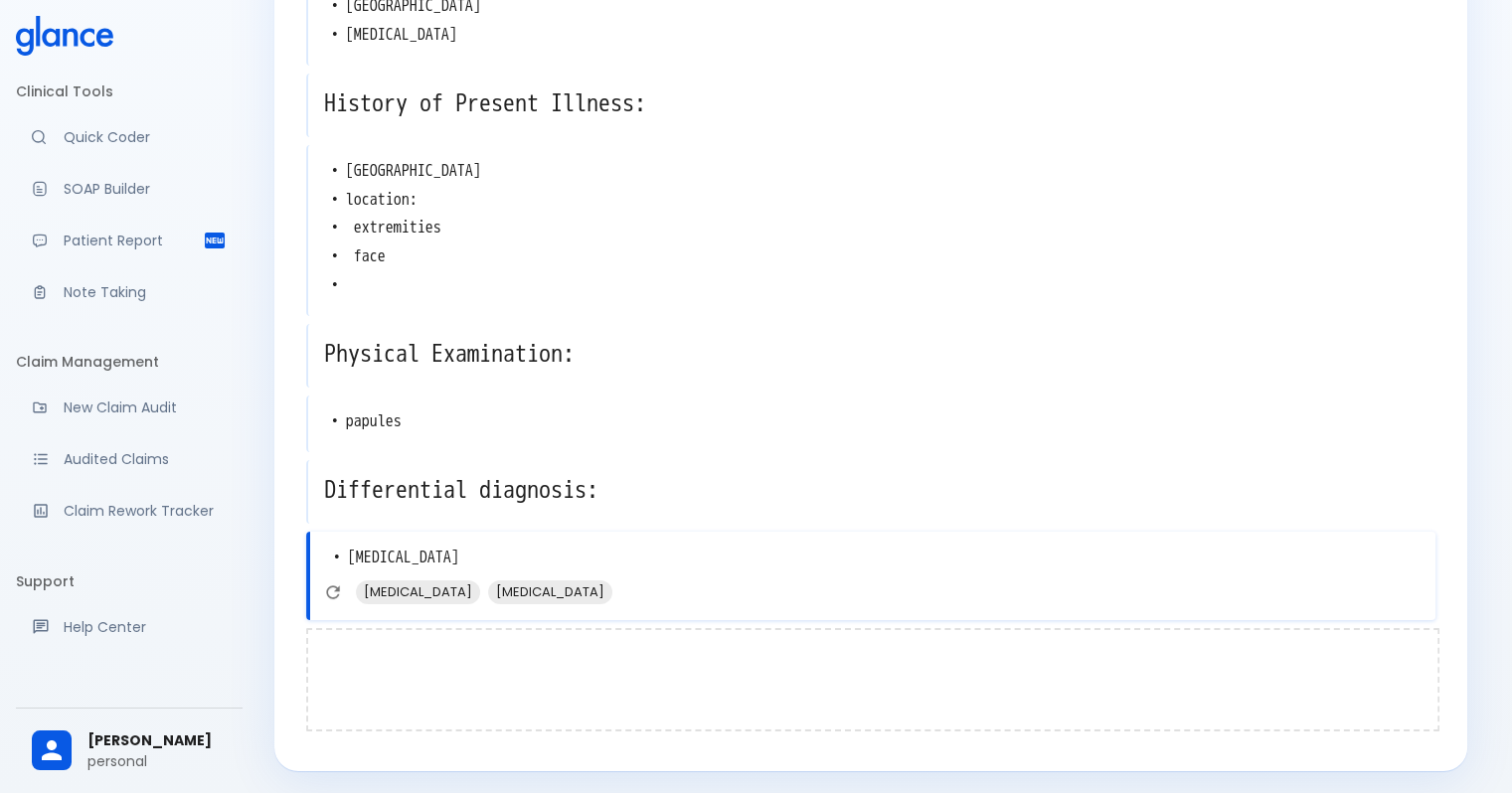 click at bounding box center (873, 680) 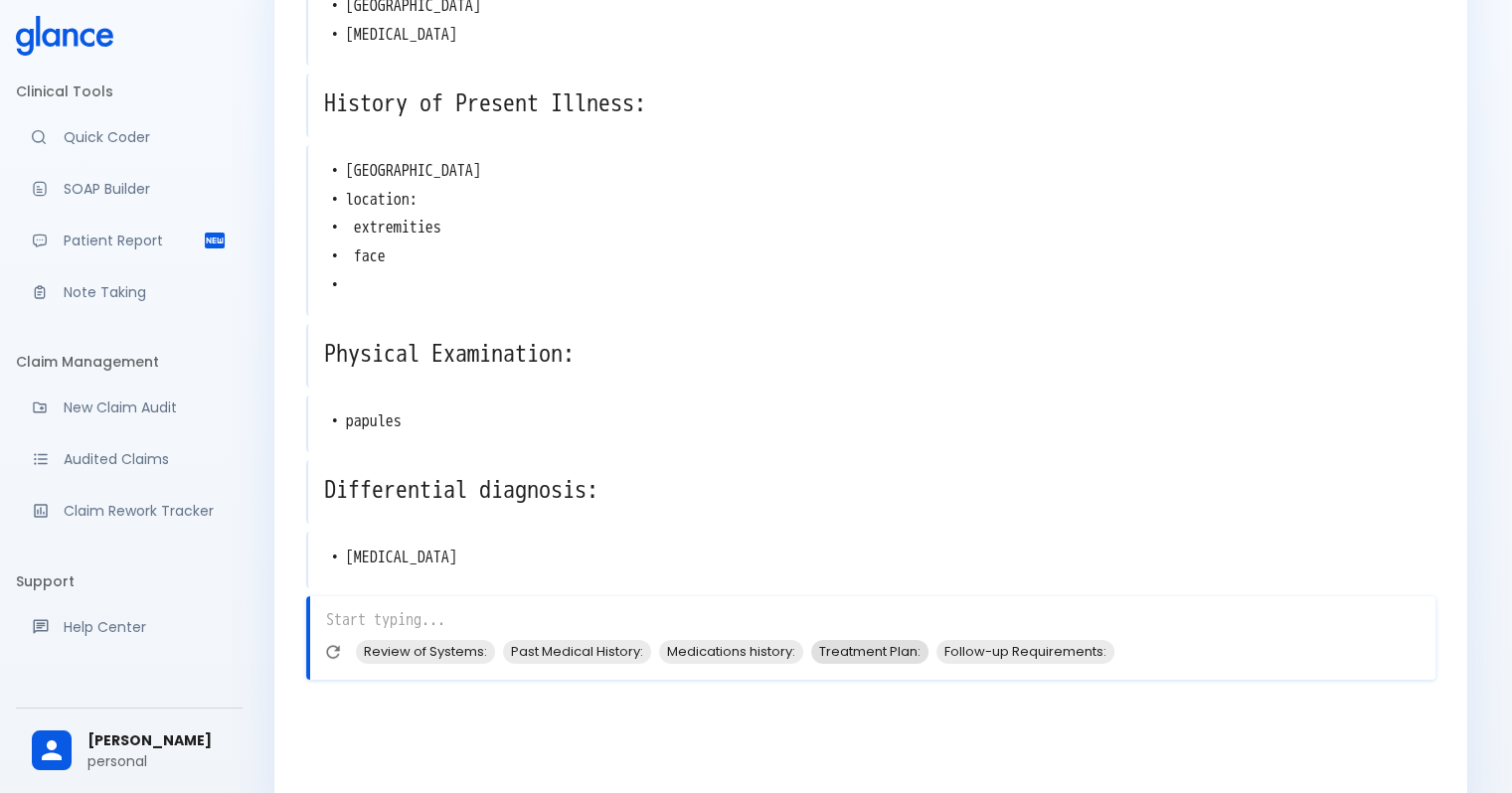 click on "Treatment Plan:" at bounding box center [870, 651] 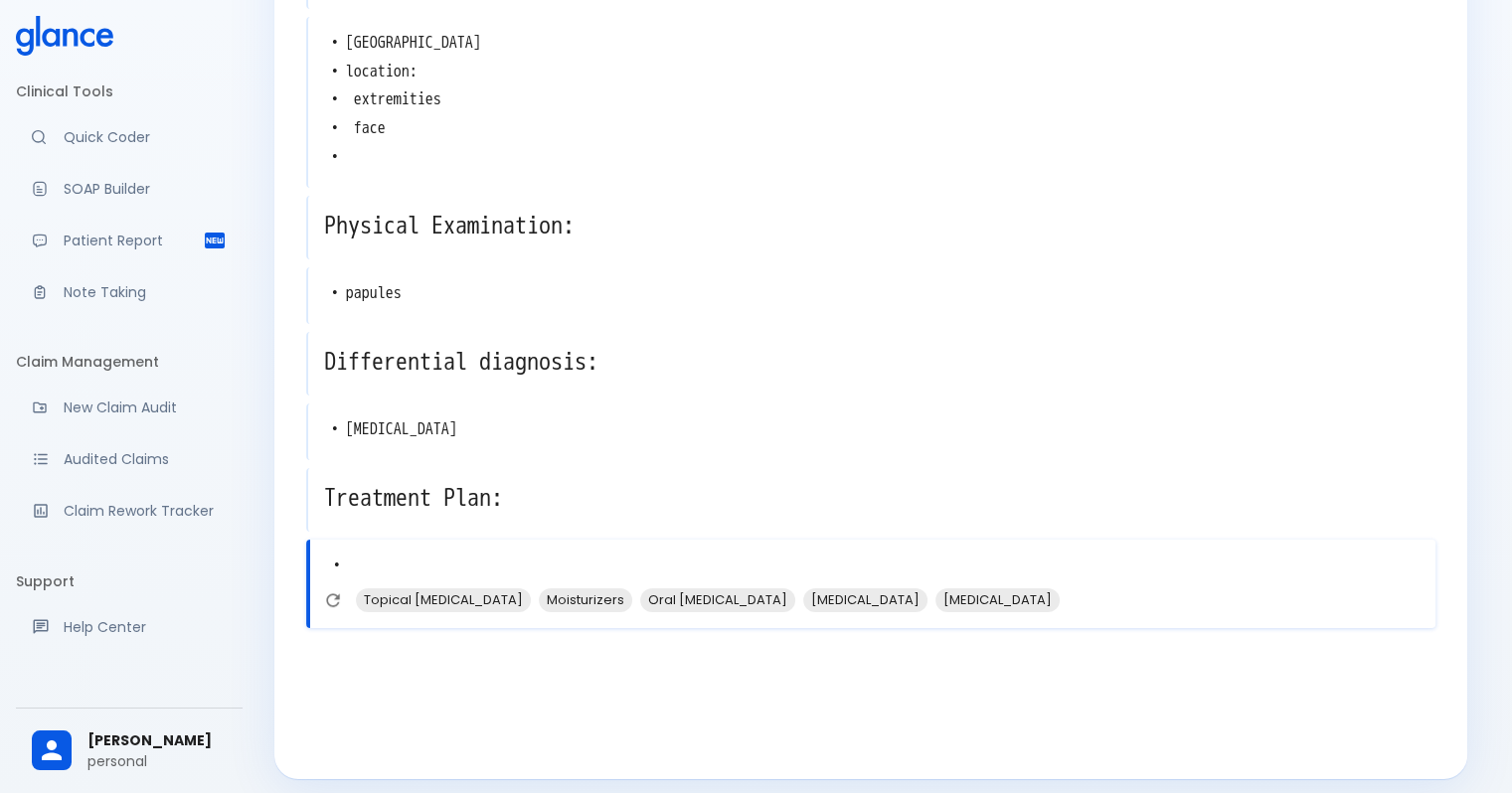 scroll, scrollTop: 397, scrollLeft: 0, axis: vertical 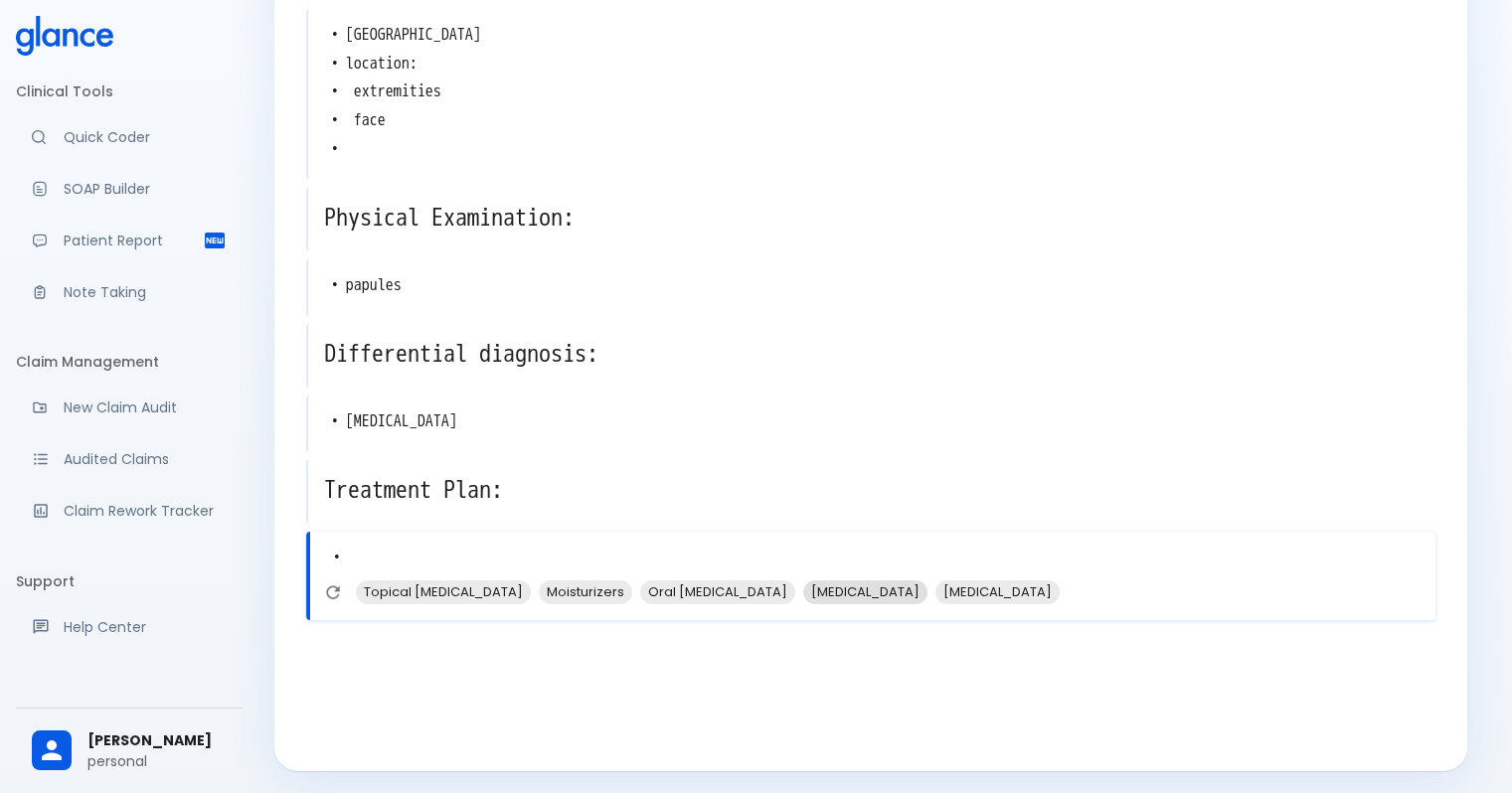 click on "Avoid irritants" at bounding box center [865, 591] 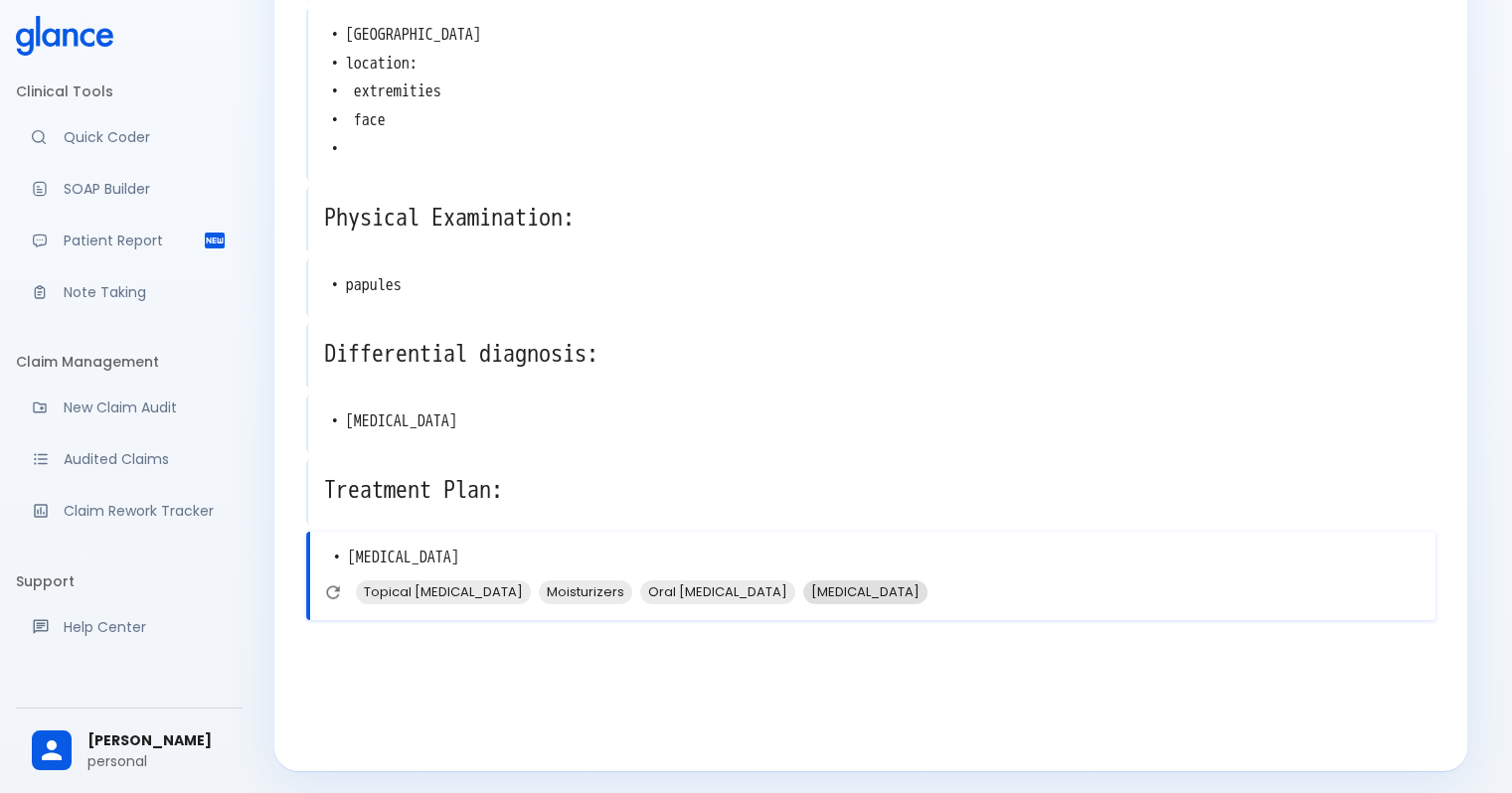click on "Phototherapy" at bounding box center [865, 591] 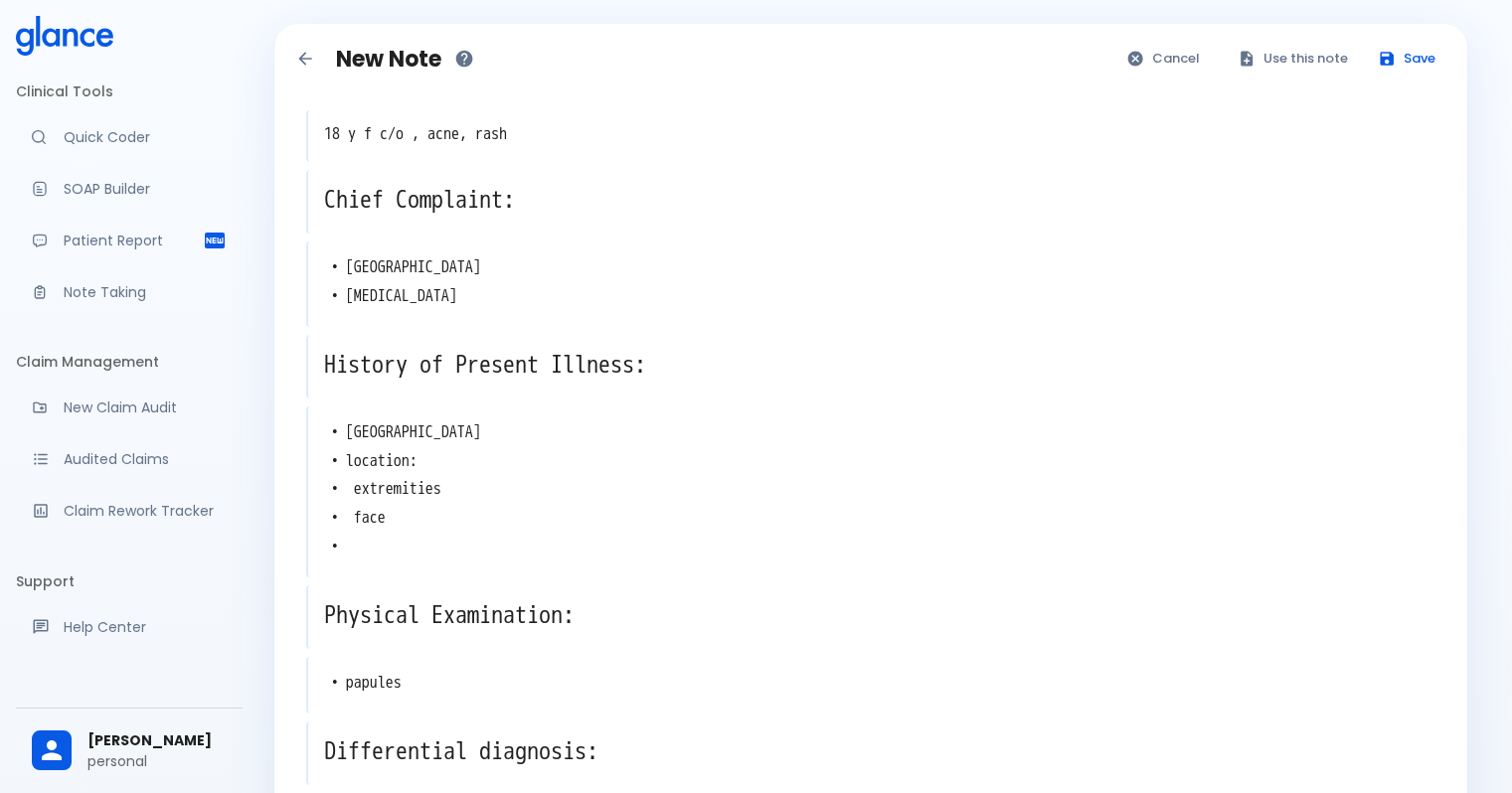 scroll, scrollTop: 0, scrollLeft: 0, axis: both 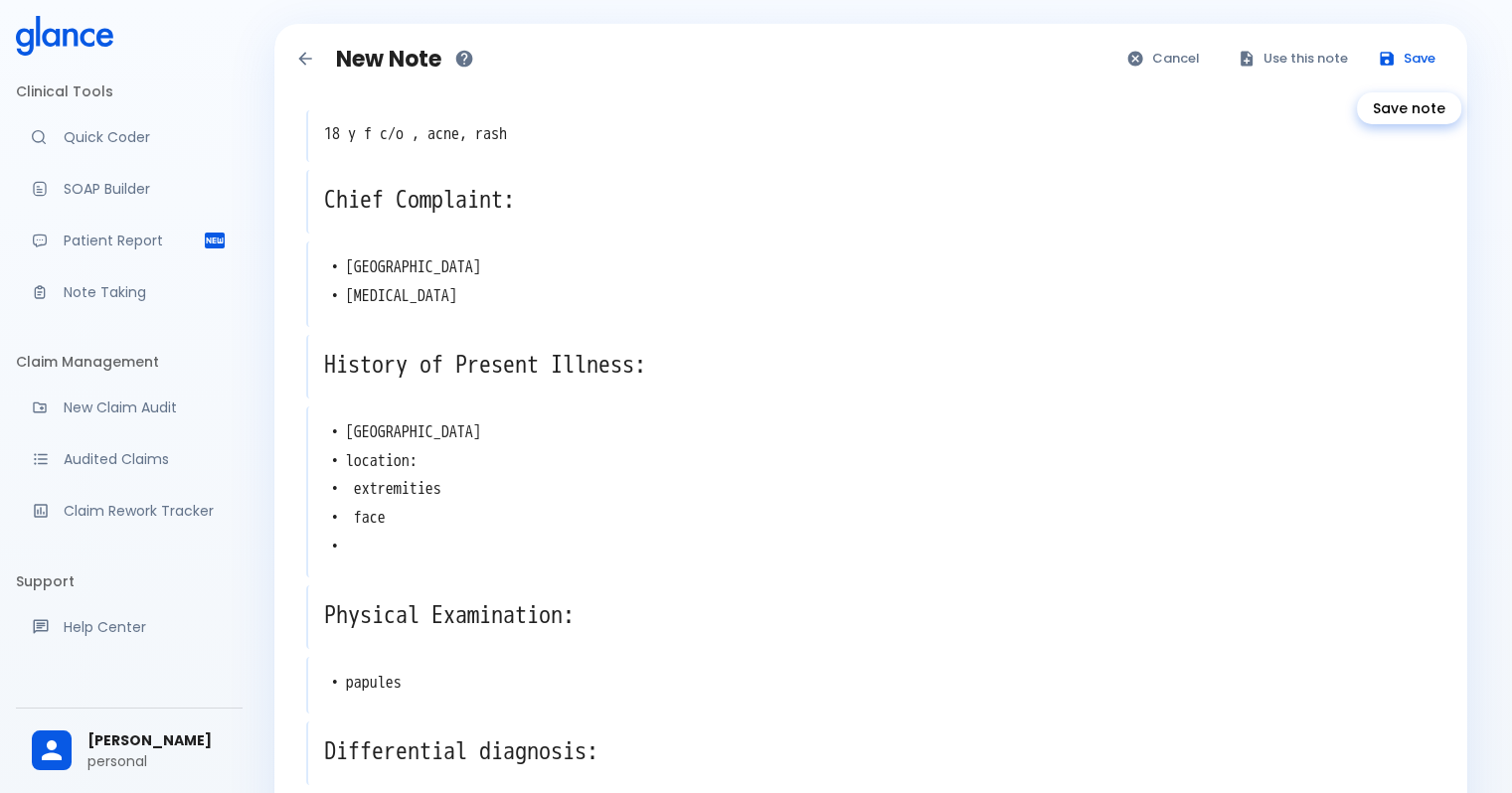 click on "Save" at bounding box center [1408, 59] 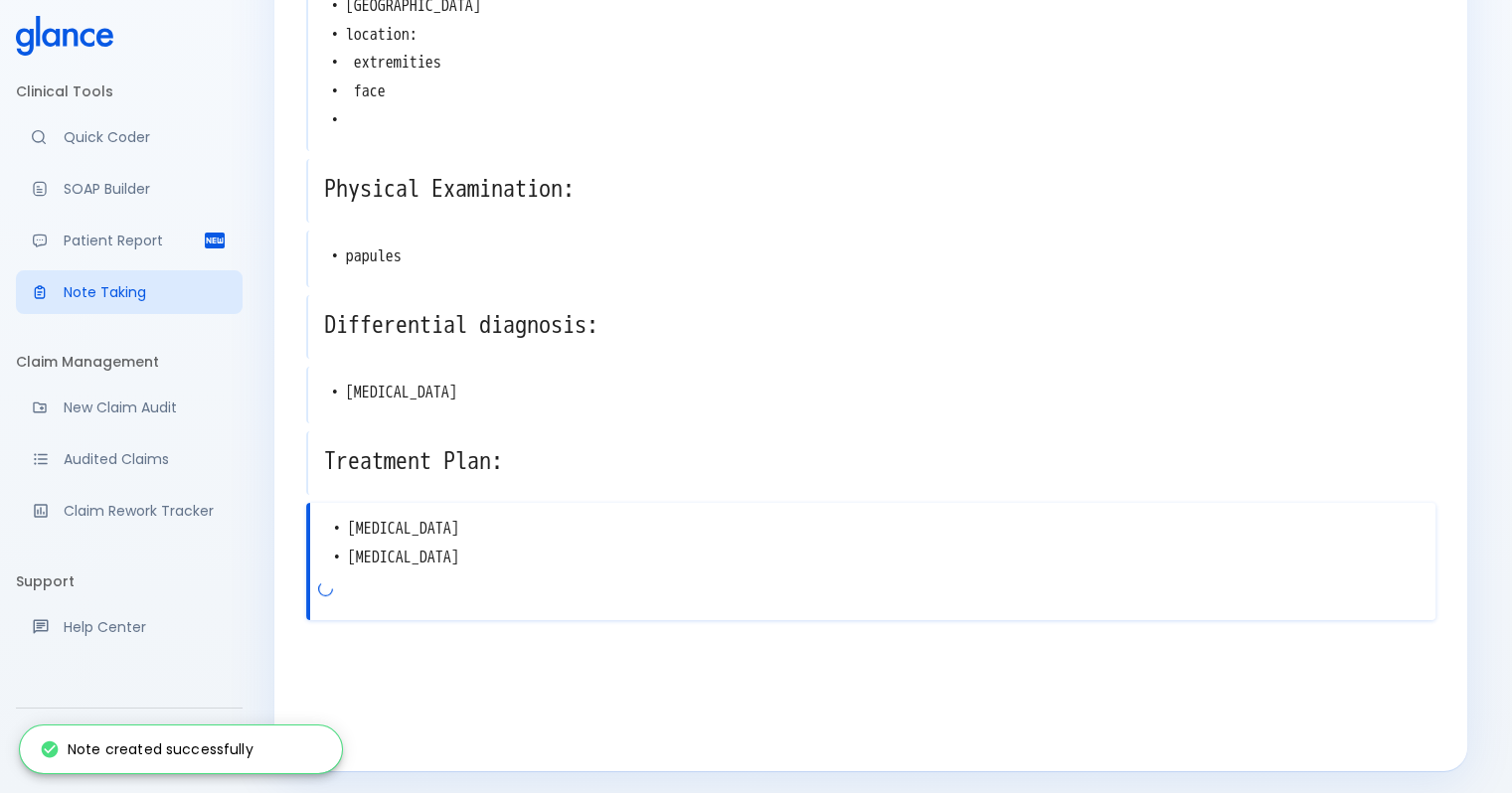 scroll, scrollTop: 0, scrollLeft: 0, axis: both 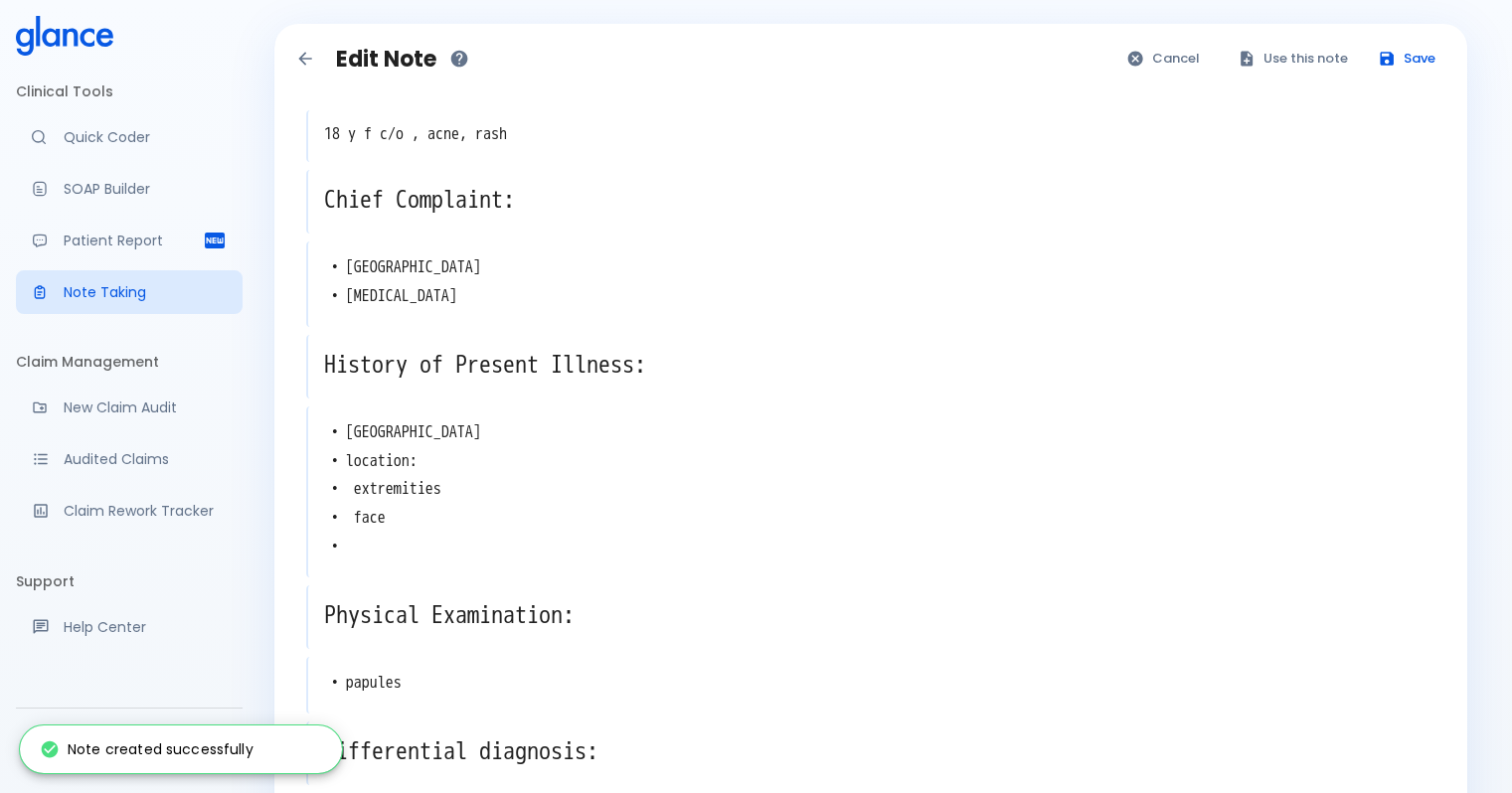 click on "Use this note" at bounding box center [1293, 59] 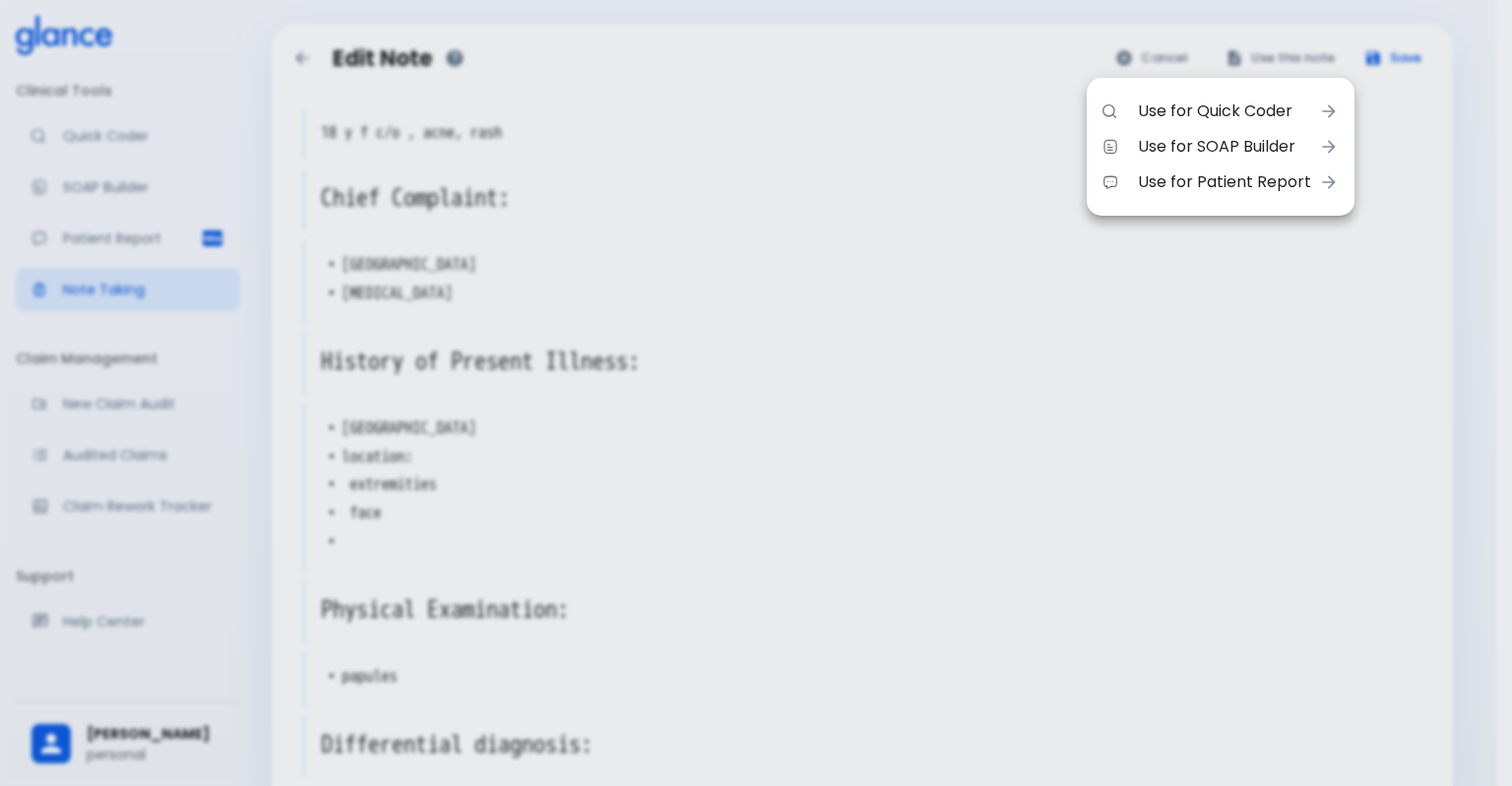 click on "Use for Quick Coder" at bounding box center (1225, 111) 